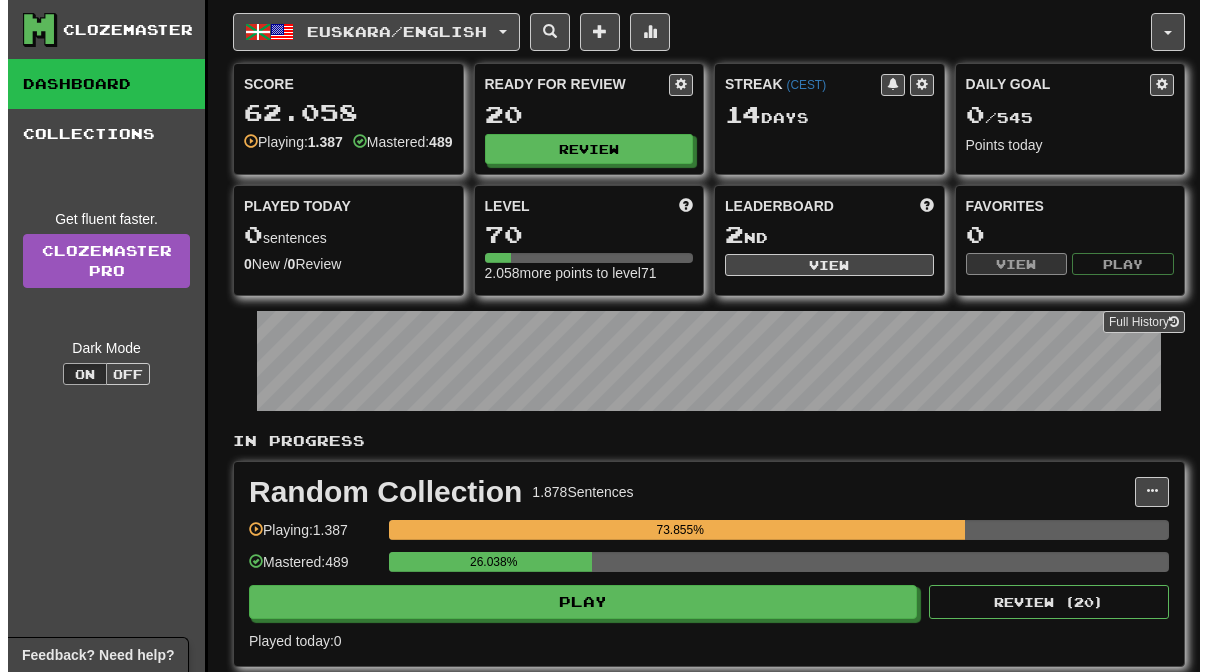 scroll, scrollTop: 0, scrollLeft: 0, axis: both 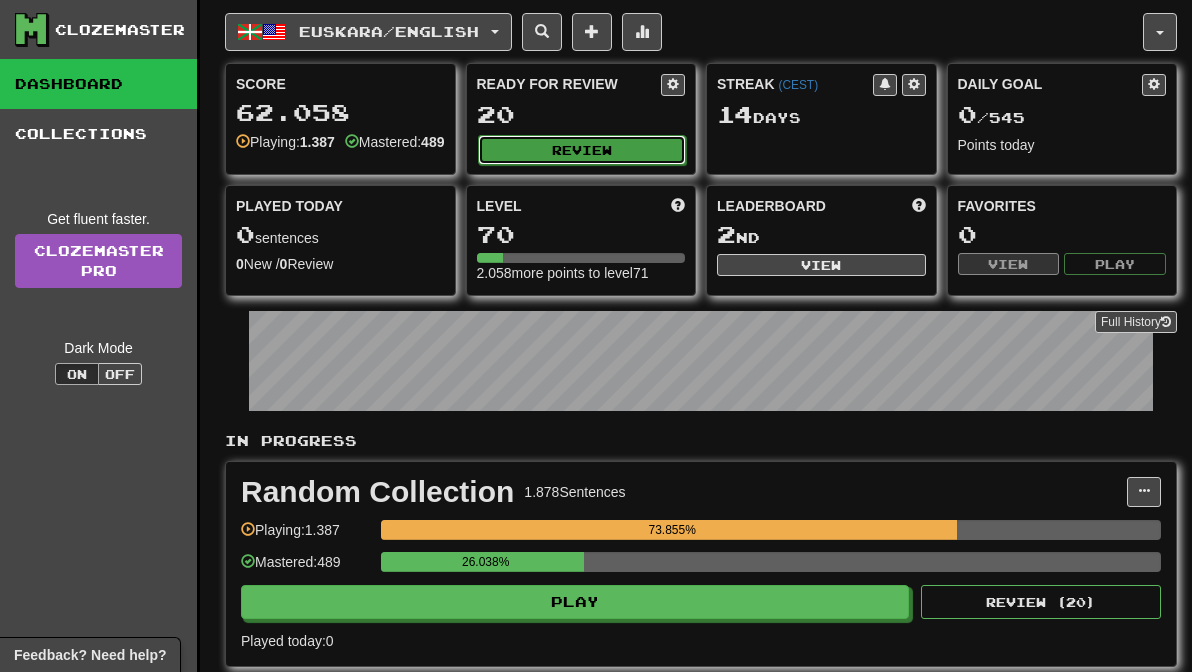 click on "Review" at bounding box center [582, 150] 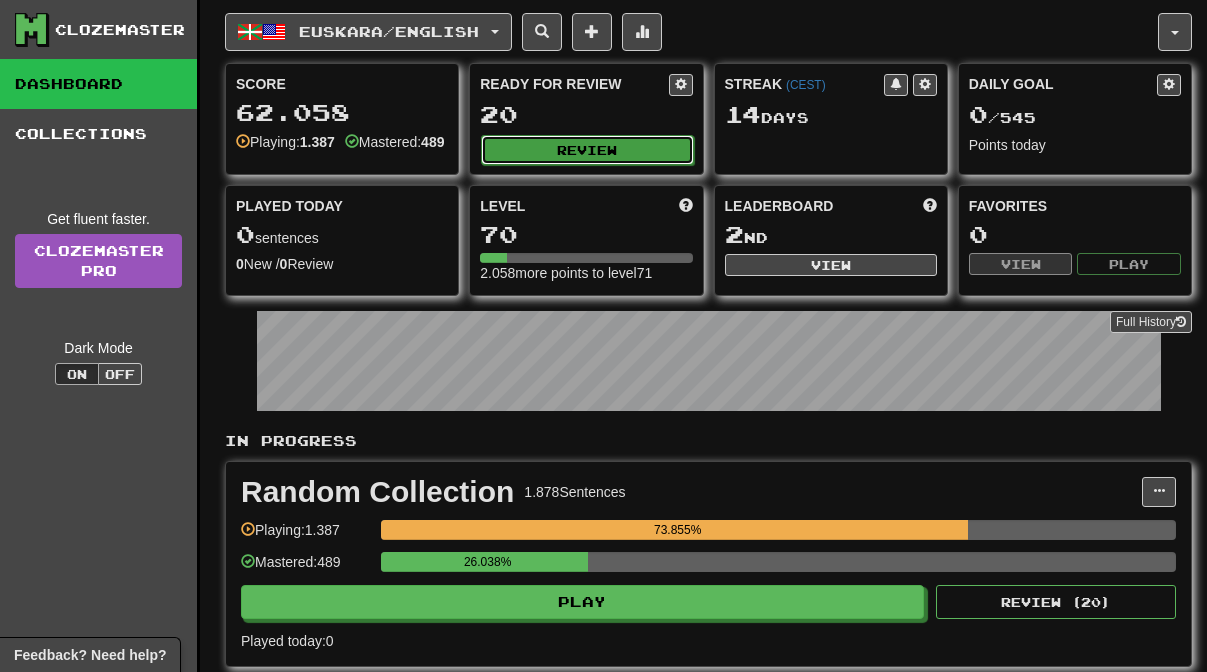 select on "**" 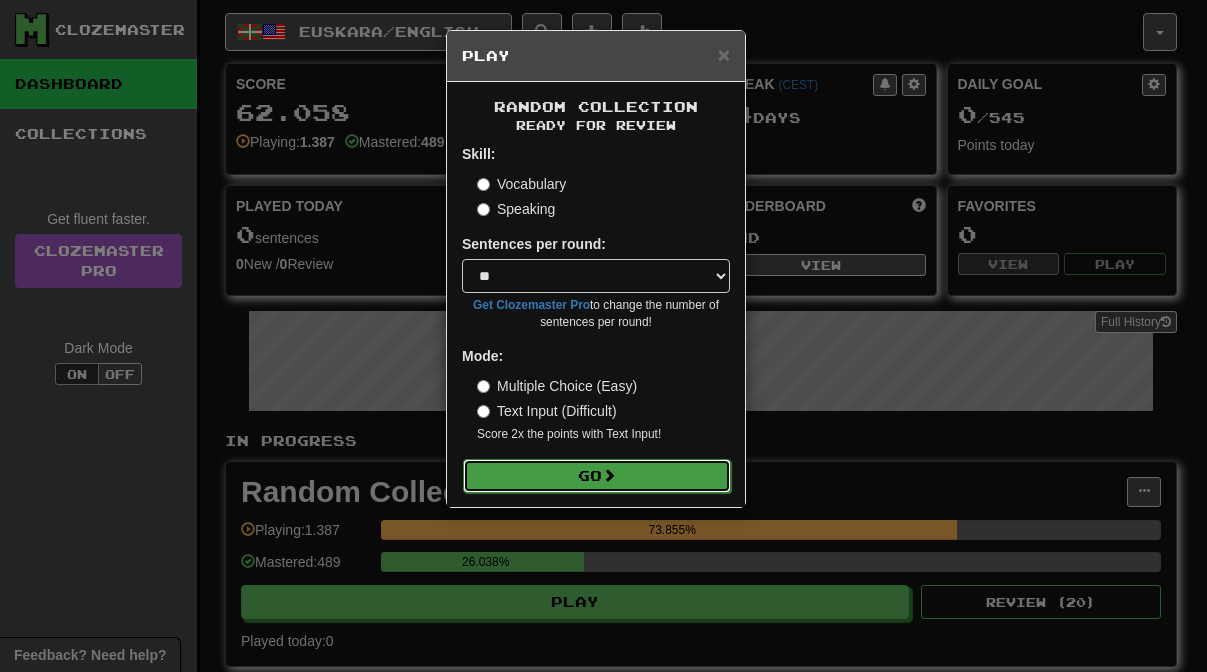 click on "Go" at bounding box center [597, 476] 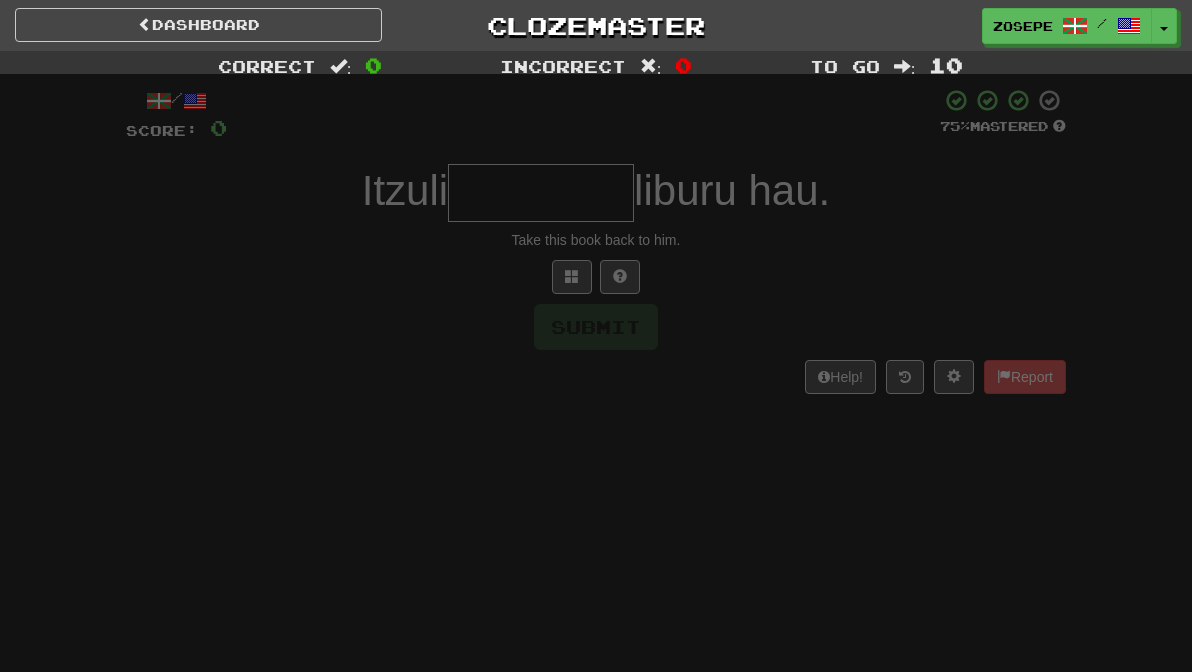 scroll, scrollTop: 0, scrollLeft: 0, axis: both 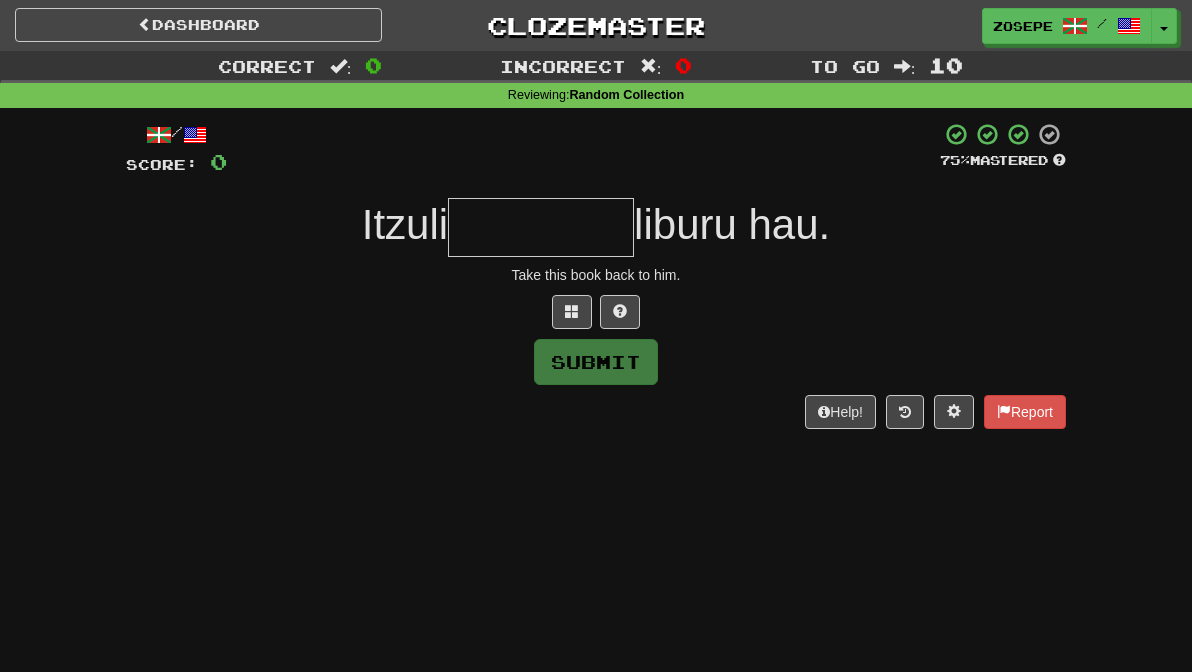 type on "*" 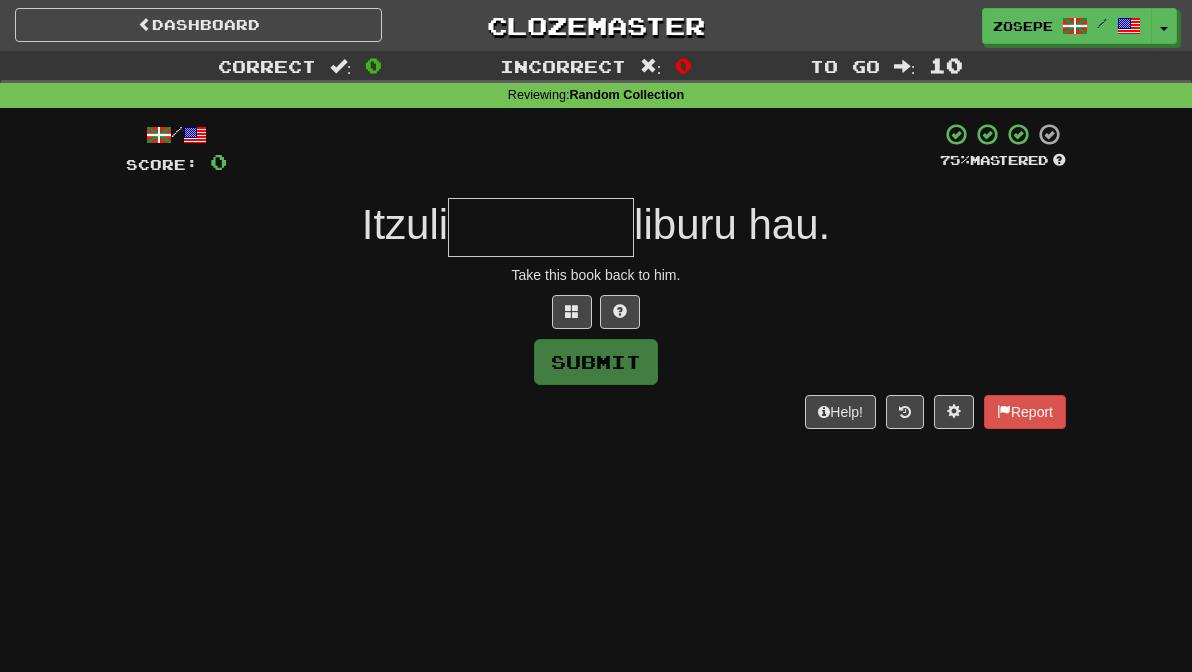 type on "*" 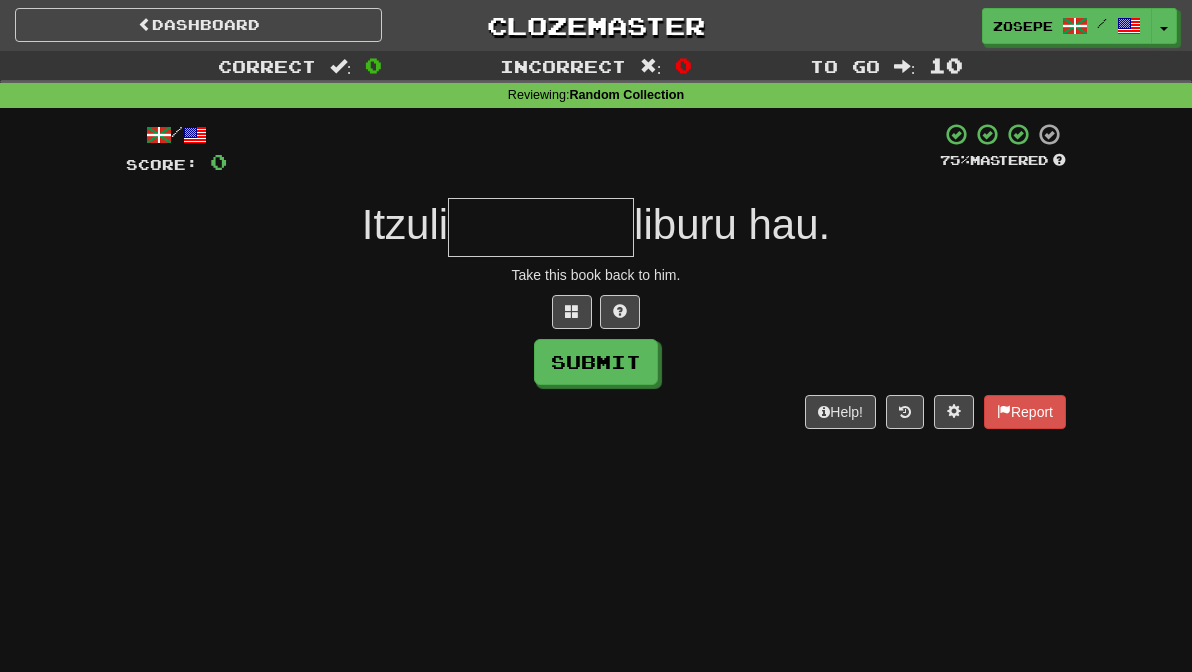 type on "*" 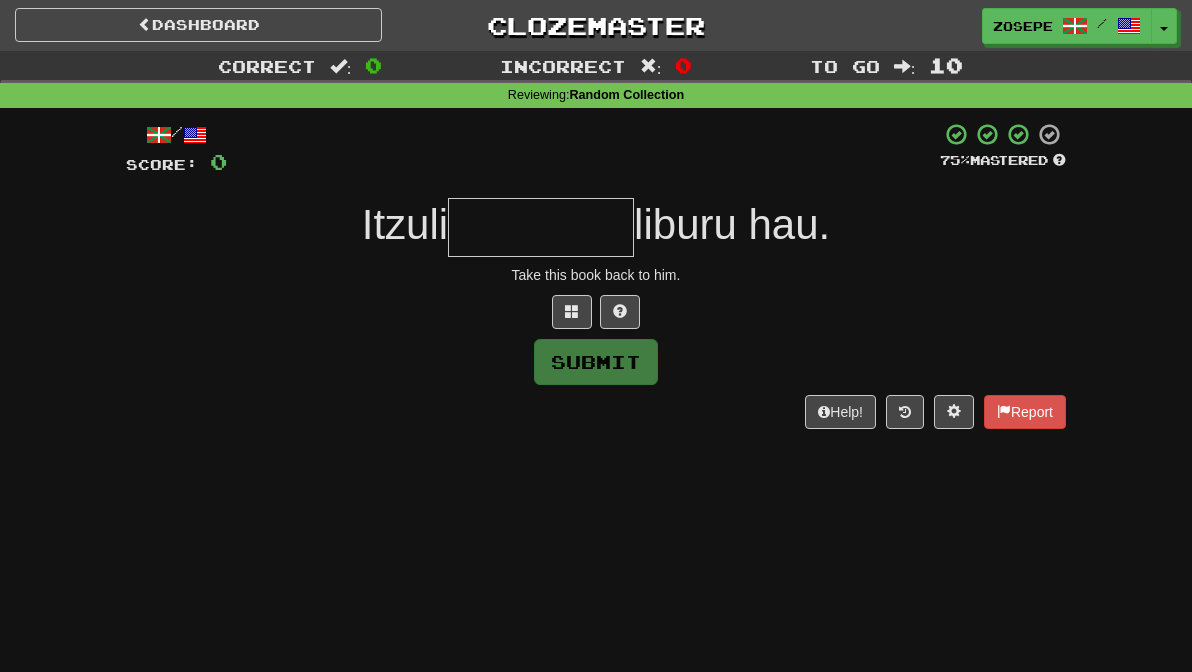 type on "*" 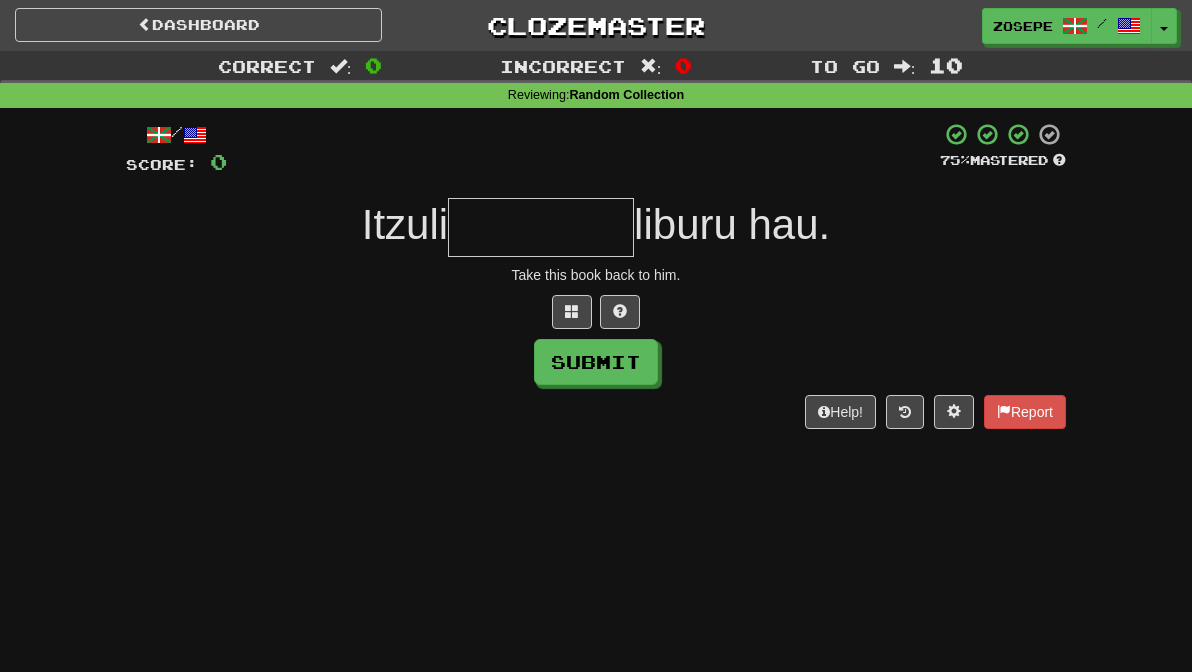 type on "*" 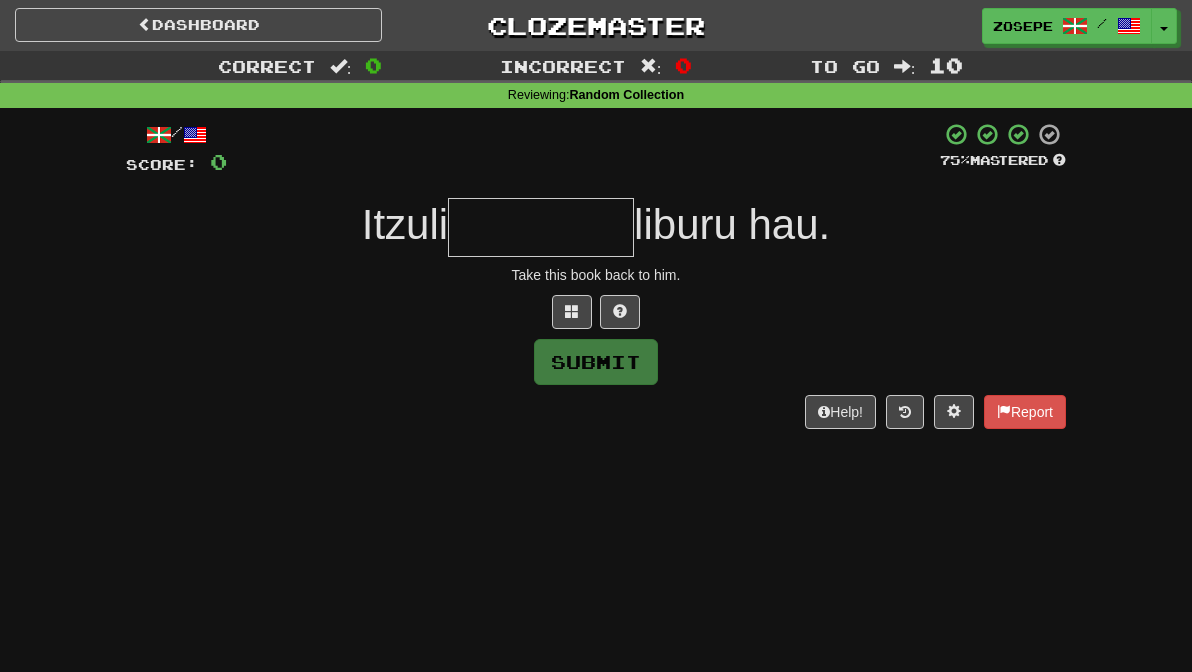 type on "*" 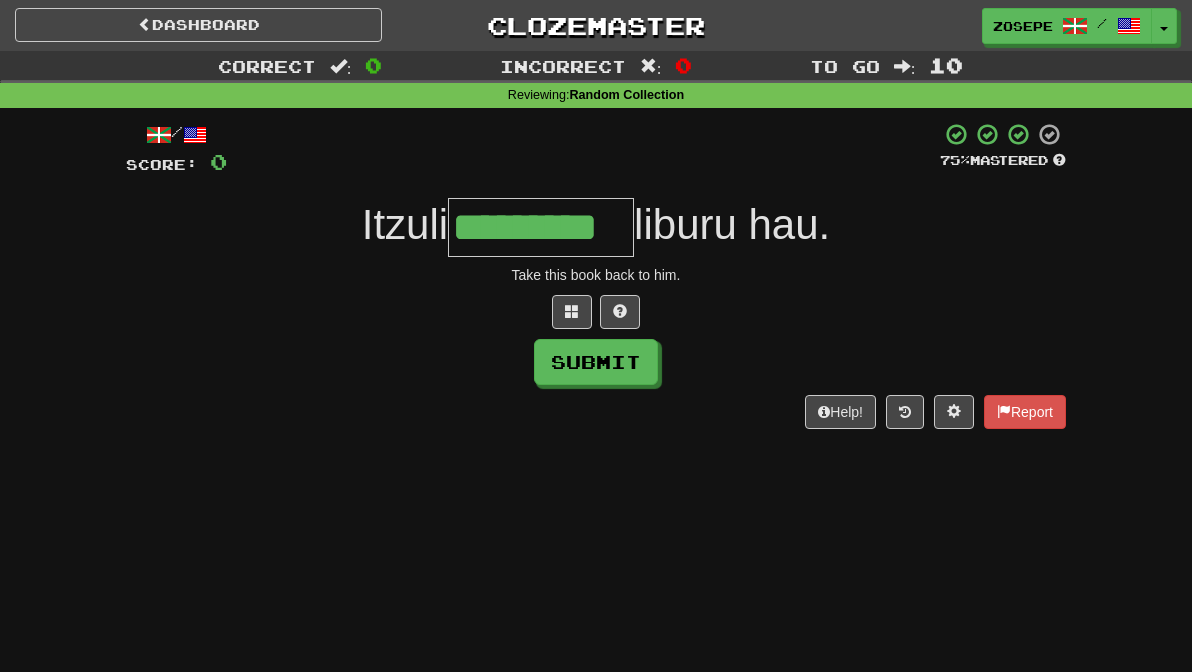 type on "*********" 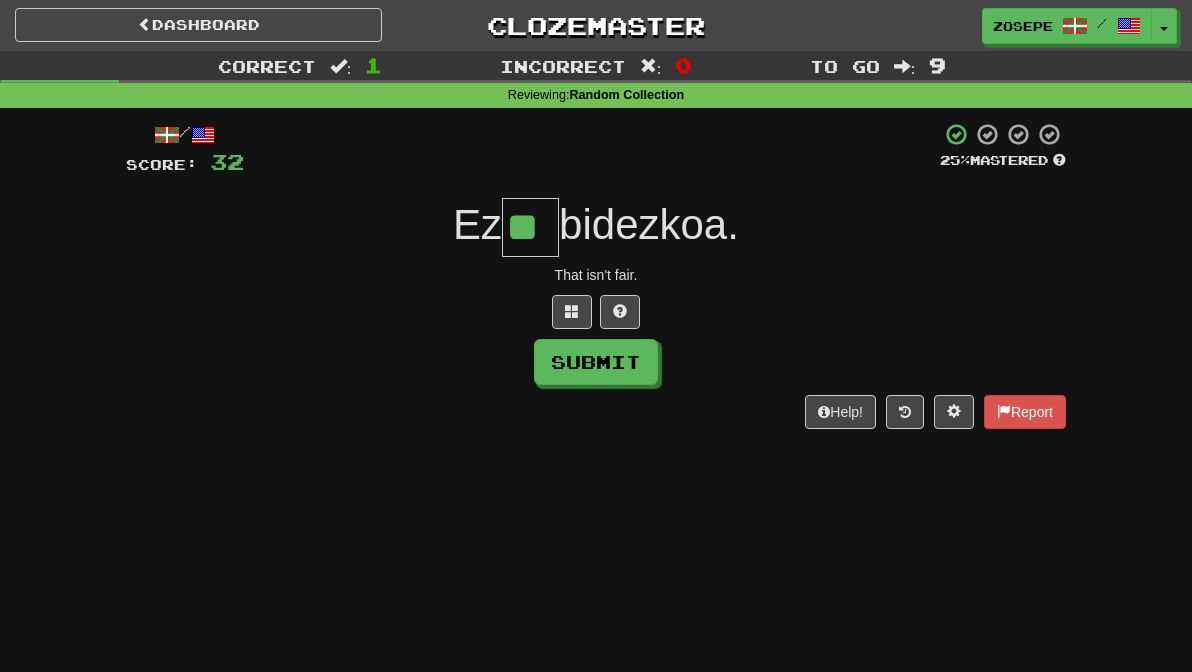 type on "**" 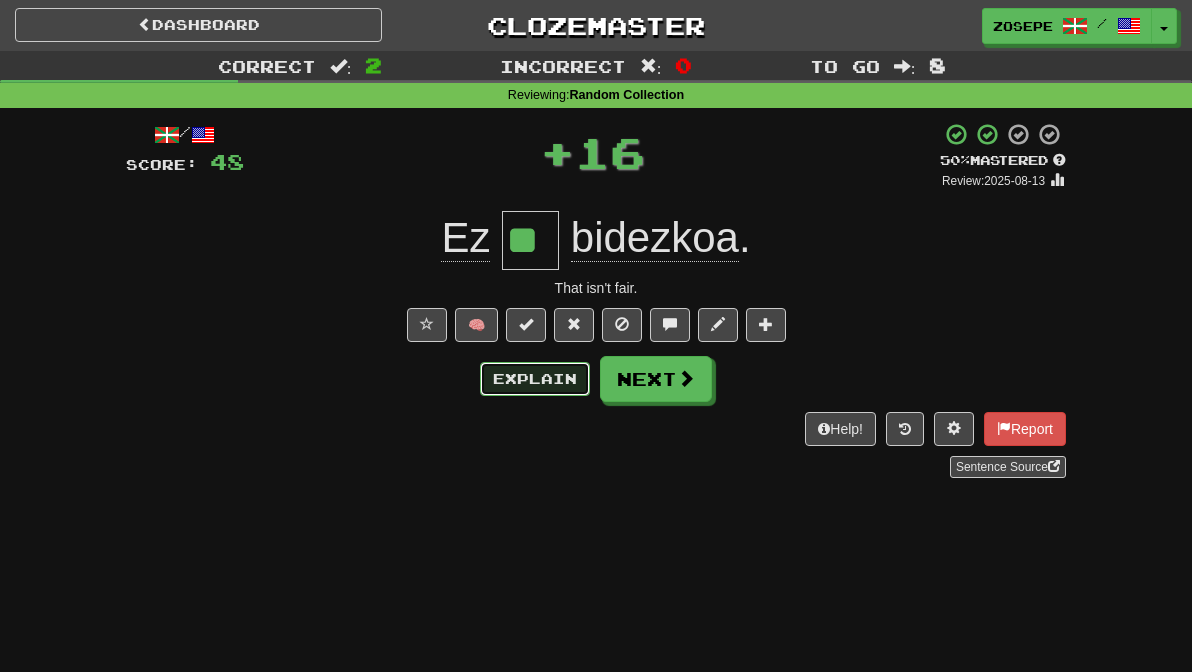 click on "Explain" at bounding box center [535, 379] 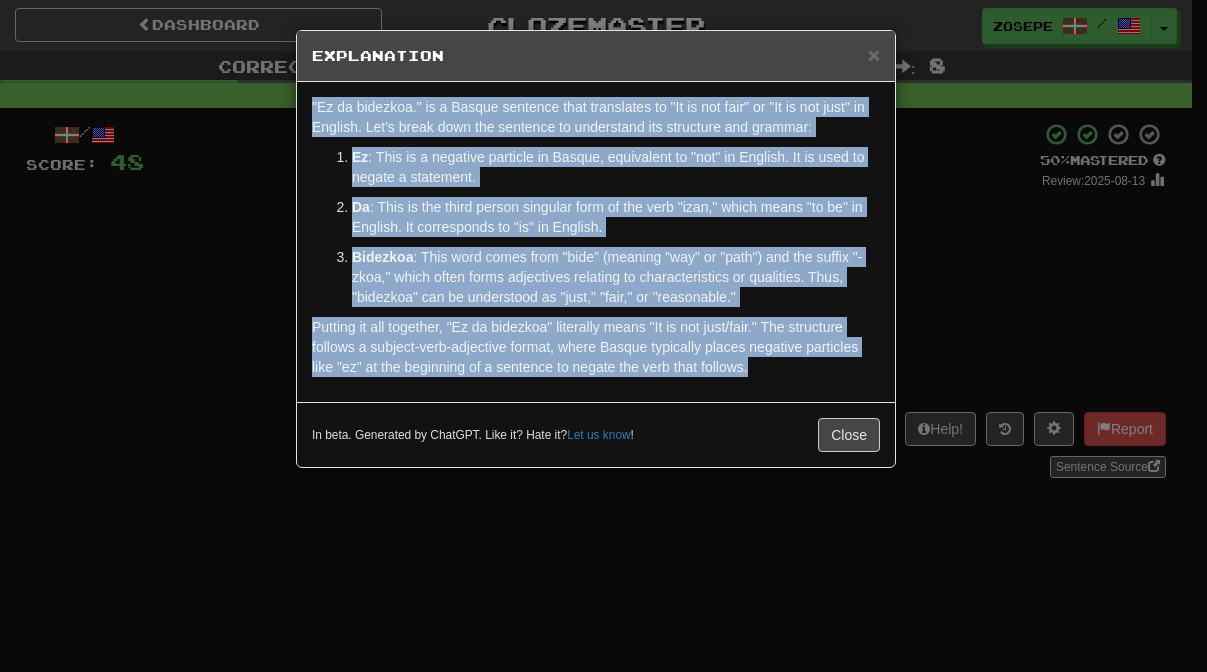 drag, startPoint x: 757, startPoint y: 386, endPoint x: 226, endPoint y: 99, distance: 603.59753 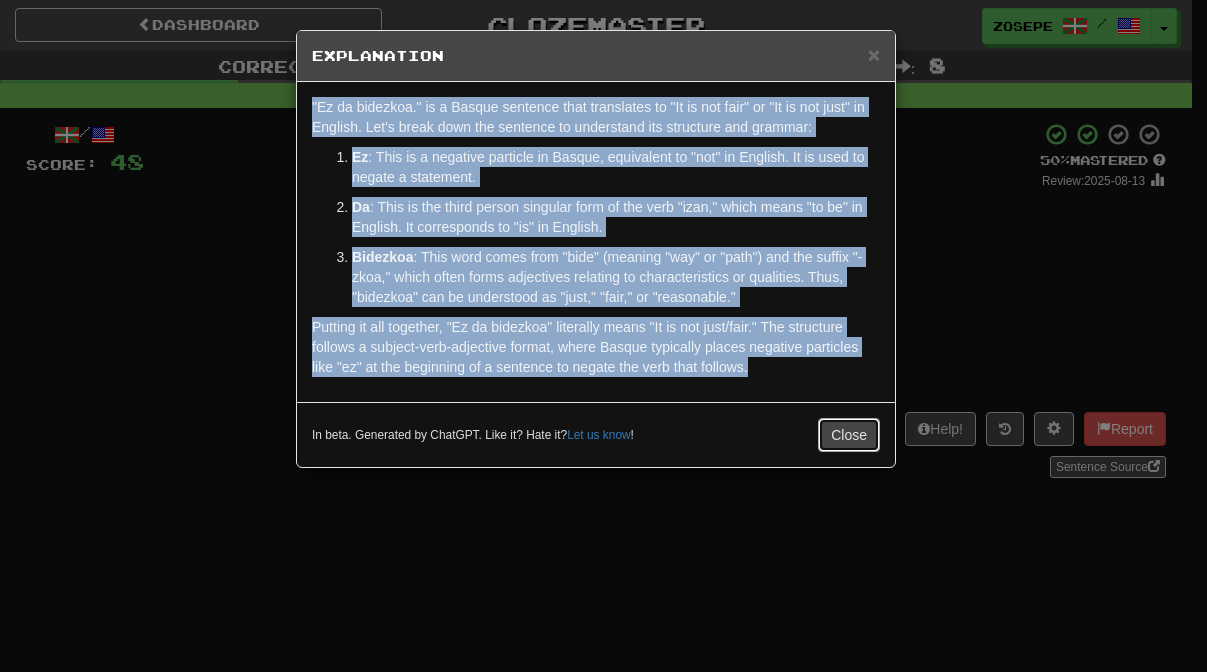click on "Close" at bounding box center [849, 435] 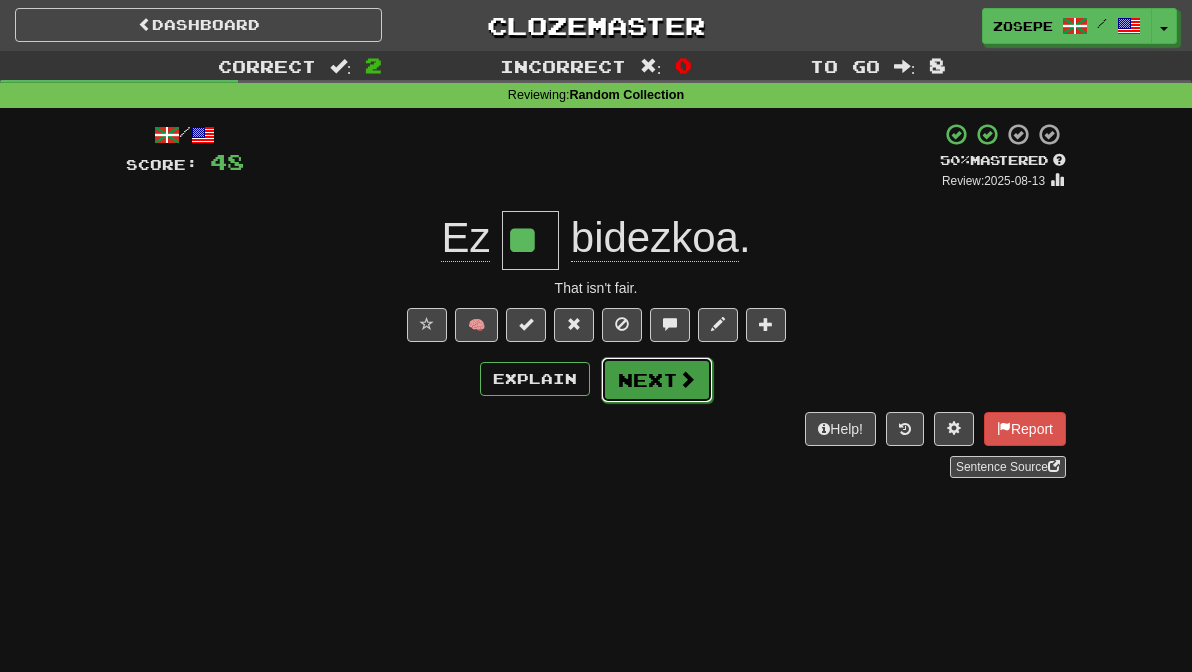 click at bounding box center (687, 379) 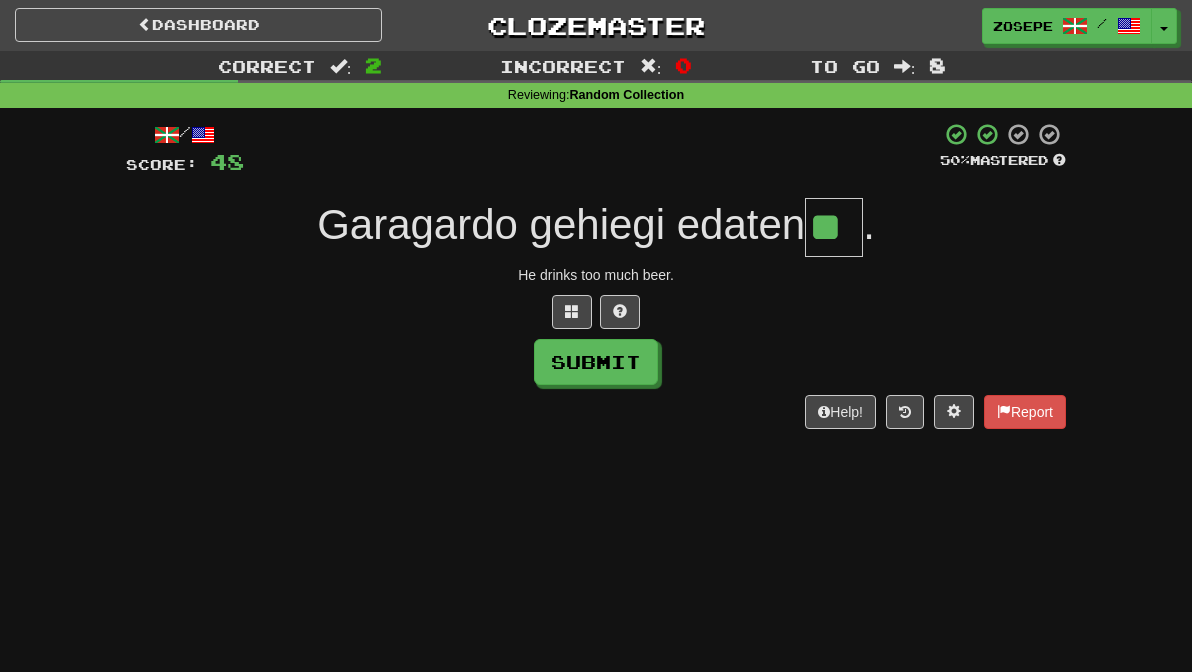 type on "**" 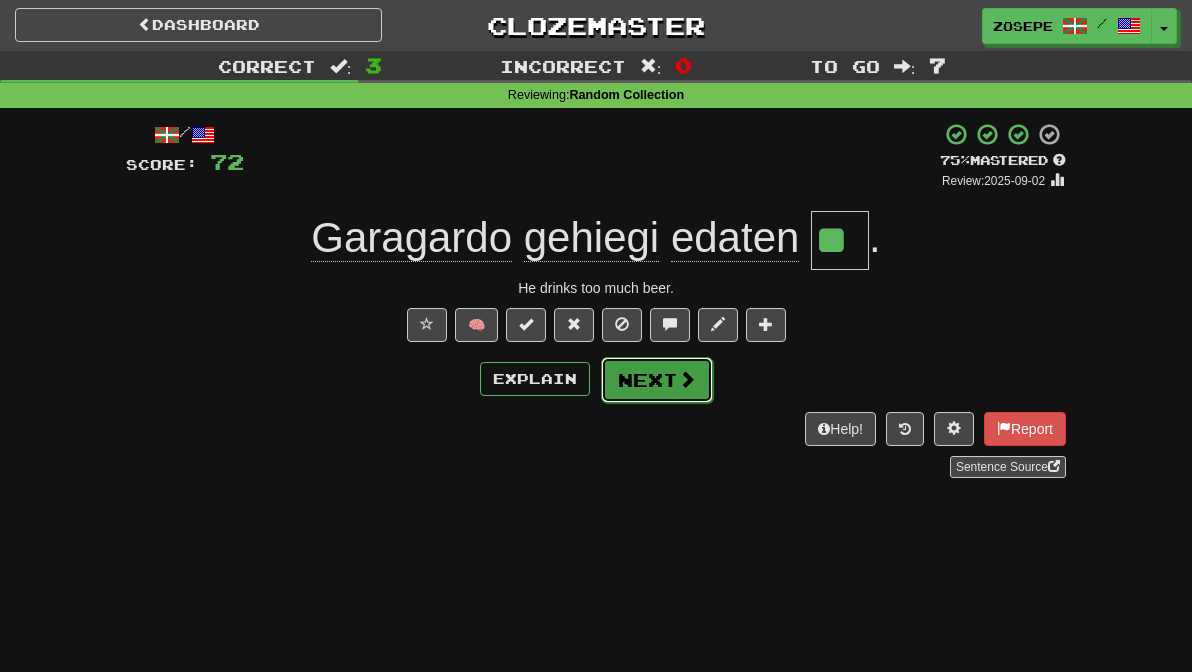click at bounding box center [687, 379] 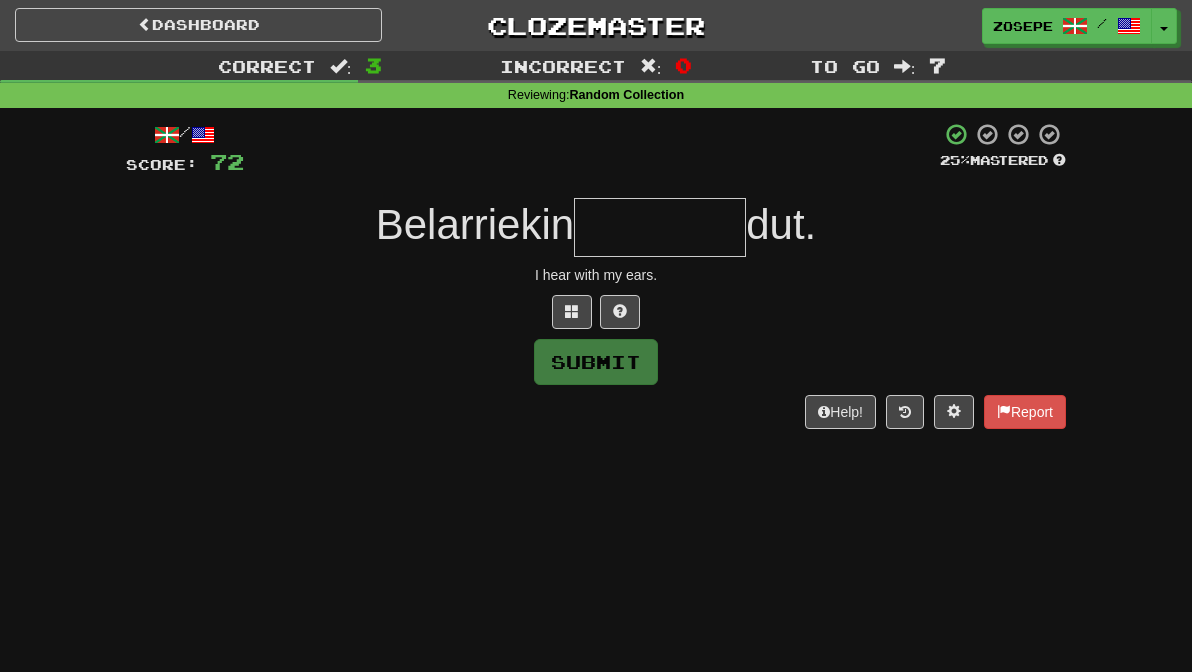 type on "*" 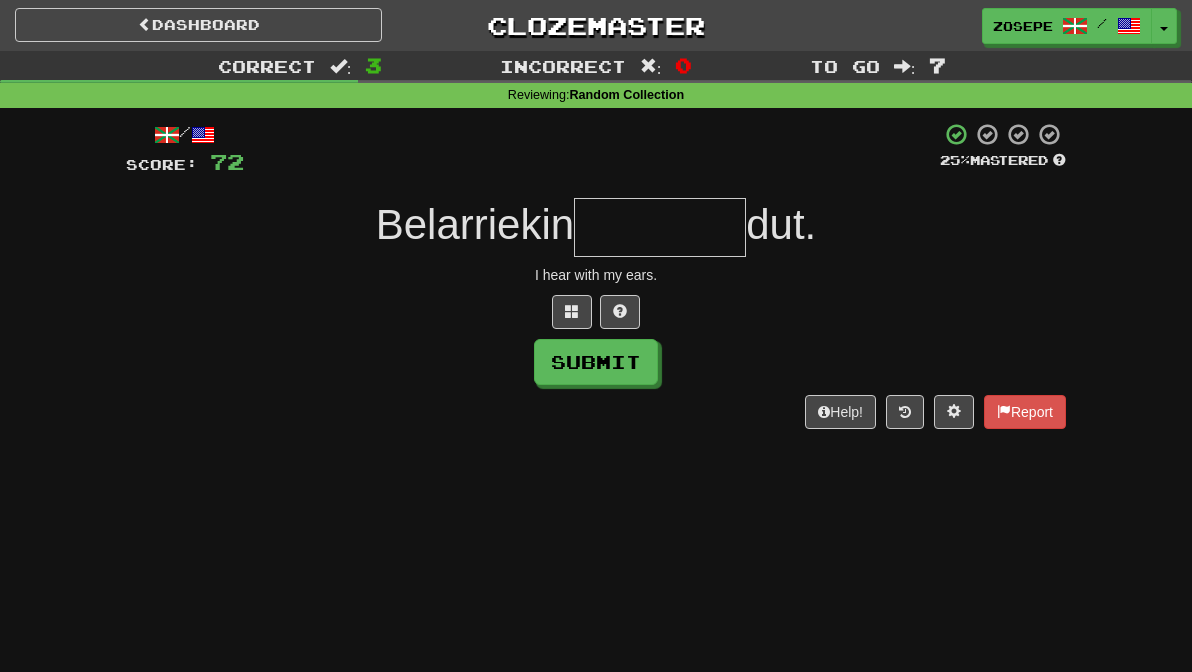 type on "*" 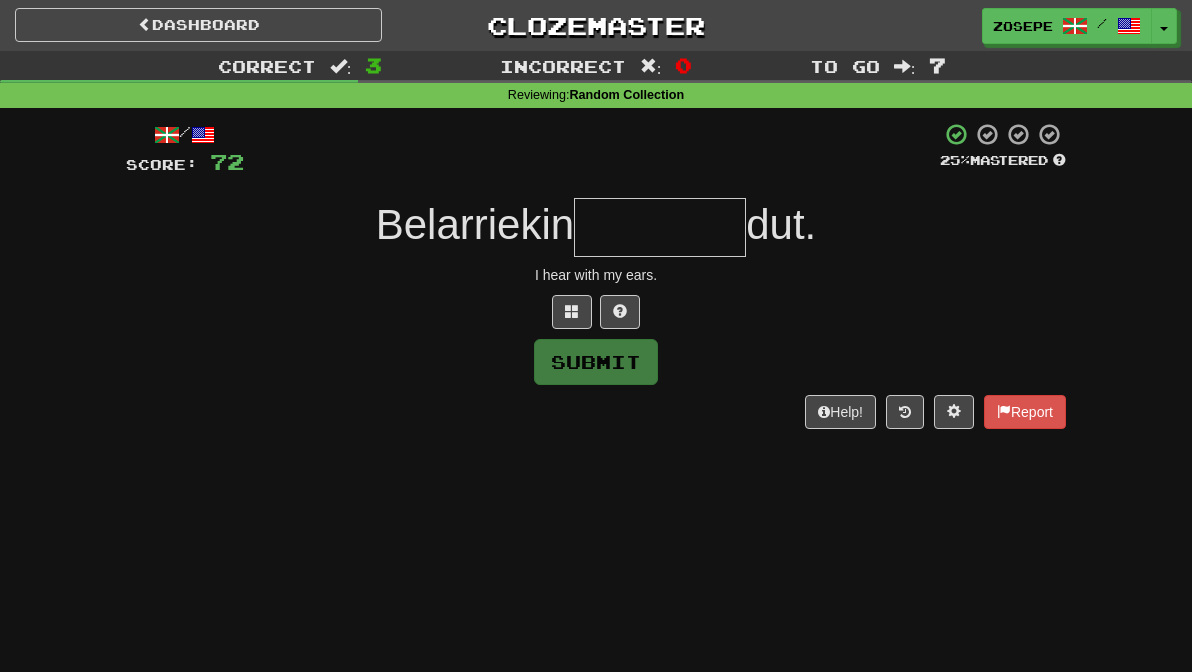 type on "*" 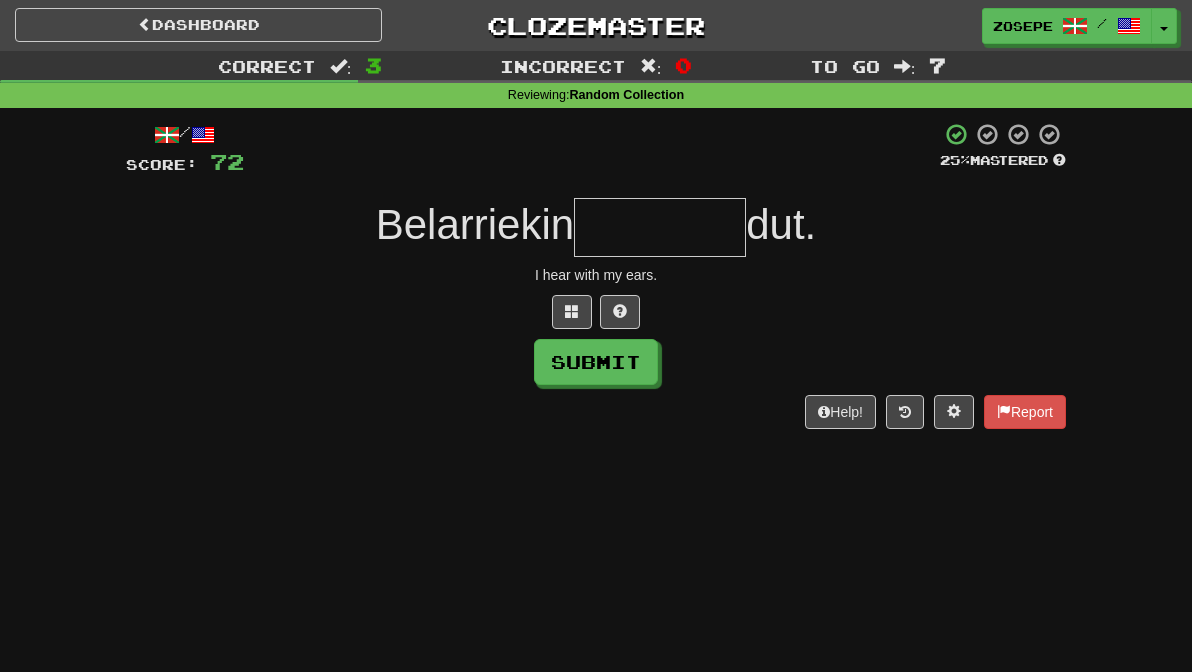 type on "*" 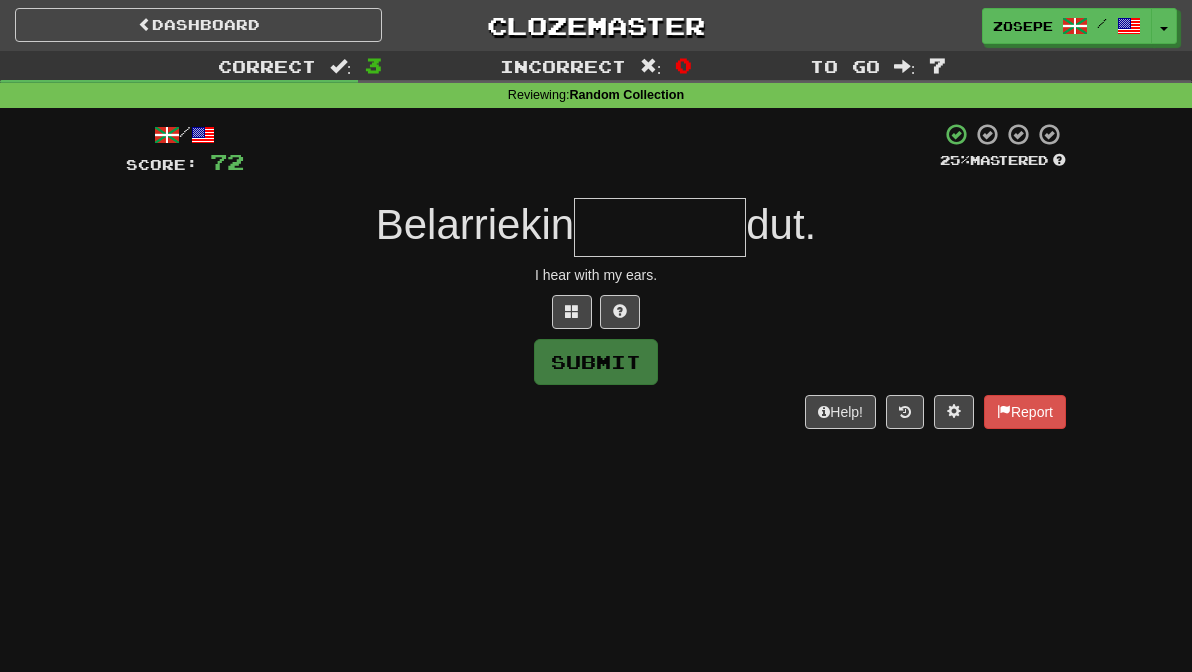 type on "*" 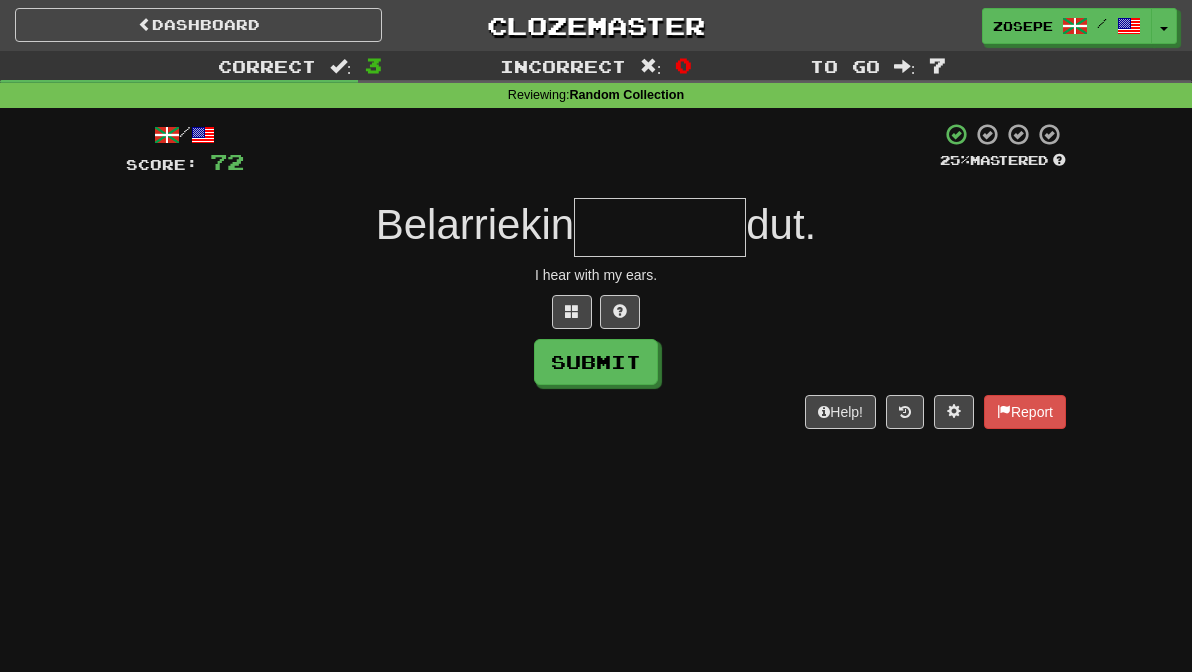 type on "*" 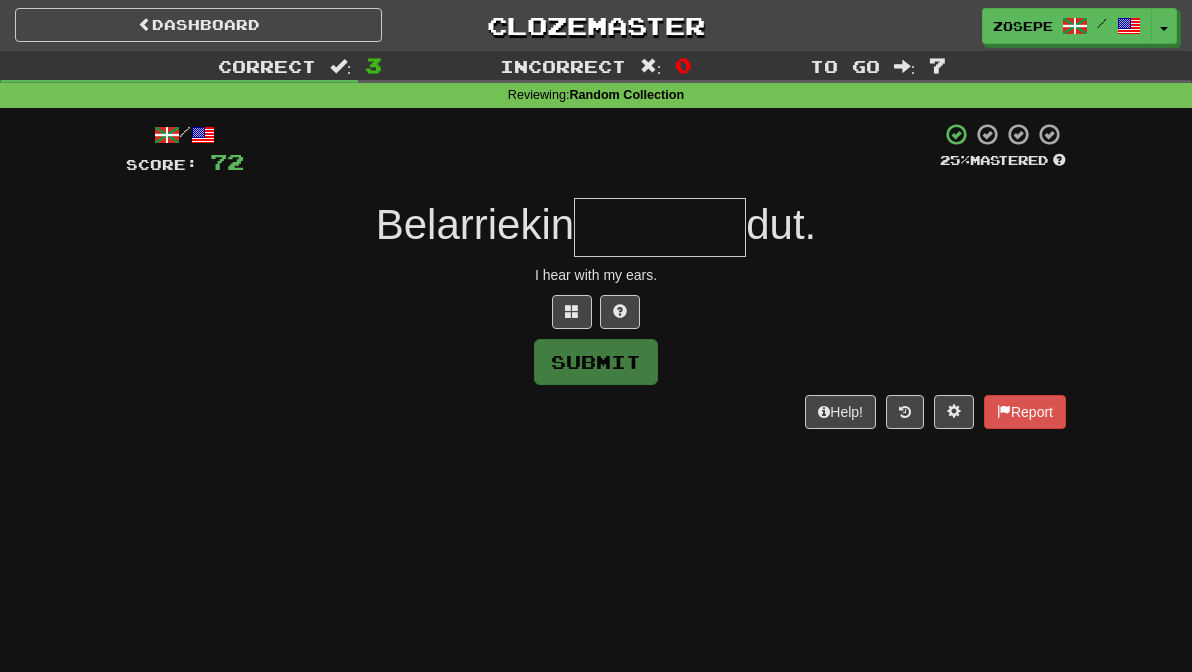 type on "*" 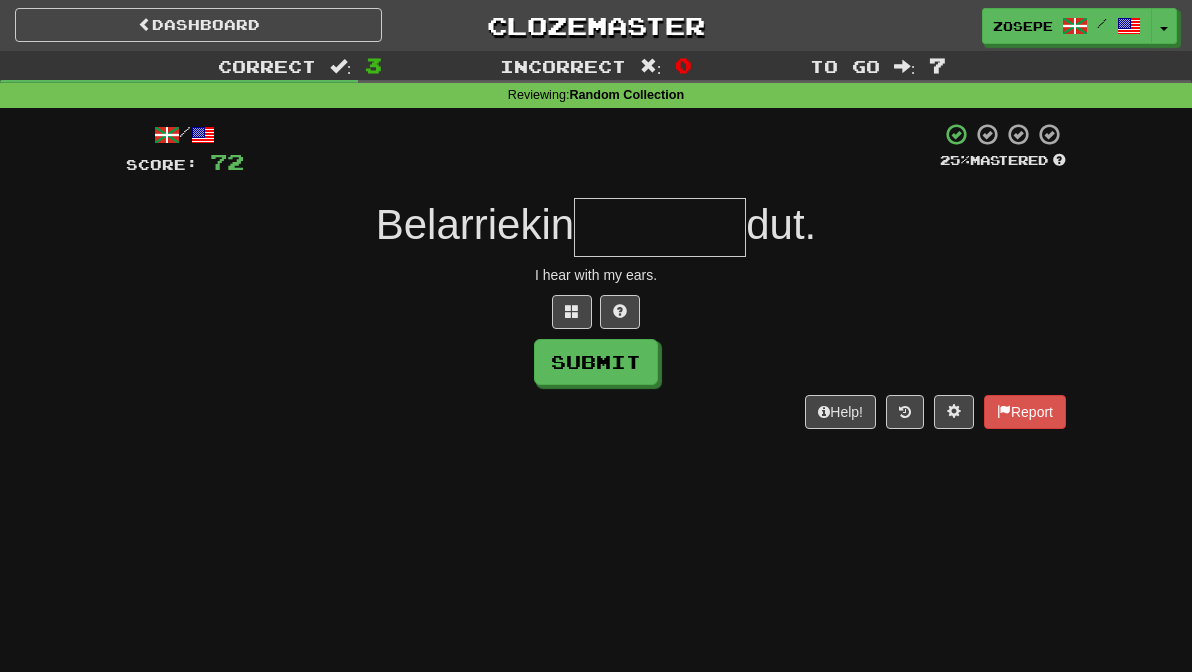 type on "*" 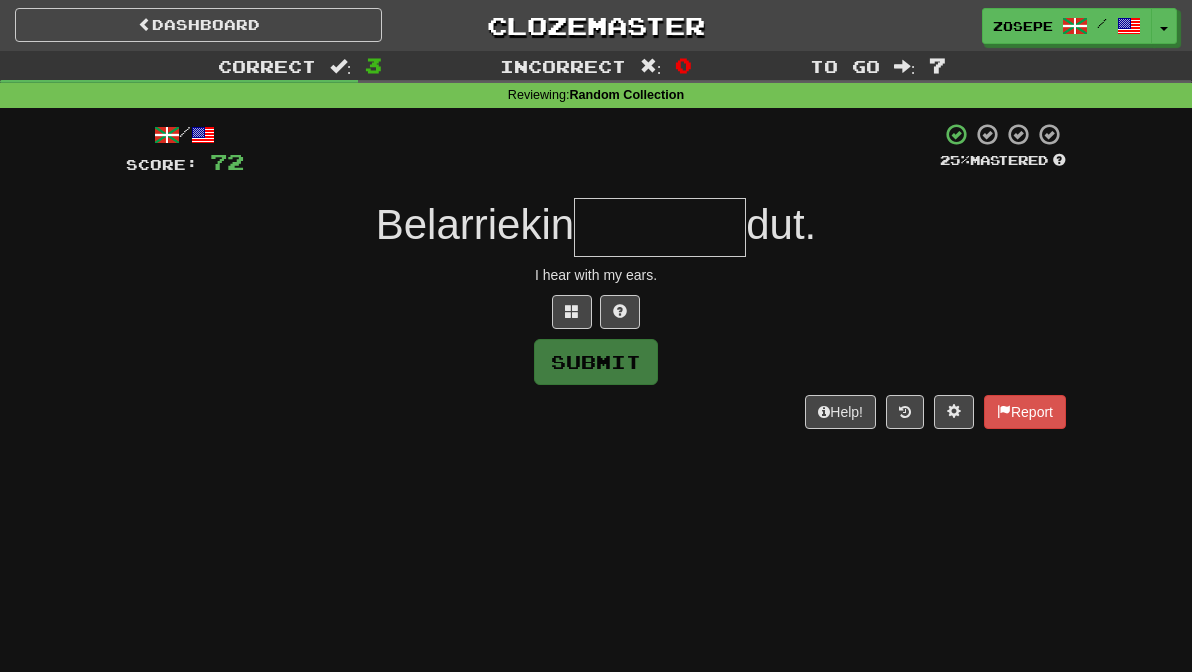 type on "*" 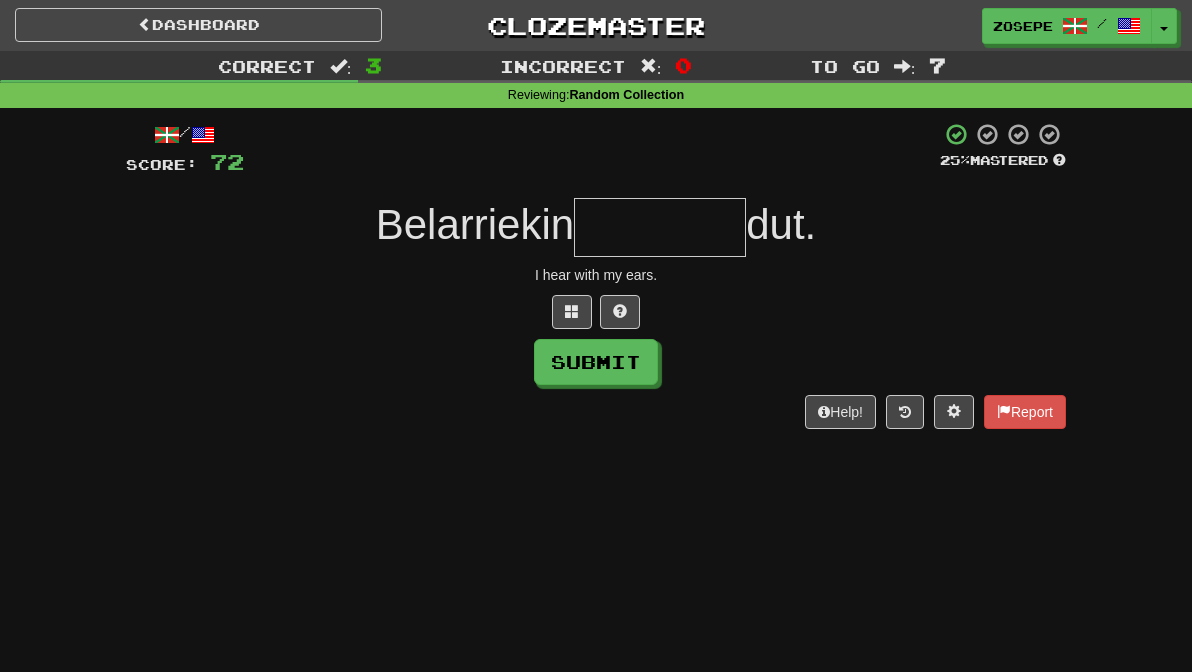 type on "*" 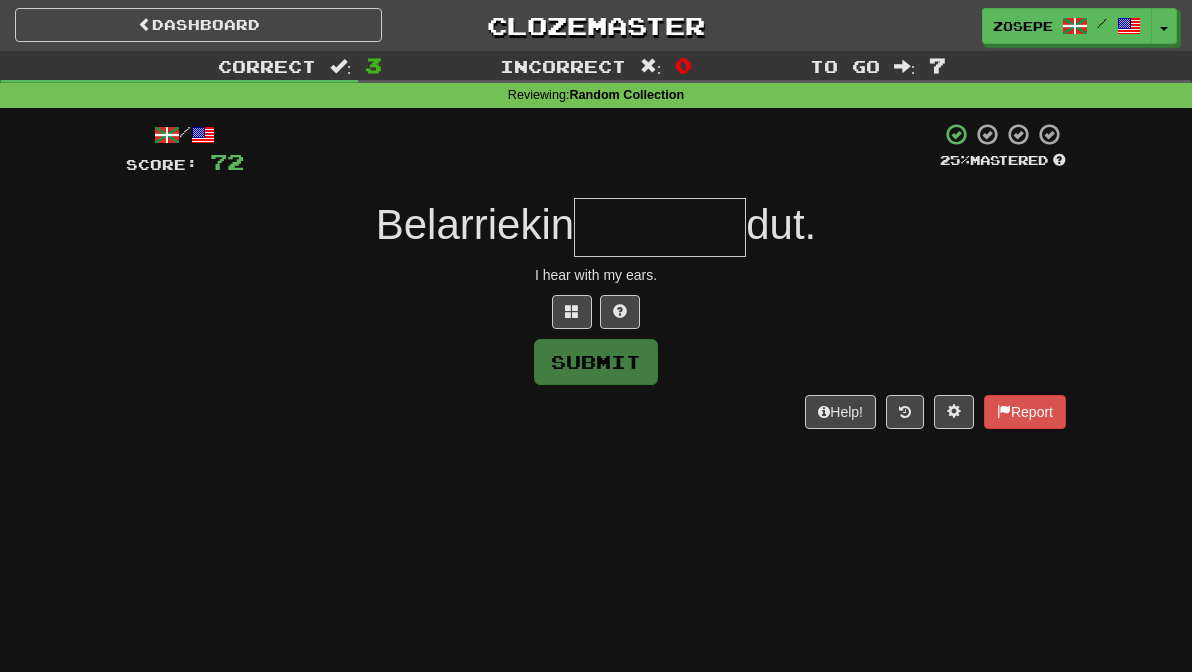 type on "*" 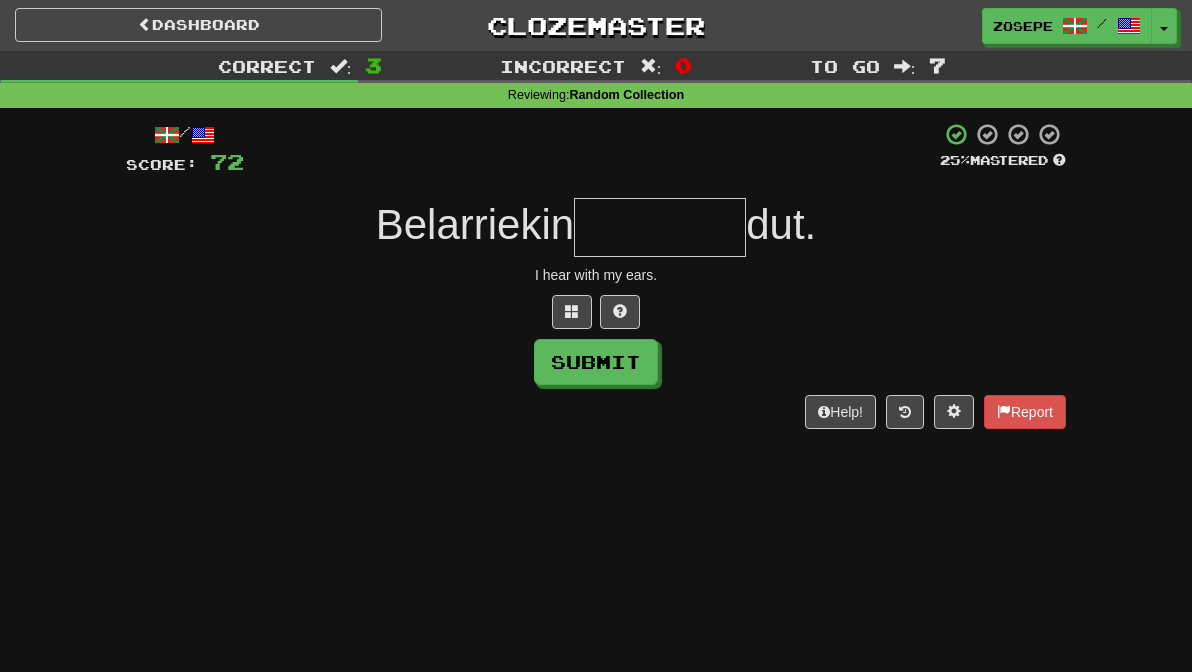 type on "*" 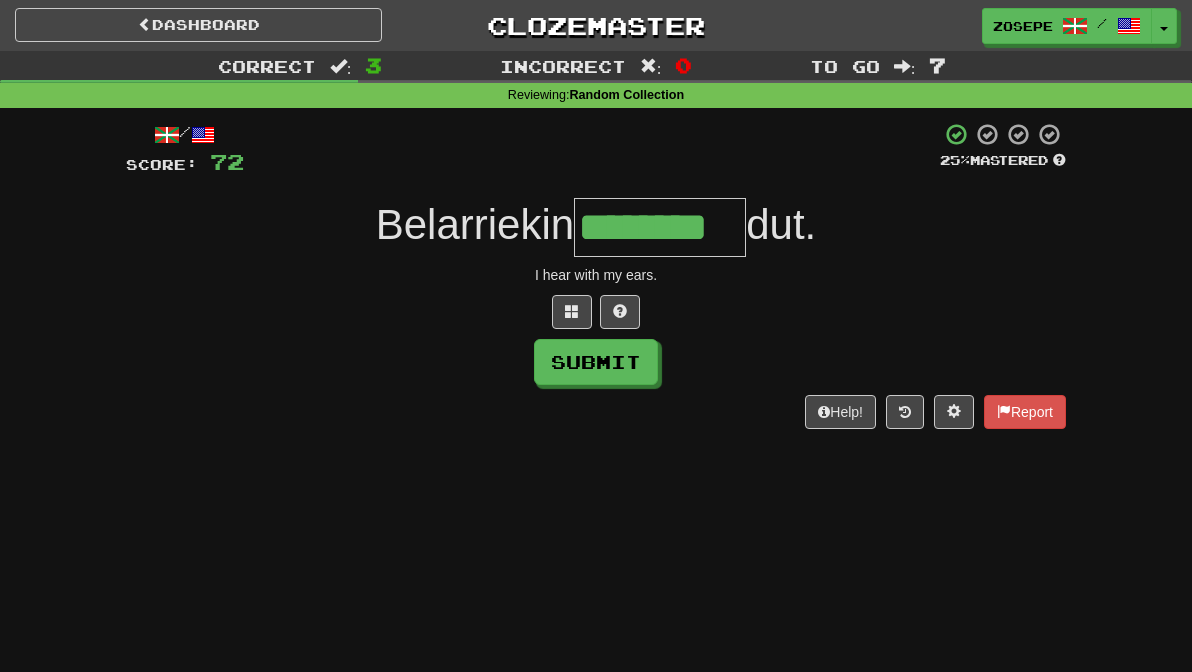 type on "********" 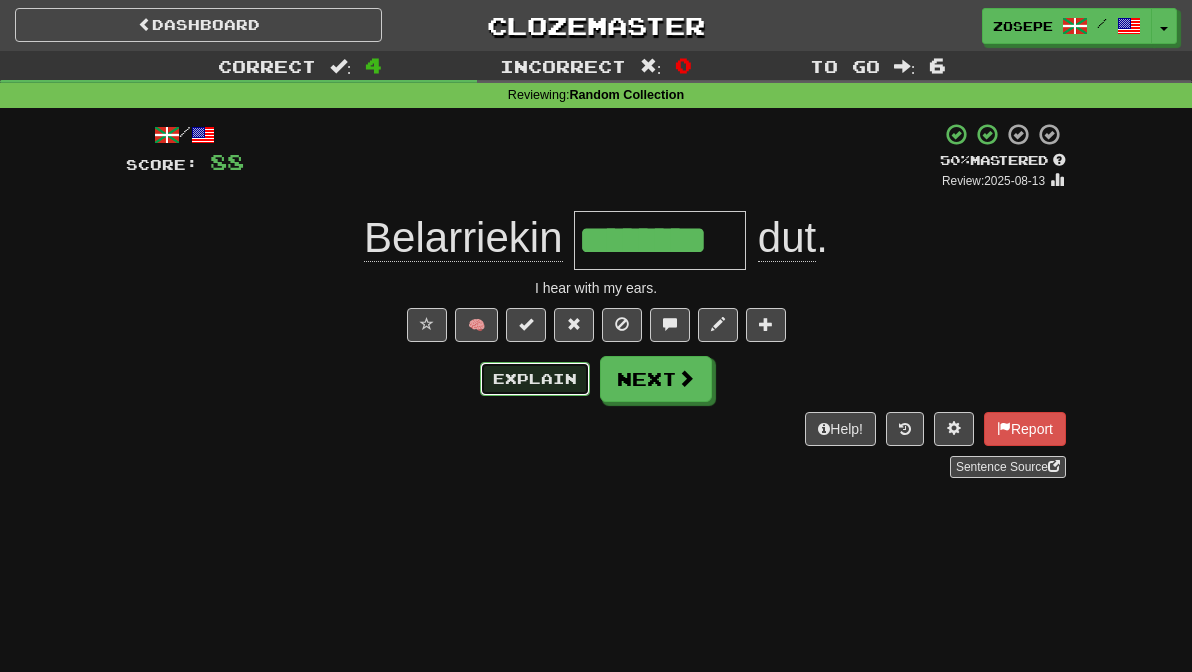 click on "Explain" at bounding box center (535, 379) 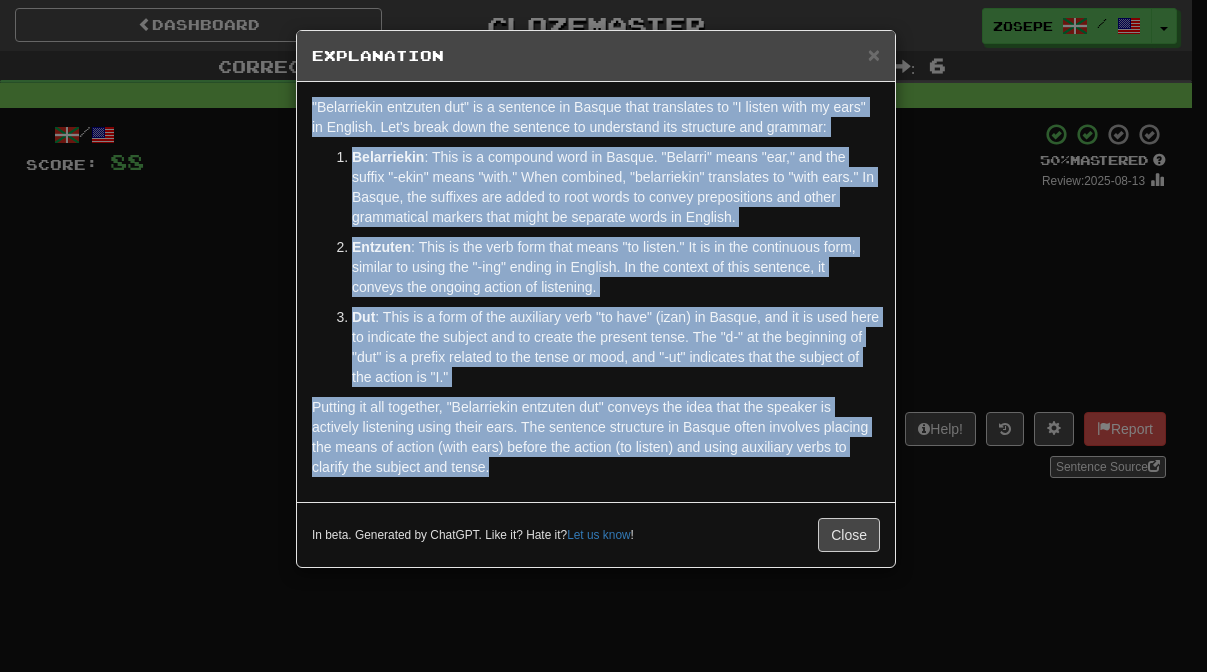 drag, startPoint x: 589, startPoint y: 481, endPoint x: 298, endPoint y: 109, distance: 472.29758 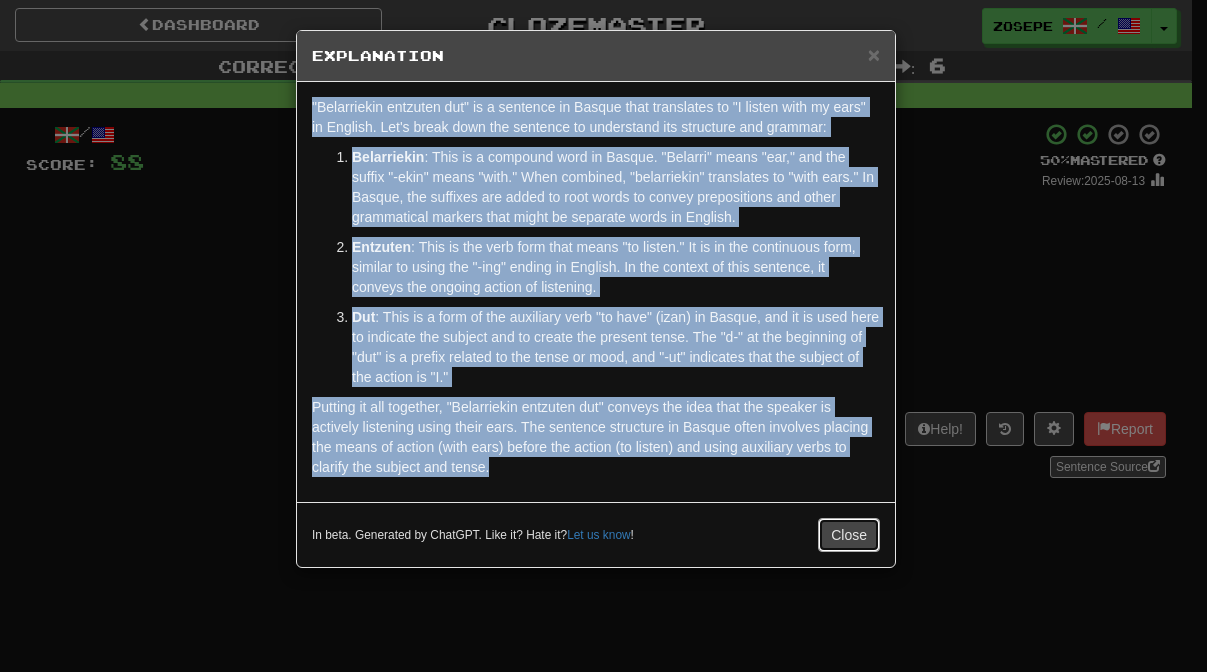 click on "Close" at bounding box center [849, 535] 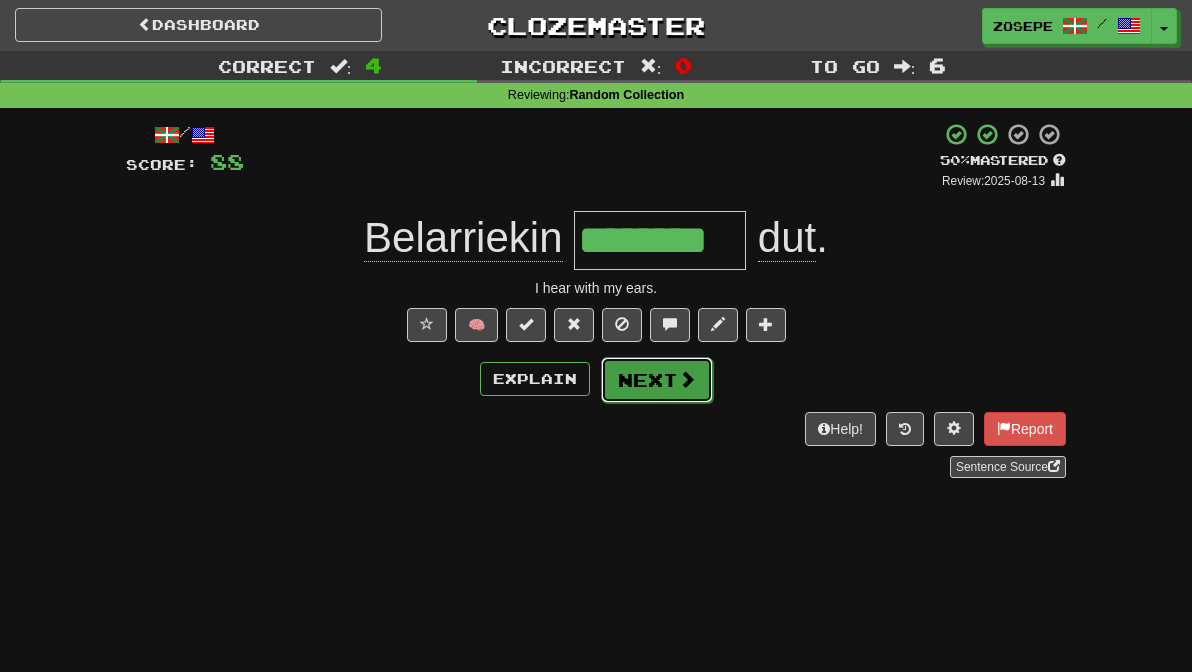 click at bounding box center (687, 379) 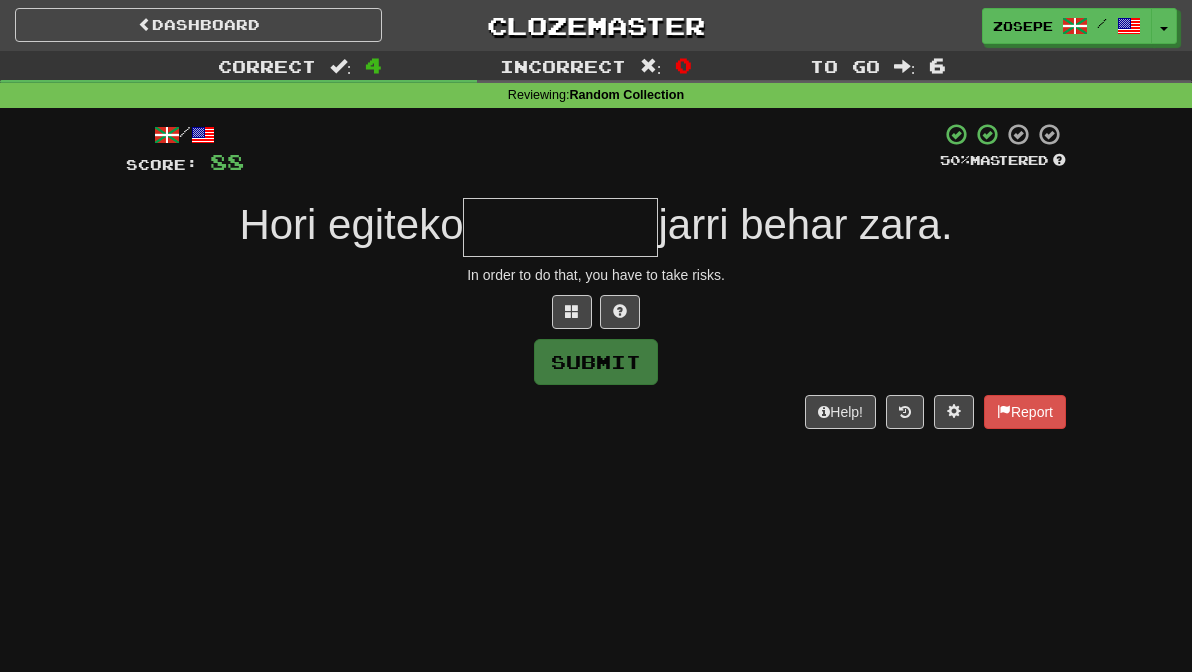 type on "*" 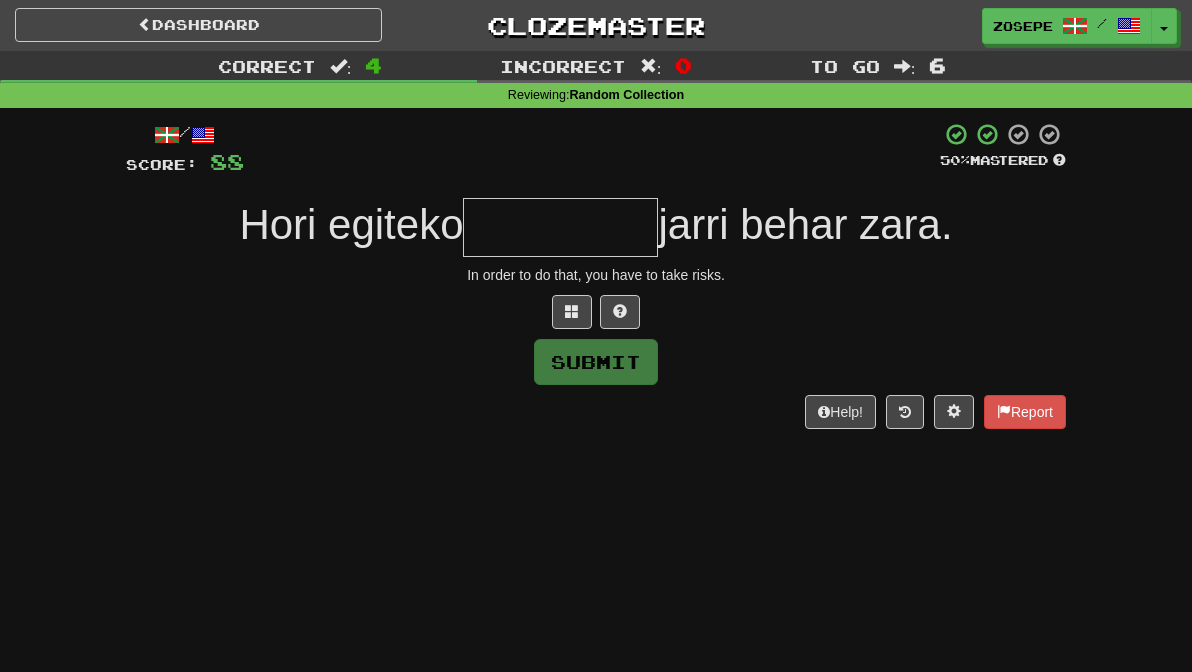 type on "*" 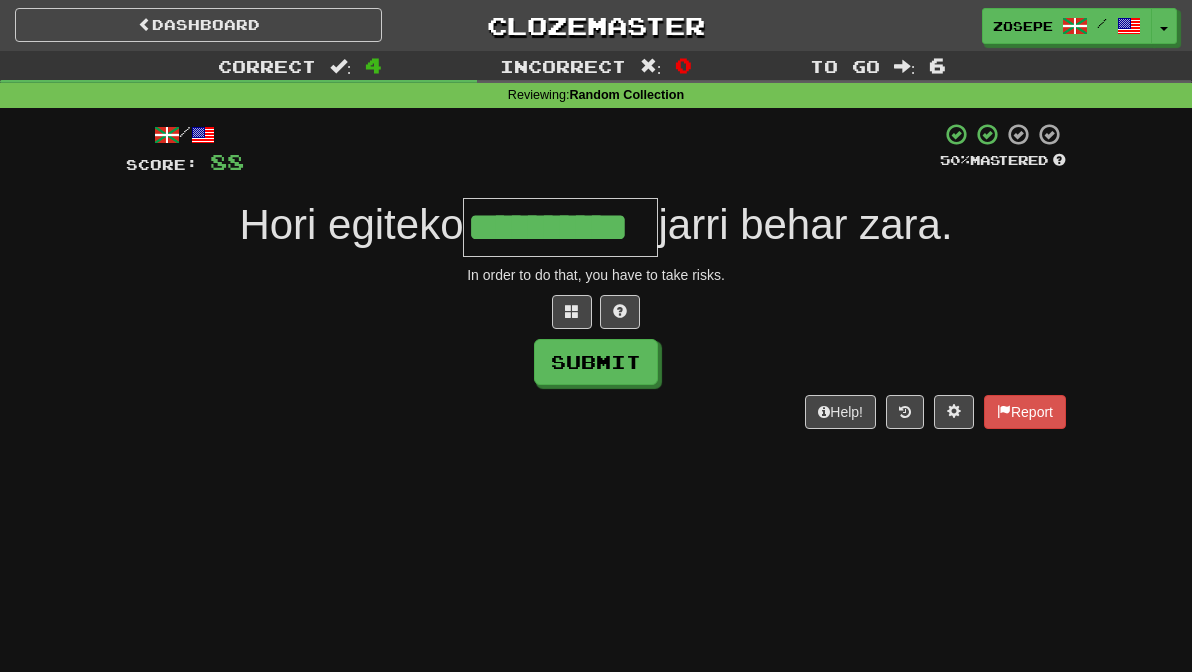 type on "**********" 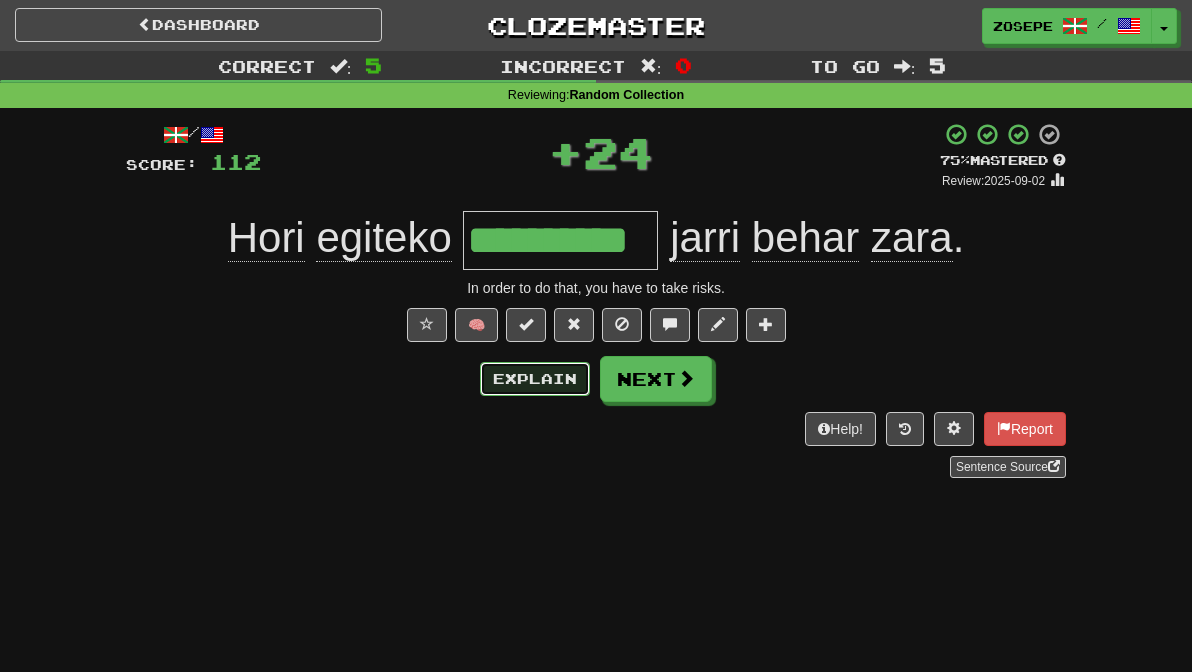 click on "Explain" at bounding box center (535, 379) 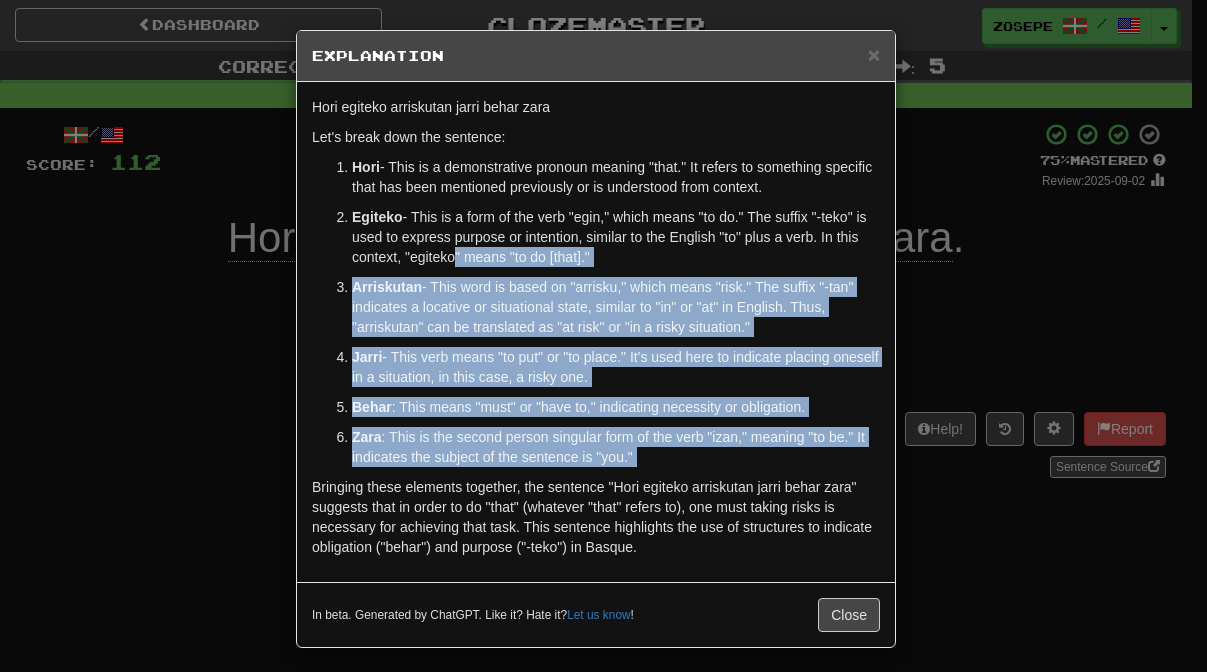 drag, startPoint x: 567, startPoint y: 591, endPoint x: 443, endPoint y: 270, distance: 344.1177 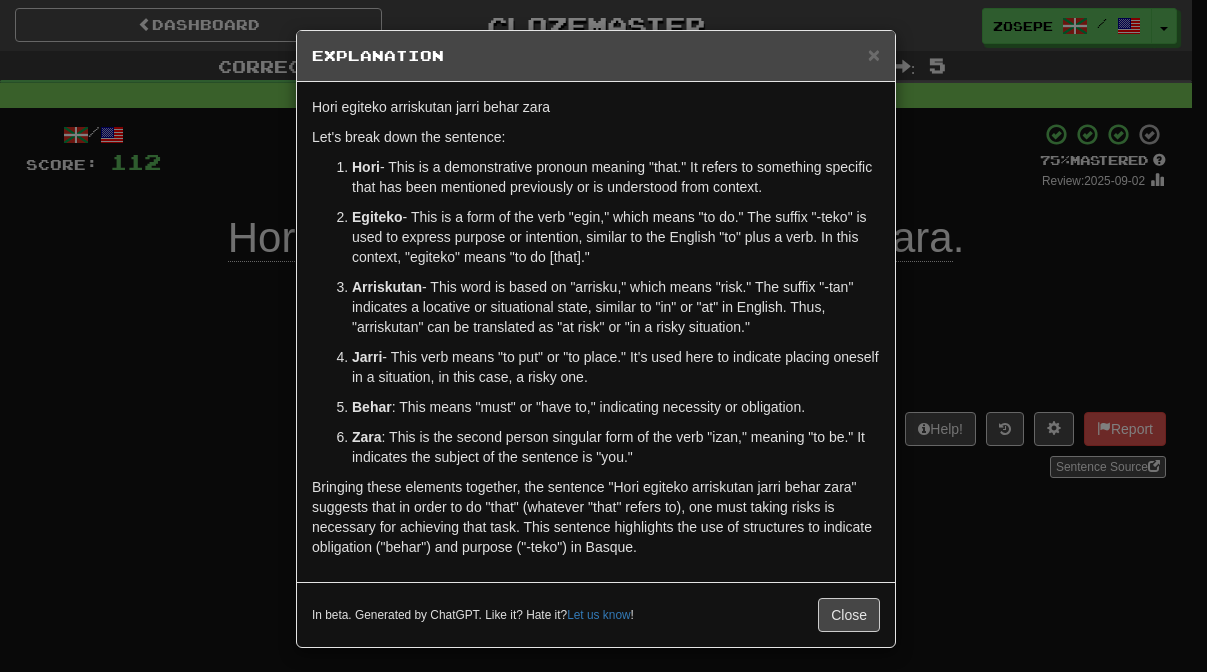 click on "In beta. Generated by ChatGPT. Like it? Hate it?  Let us know ! Close" at bounding box center [596, 614] 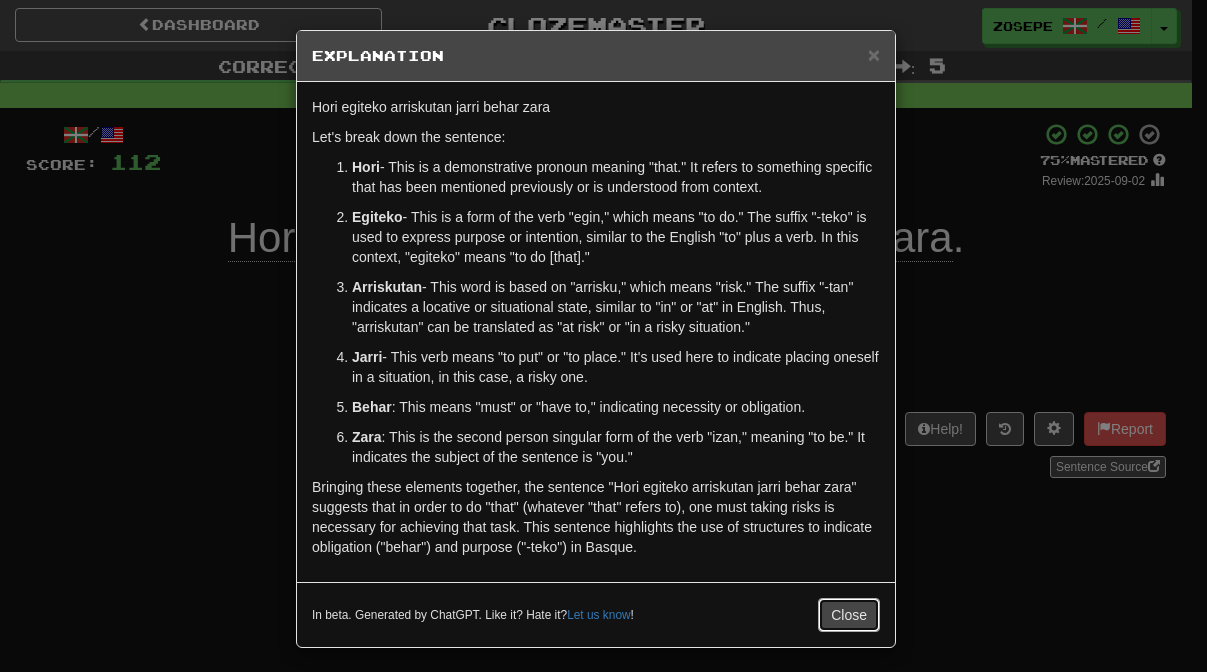 click on "Close" at bounding box center [849, 615] 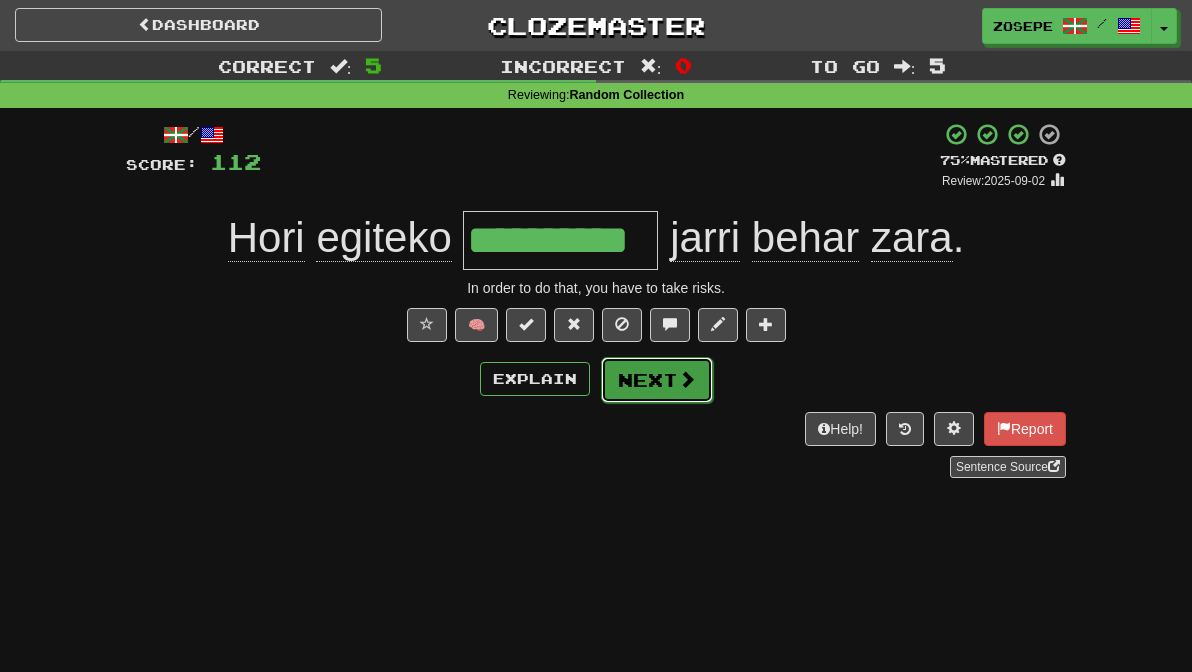 click on "Next" at bounding box center [657, 380] 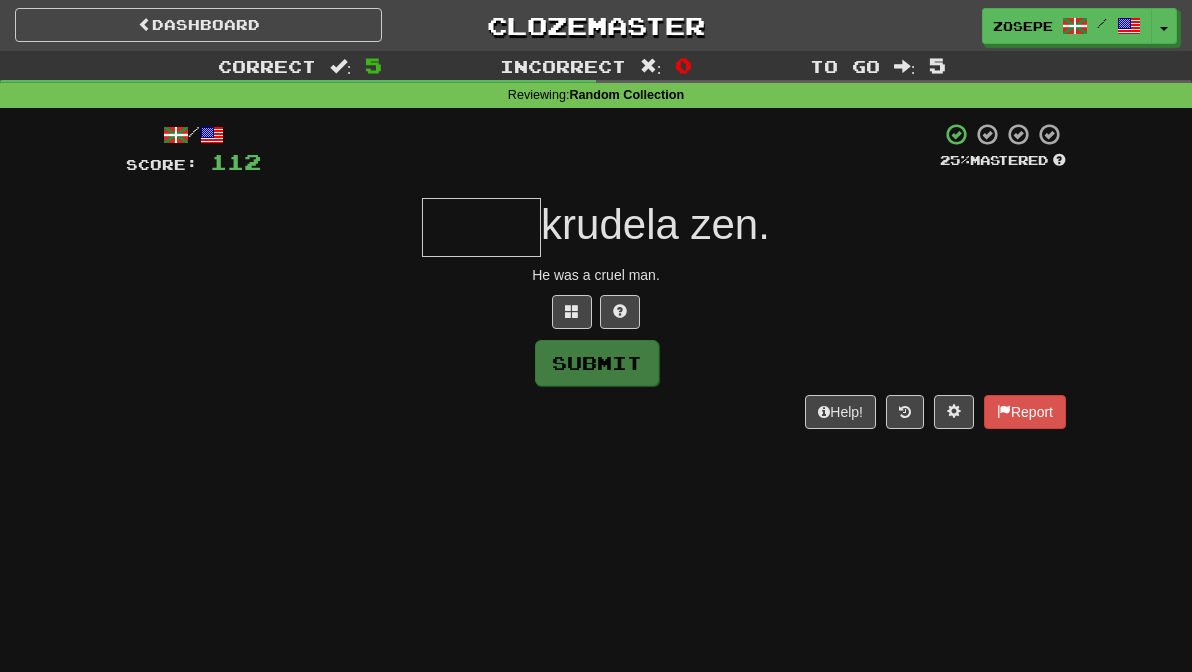 type on "*" 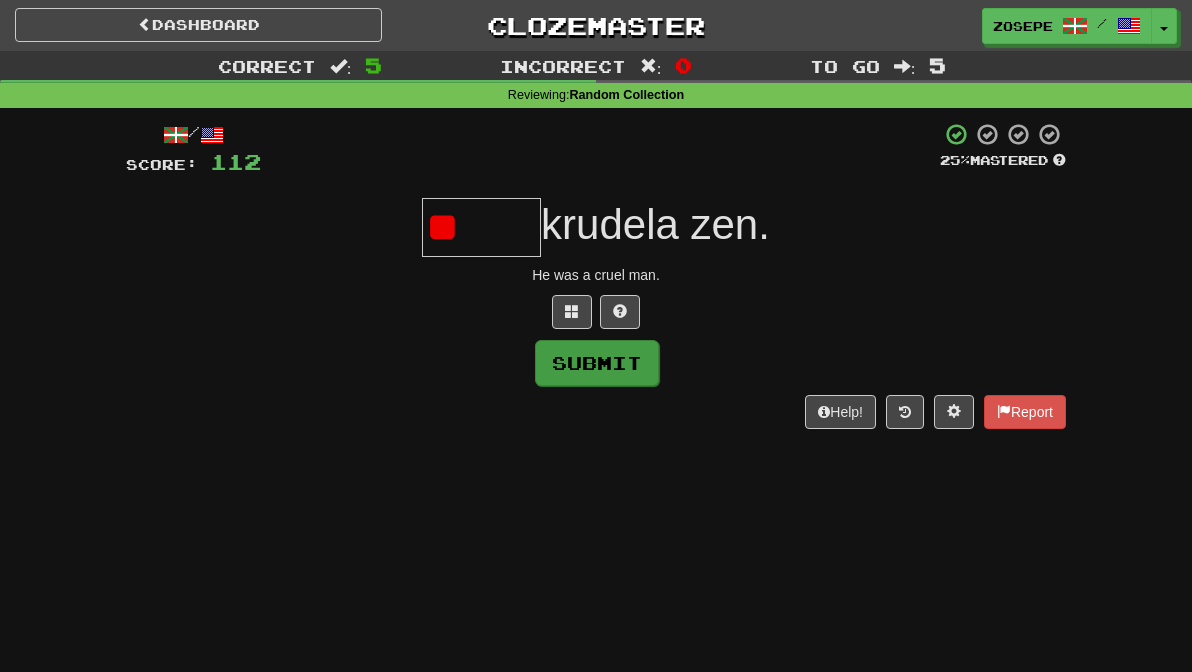 type on "*" 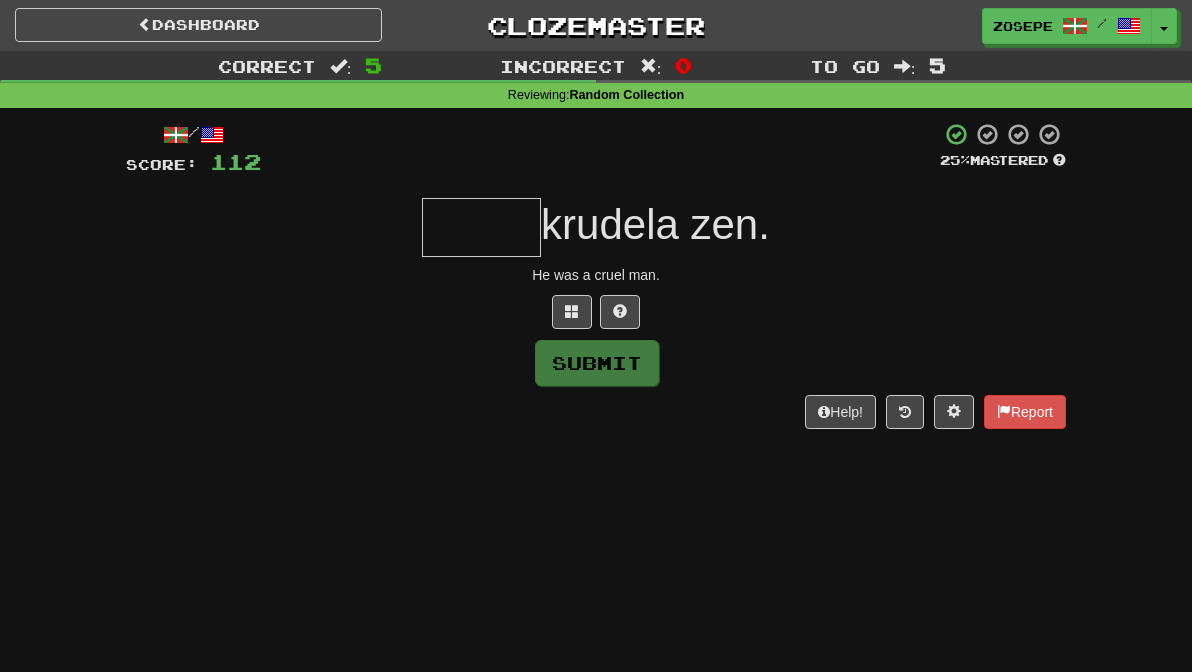 type on "*" 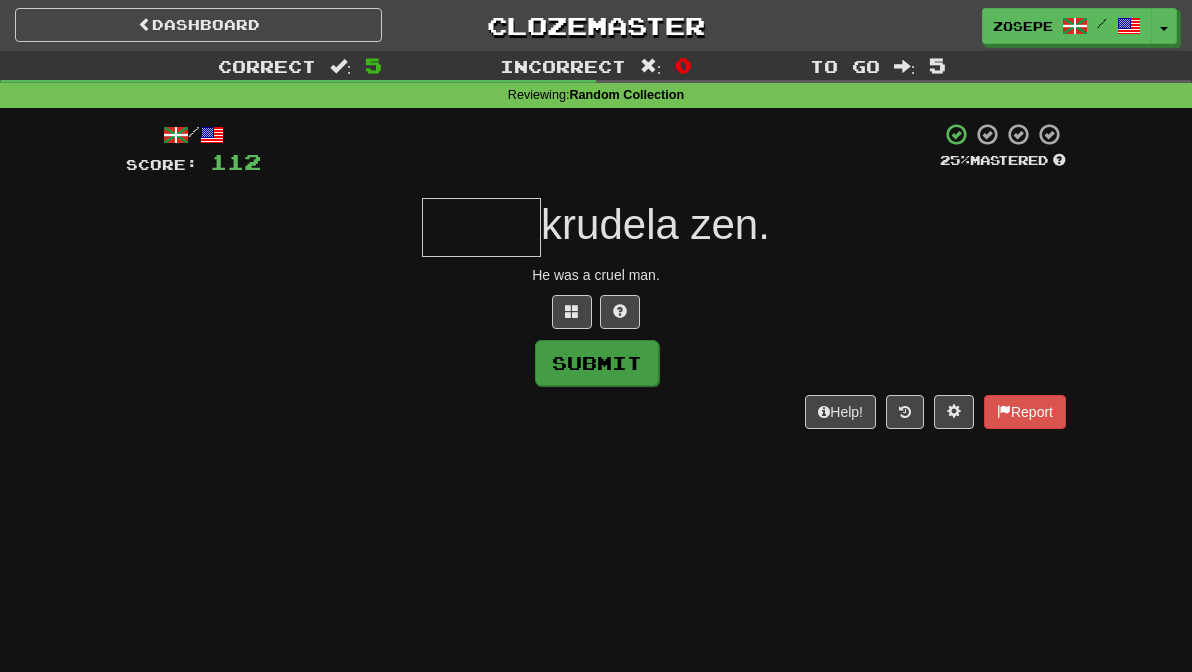 type on "*" 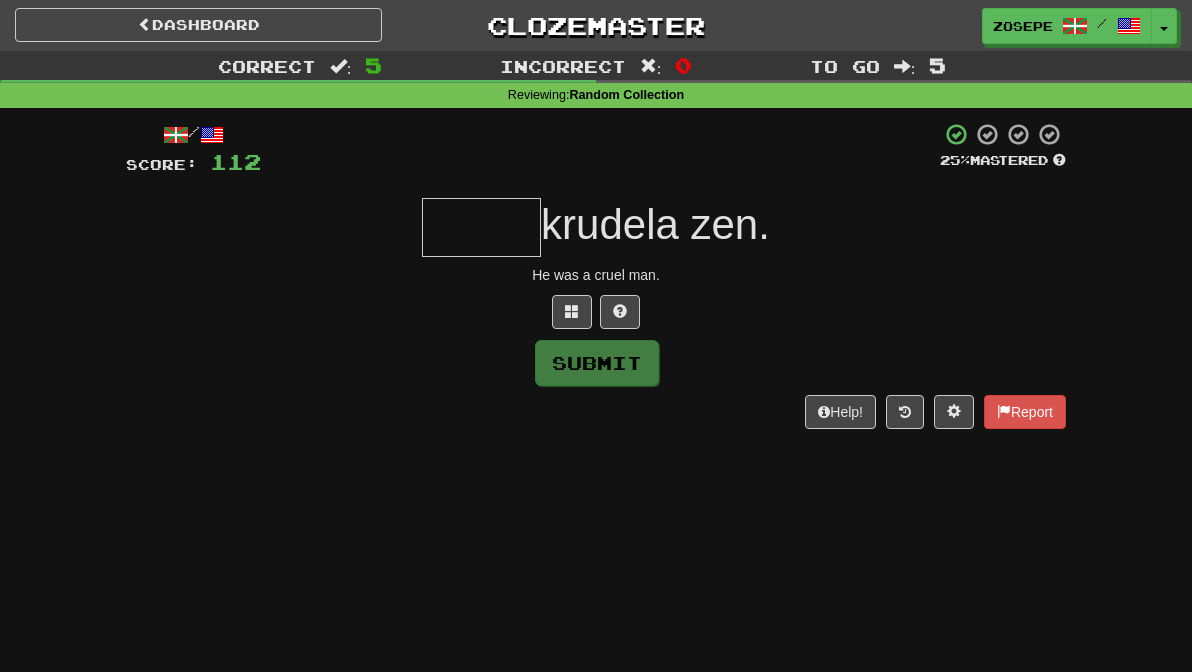 type on "*" 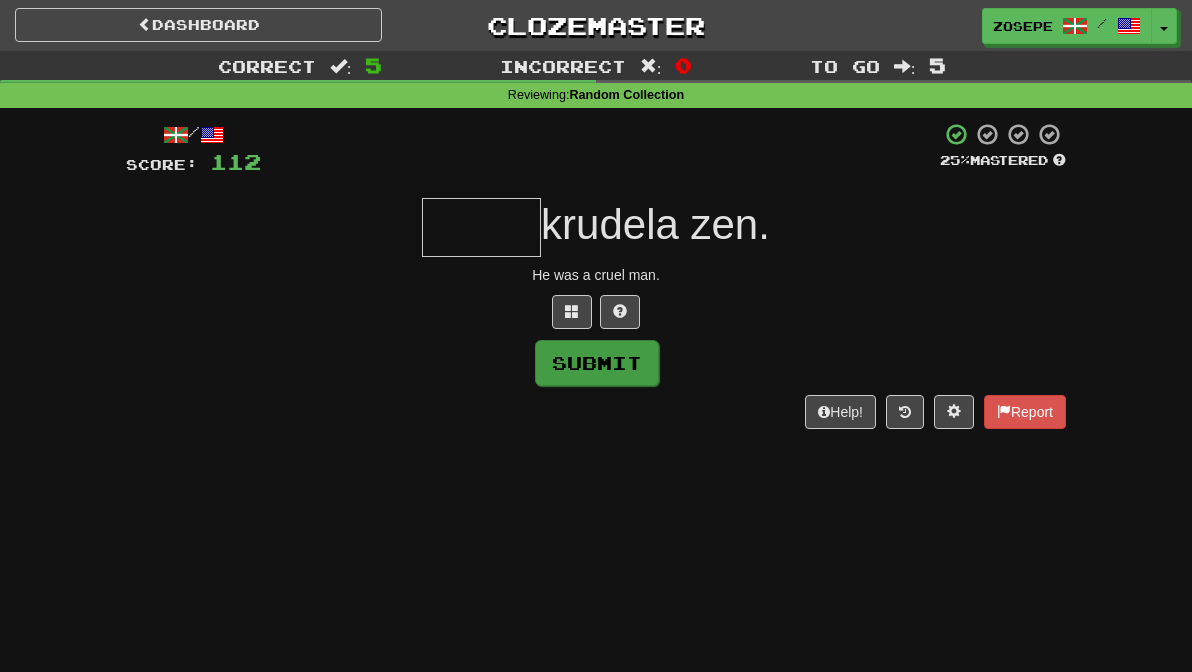 type on "*" 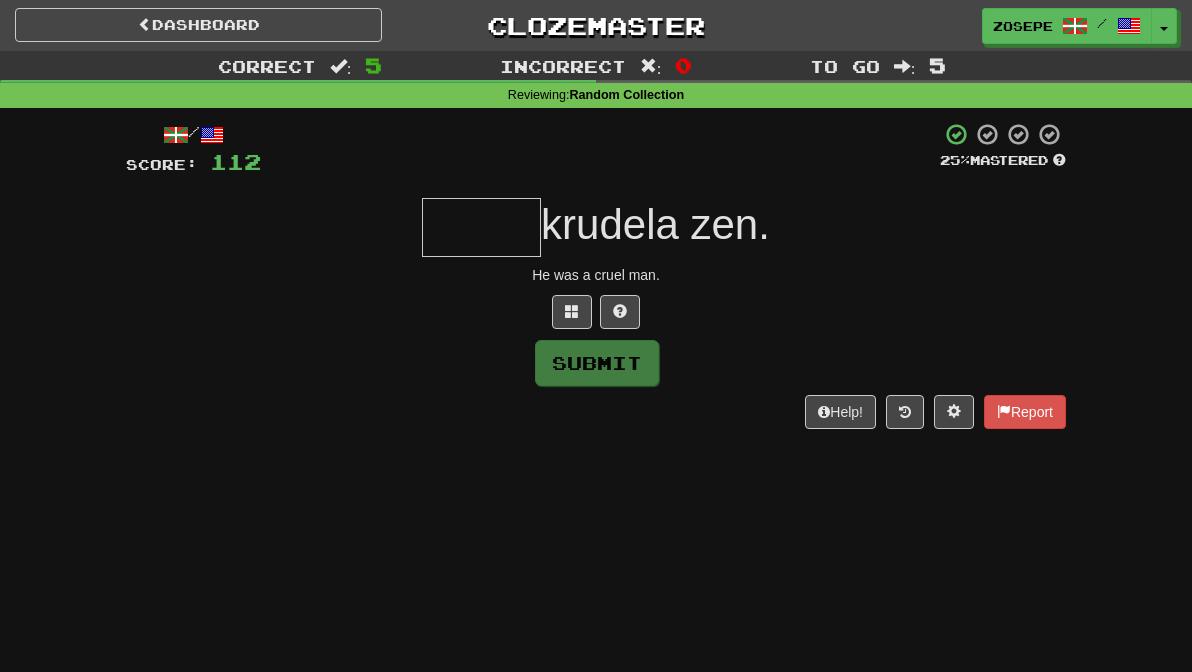 type on "*" 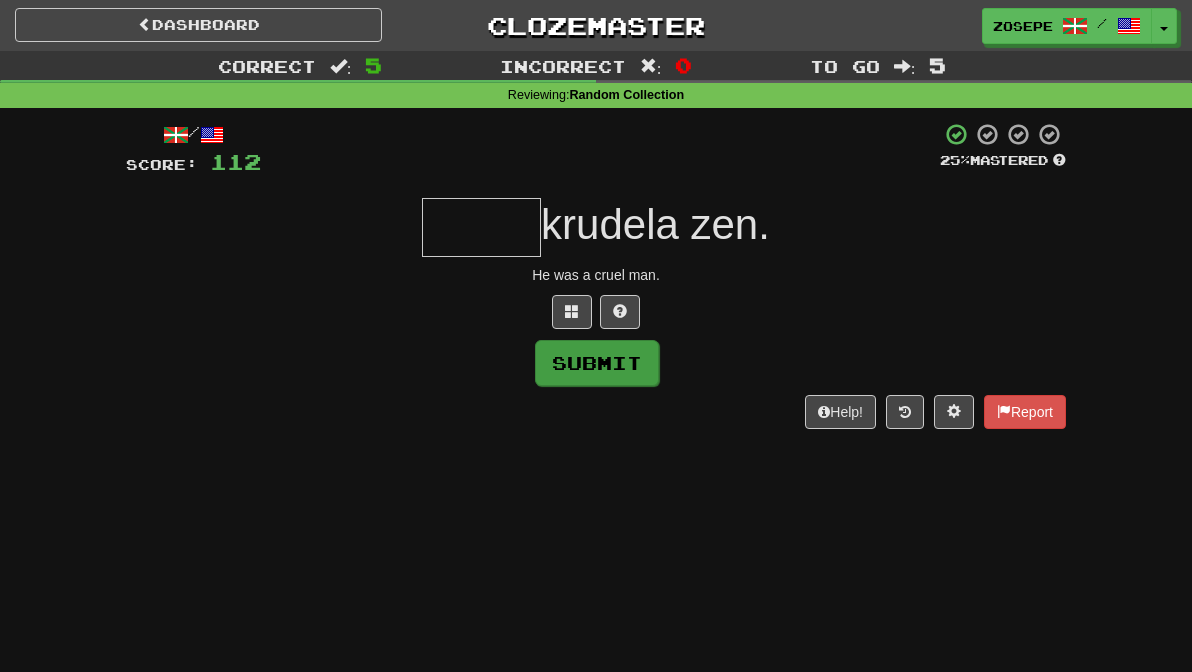 type on "*" 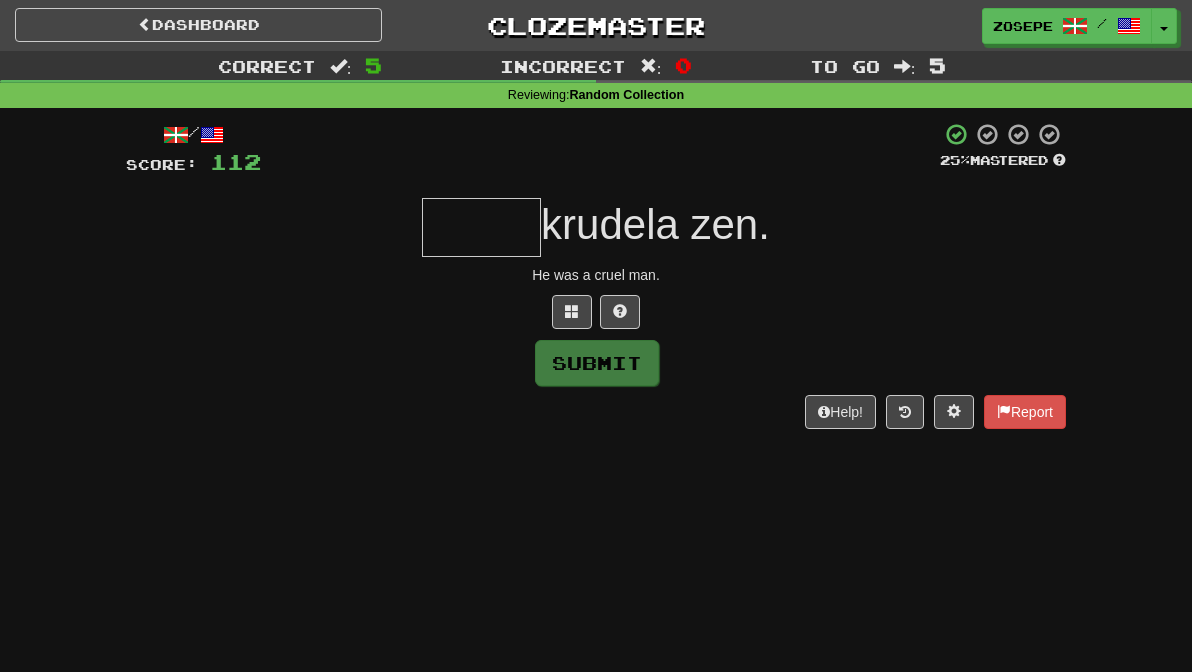 type on "*" 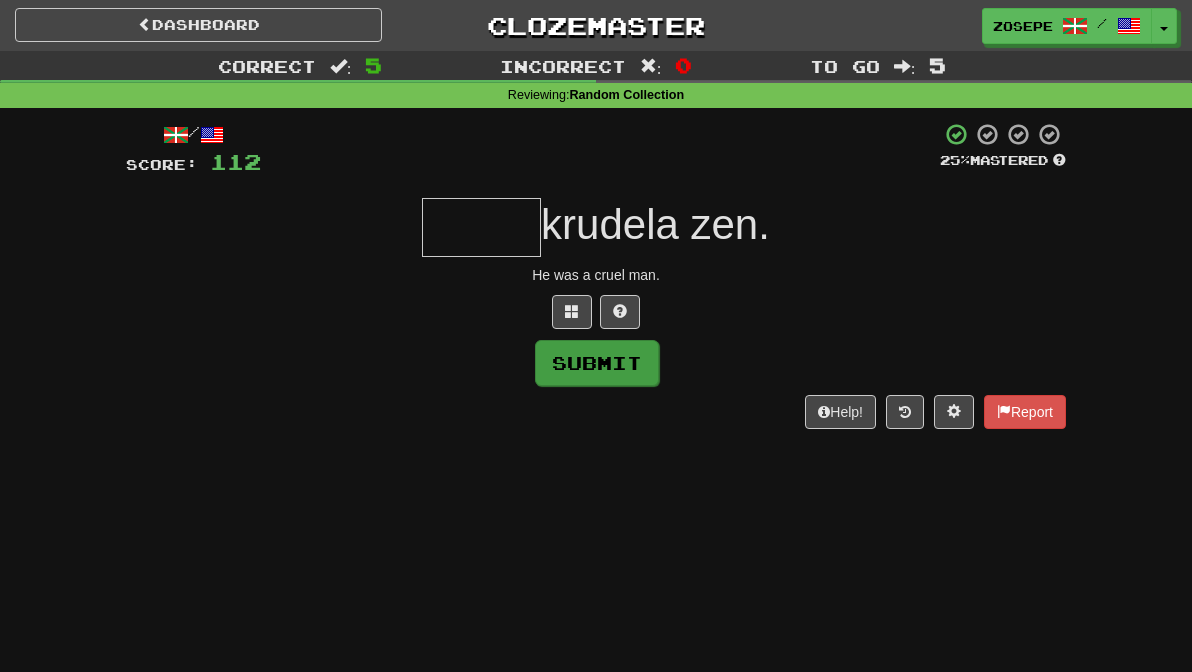 type on "*" 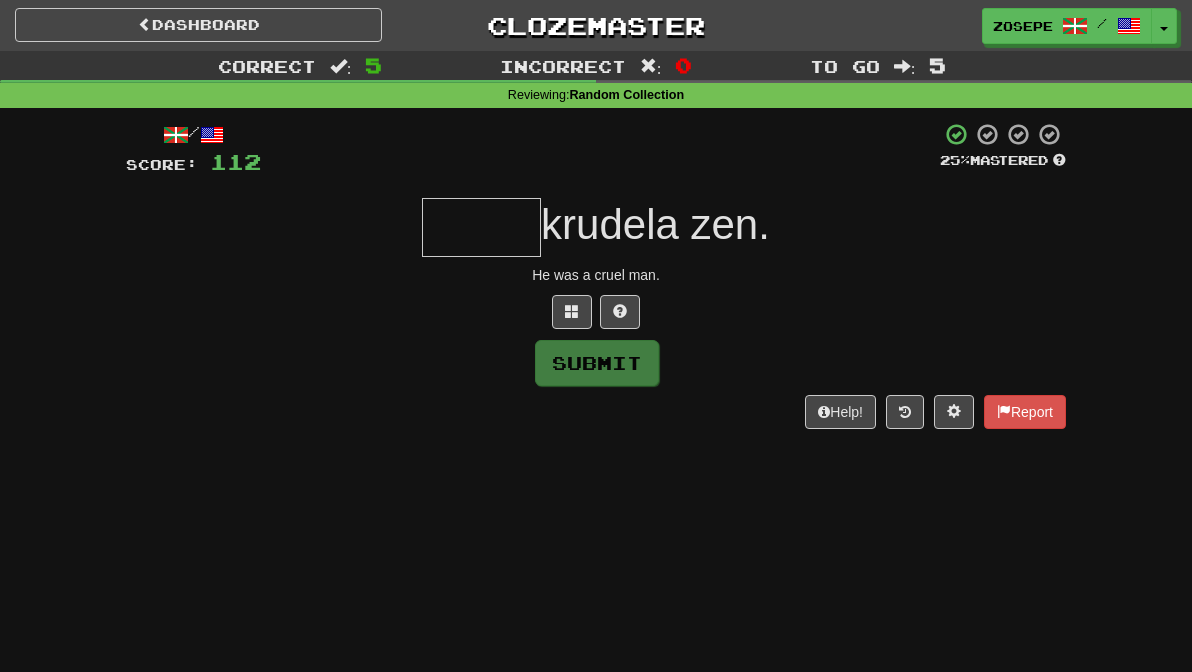 type on "*" 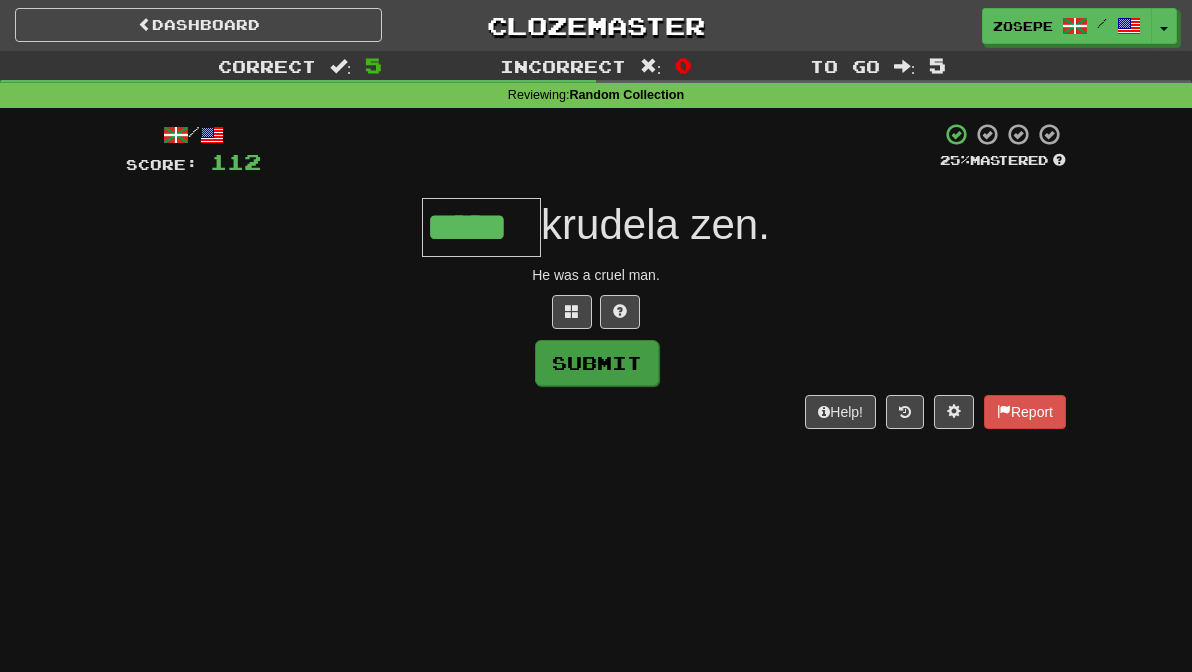 type on "*****" 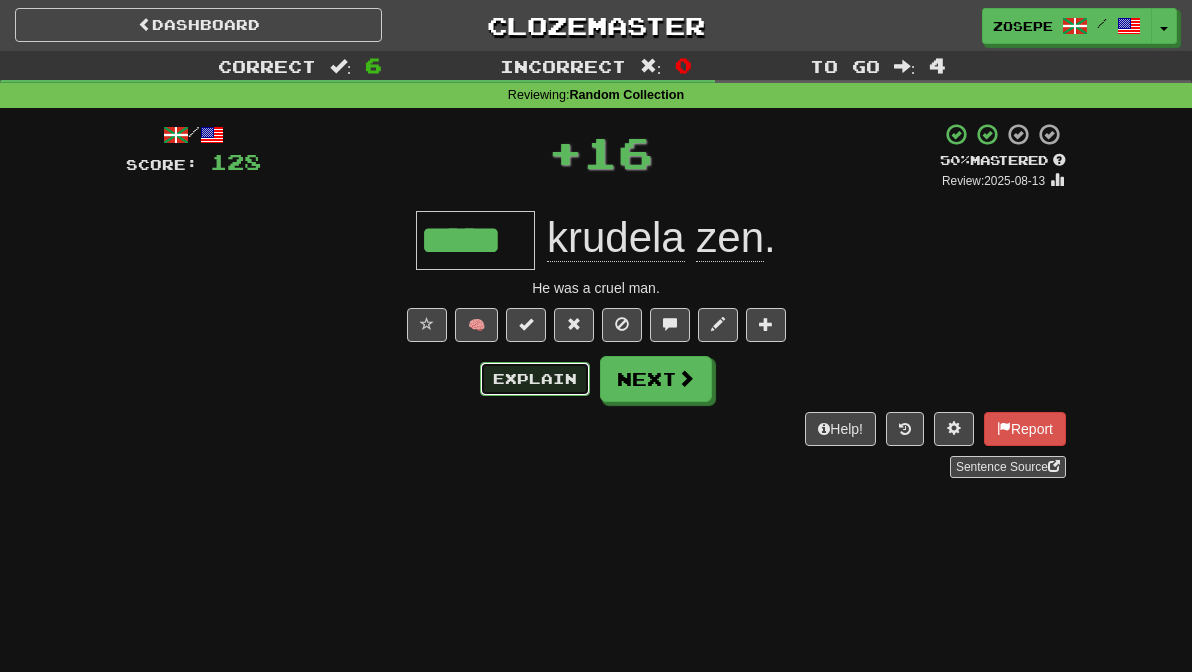 click on "Explain" at bounding box center (535, 379) 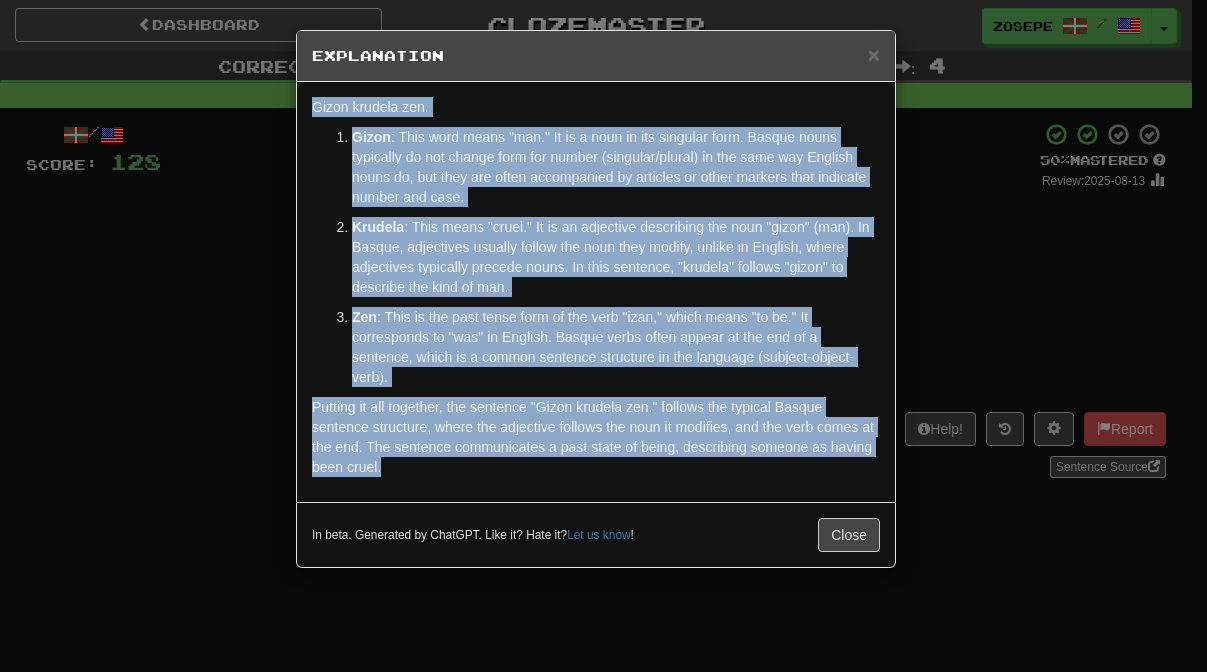 drag, startPoint x: 548, startPoint y: 474, endPoint x: 386, endPoint y: 86, distance: 420.46164 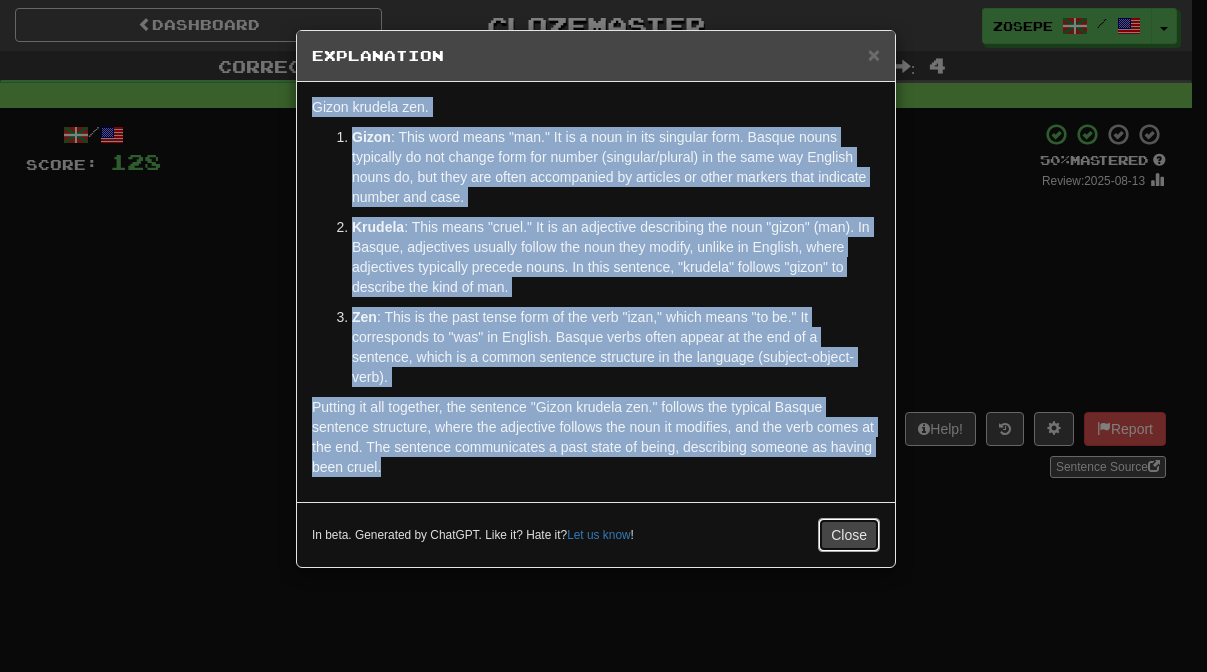 click on "Close" at bounding box center [849, 535] 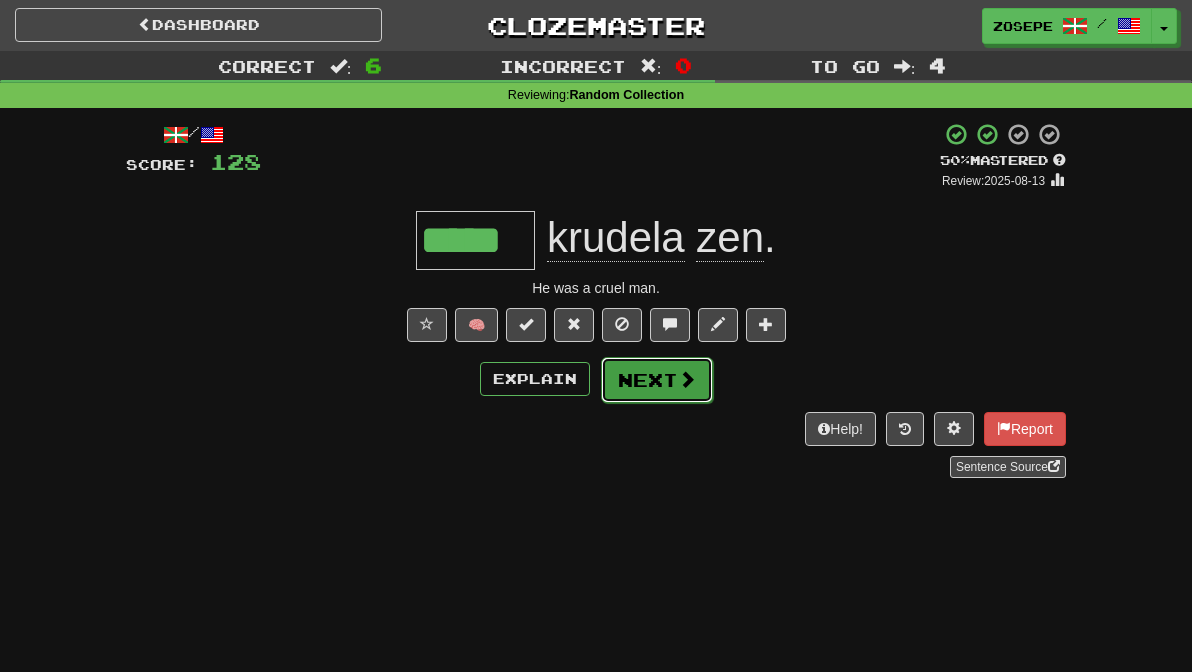 click at bounding box center [687, 379] 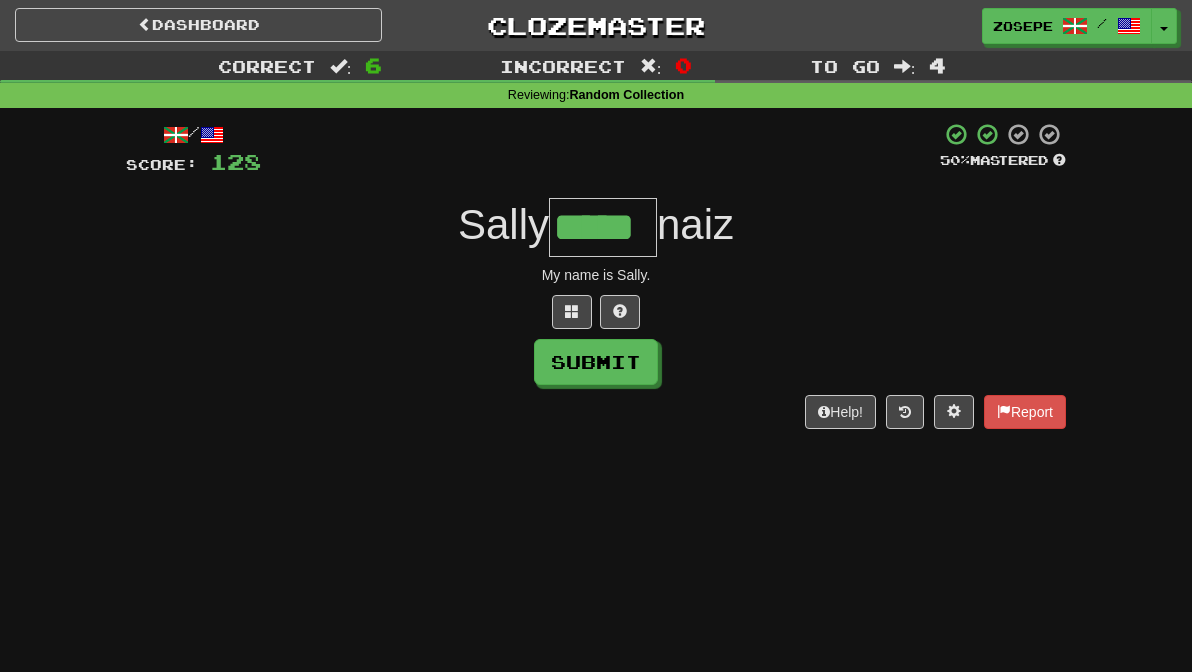 type on "*****" 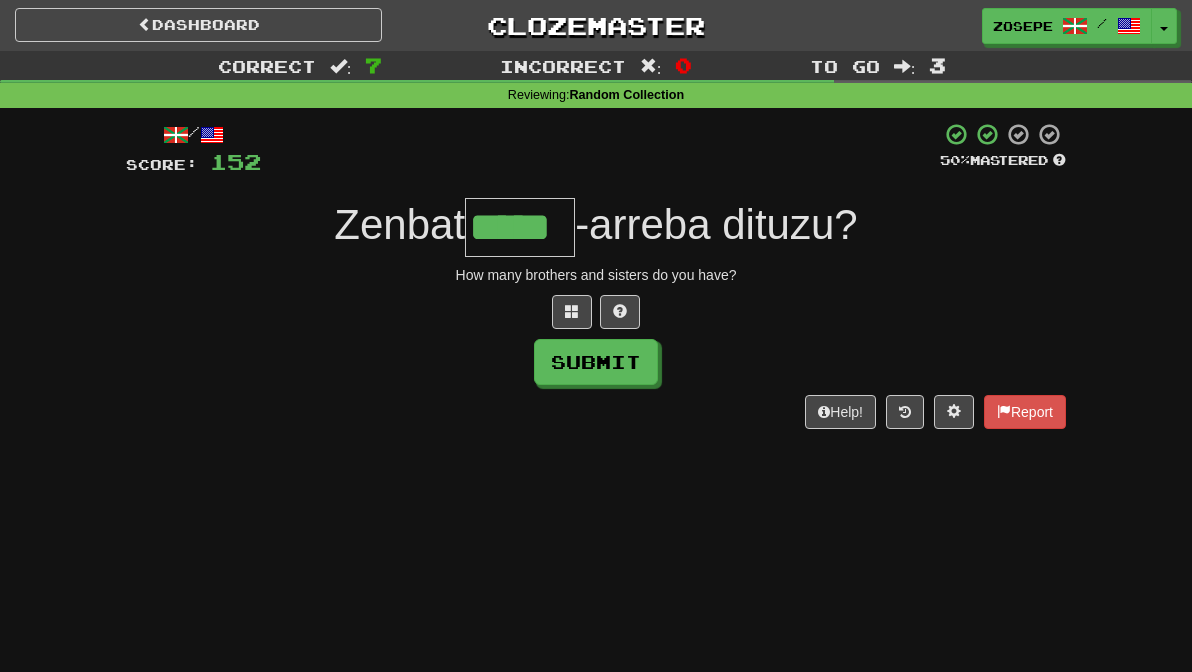 type on "*****" 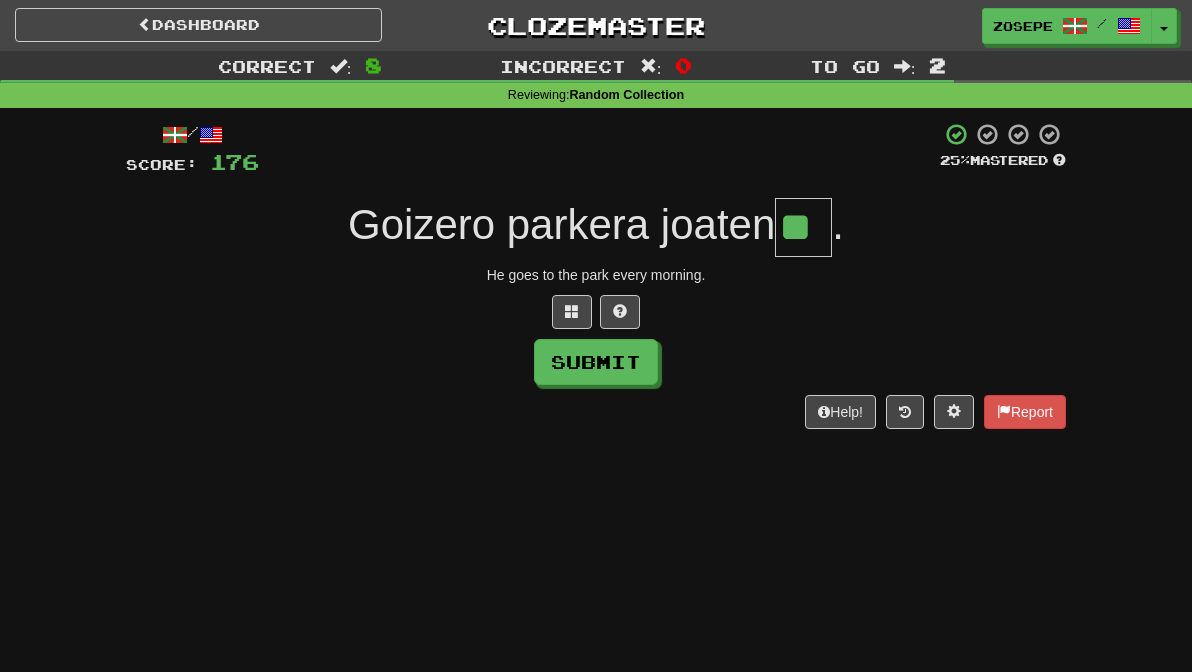 type on "**" 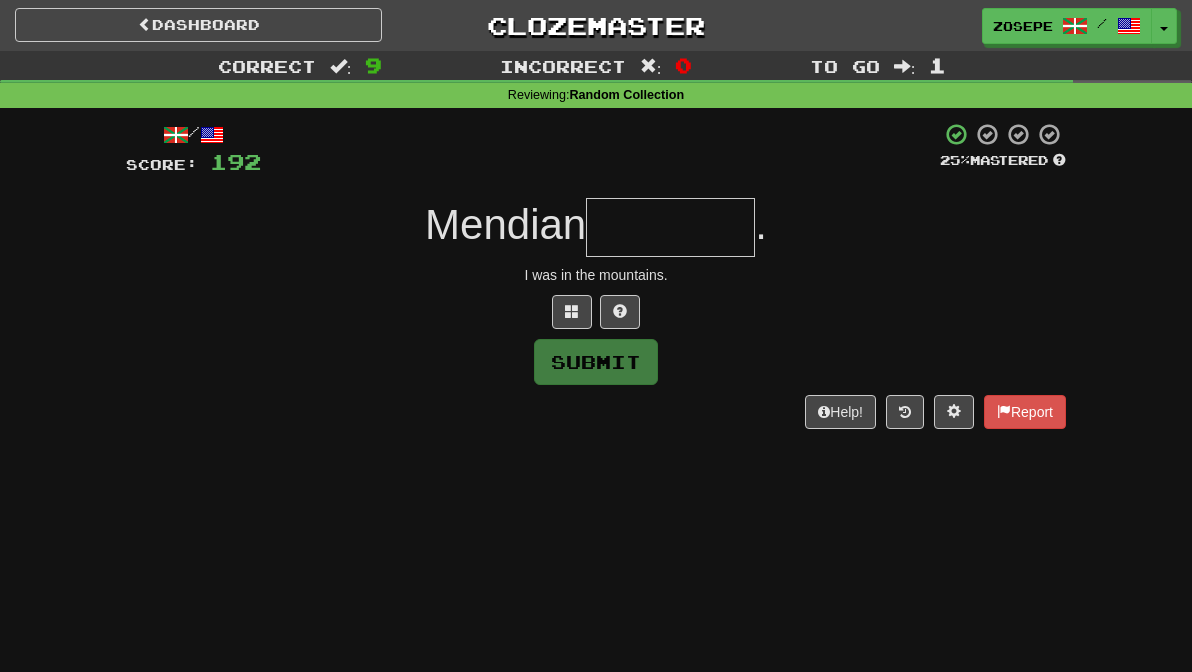 type on "*" 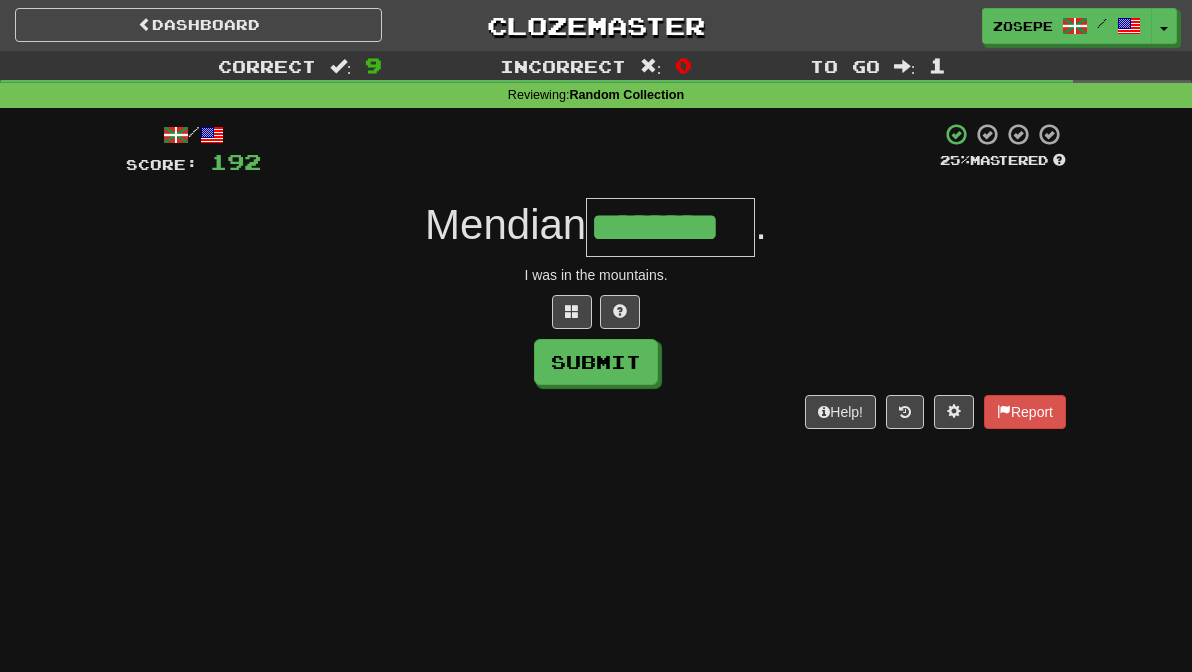 type on "********" 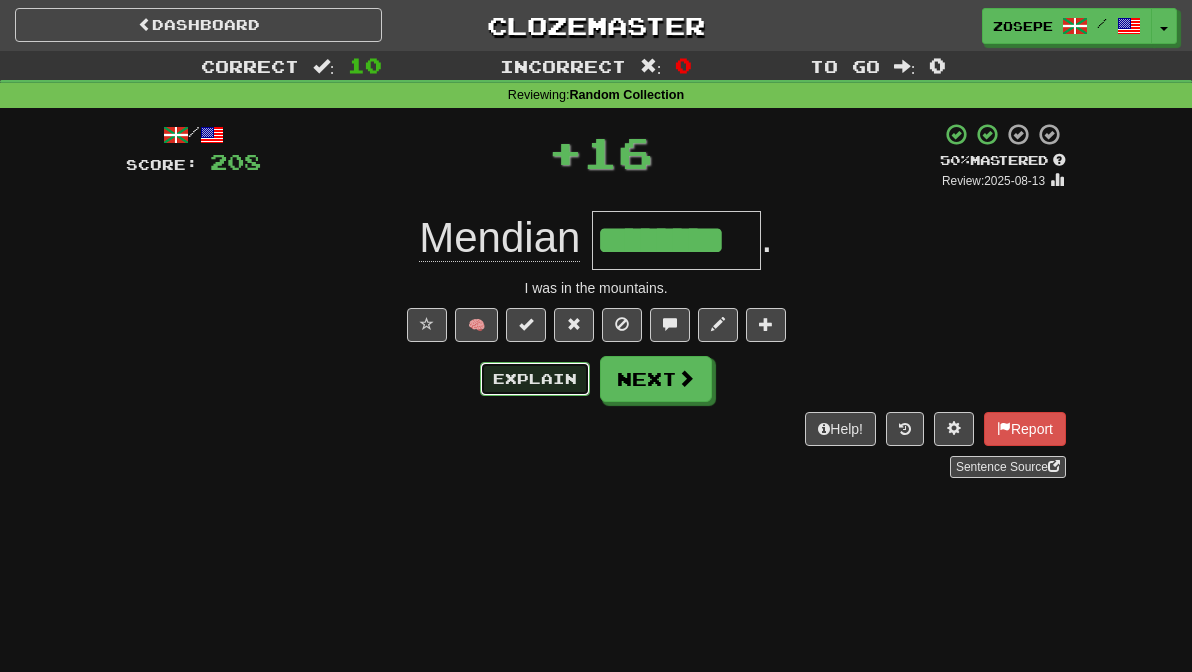 click on "Explain" at bounding box center [535, 379] 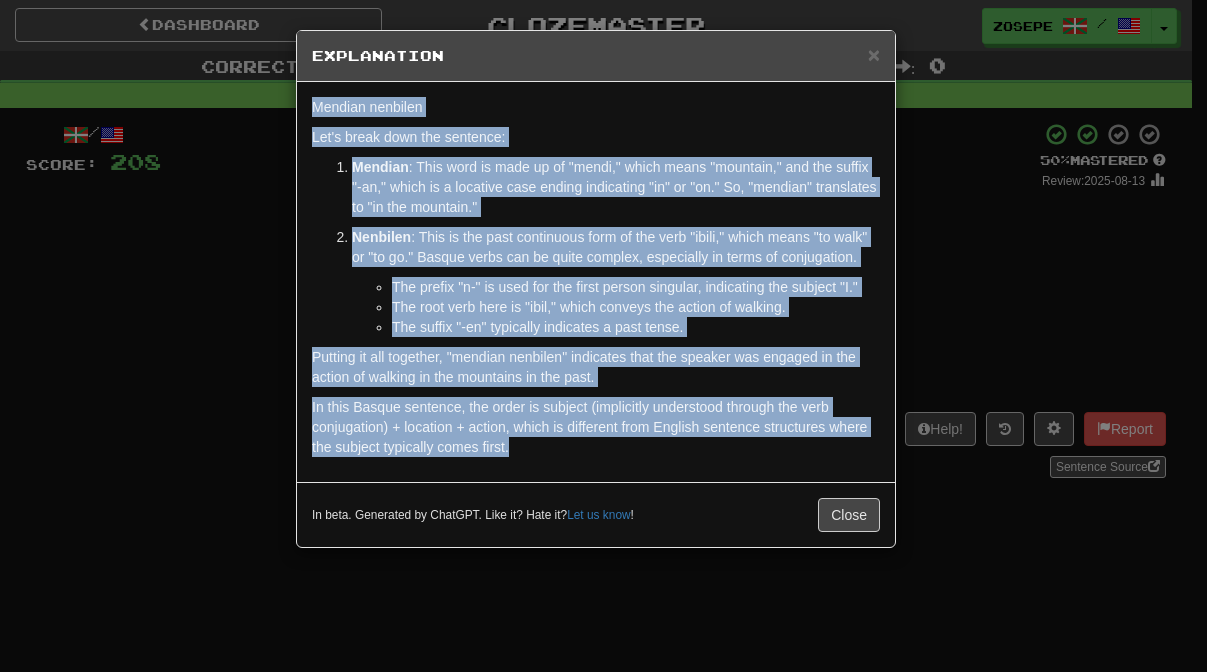 drag, startPoint x: 594, startPoint y: 471, endPoint x: 299, endPoint y: 107, distance: 468.53067 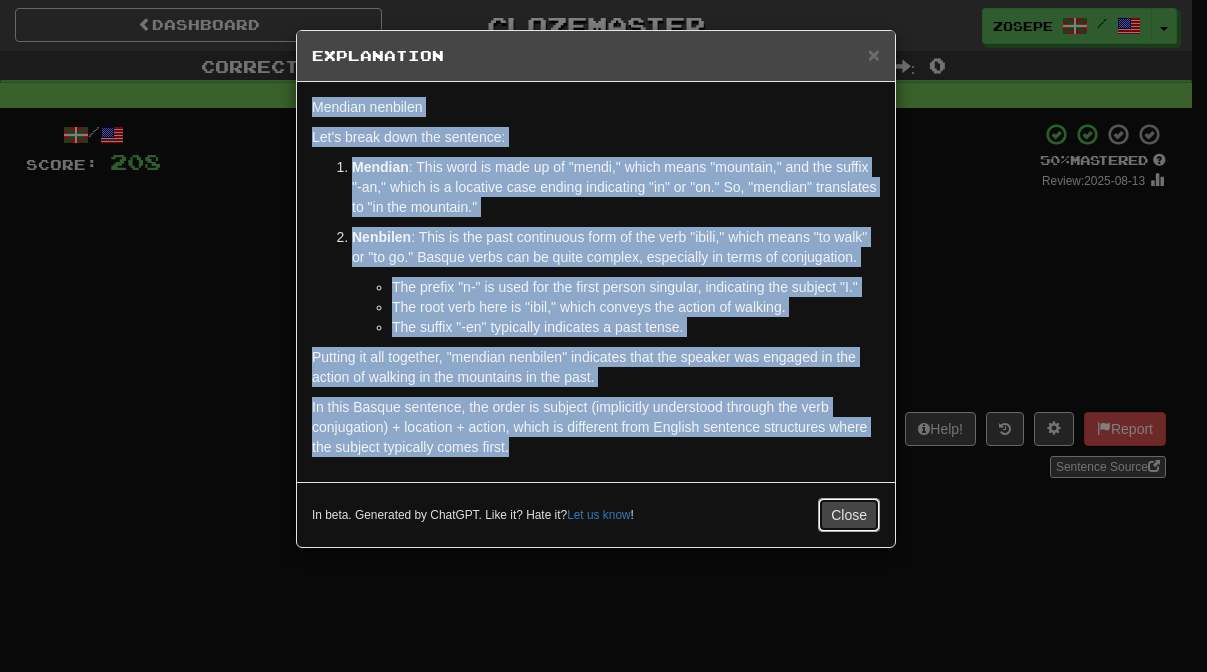 click on "Close" at bounding box center [849, 515] 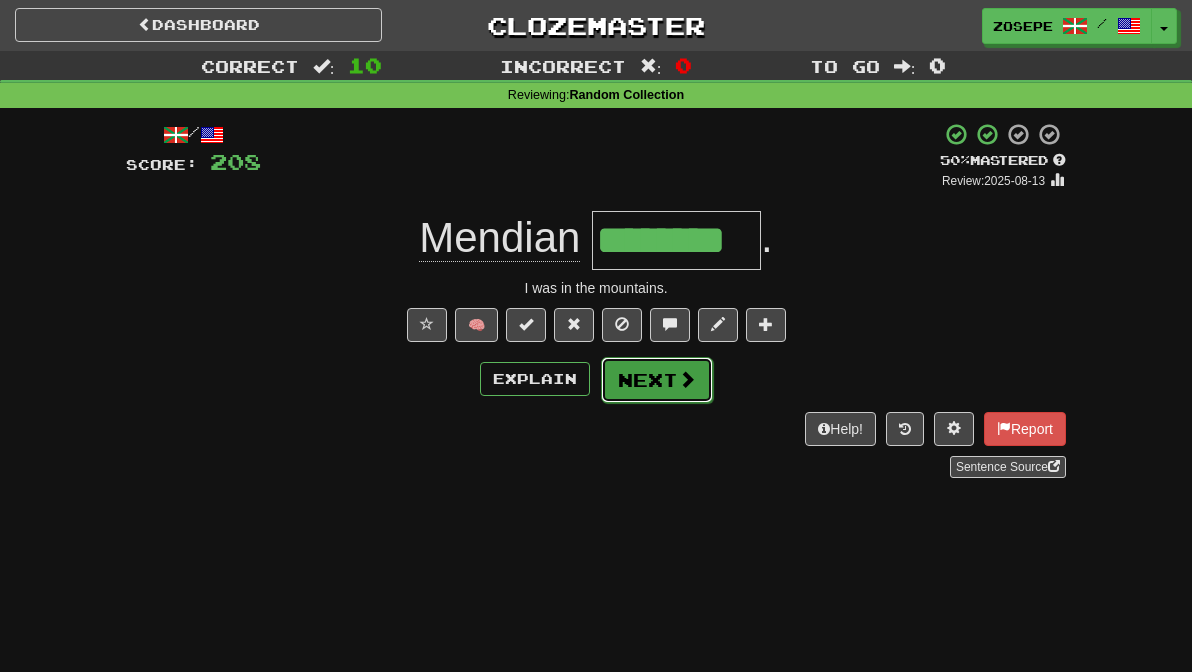 click on "Next" at bounding box center [657, 380] 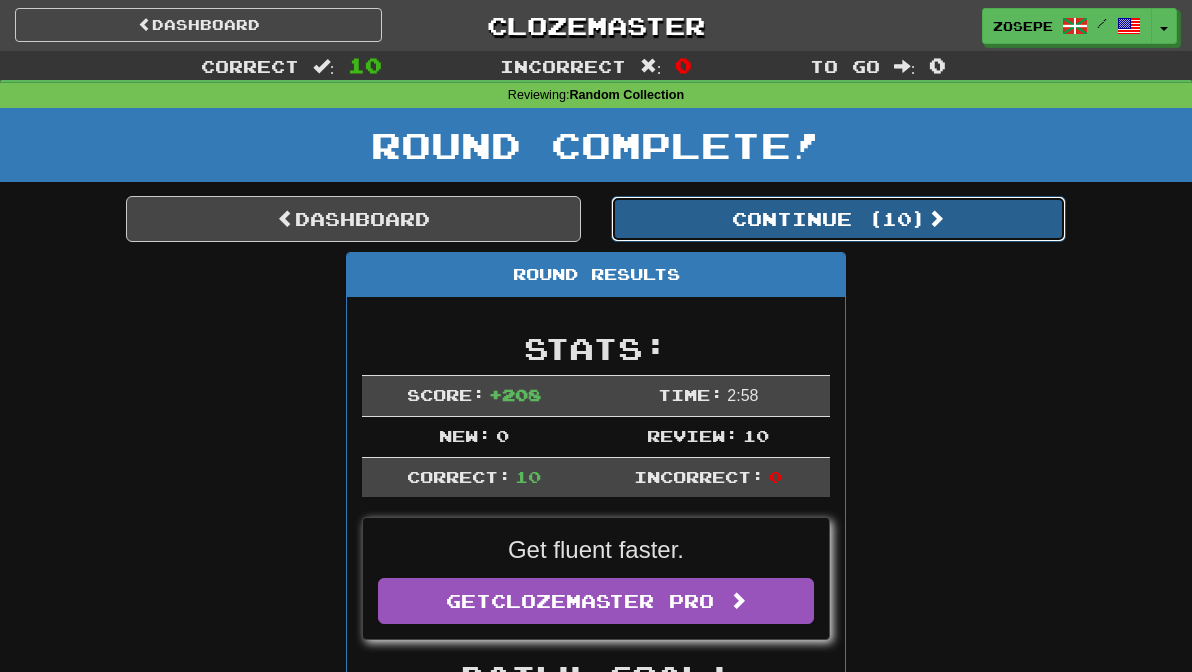 click on "Continue ( 10 )" at bounding box center [838, 219] 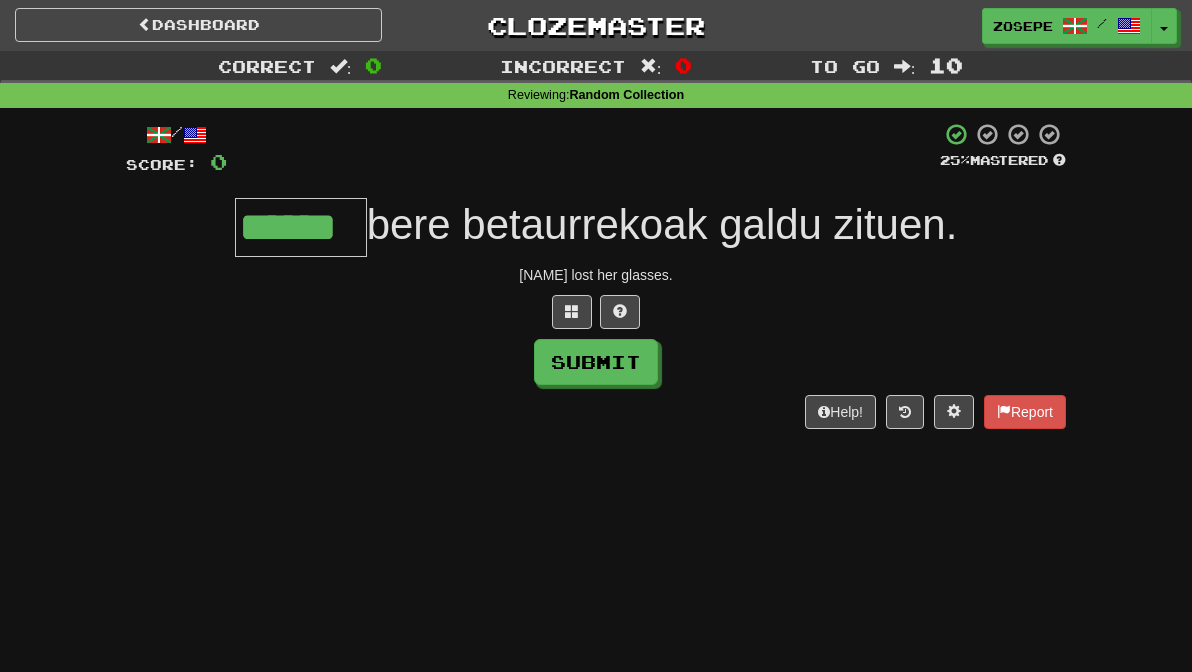 type on "******" 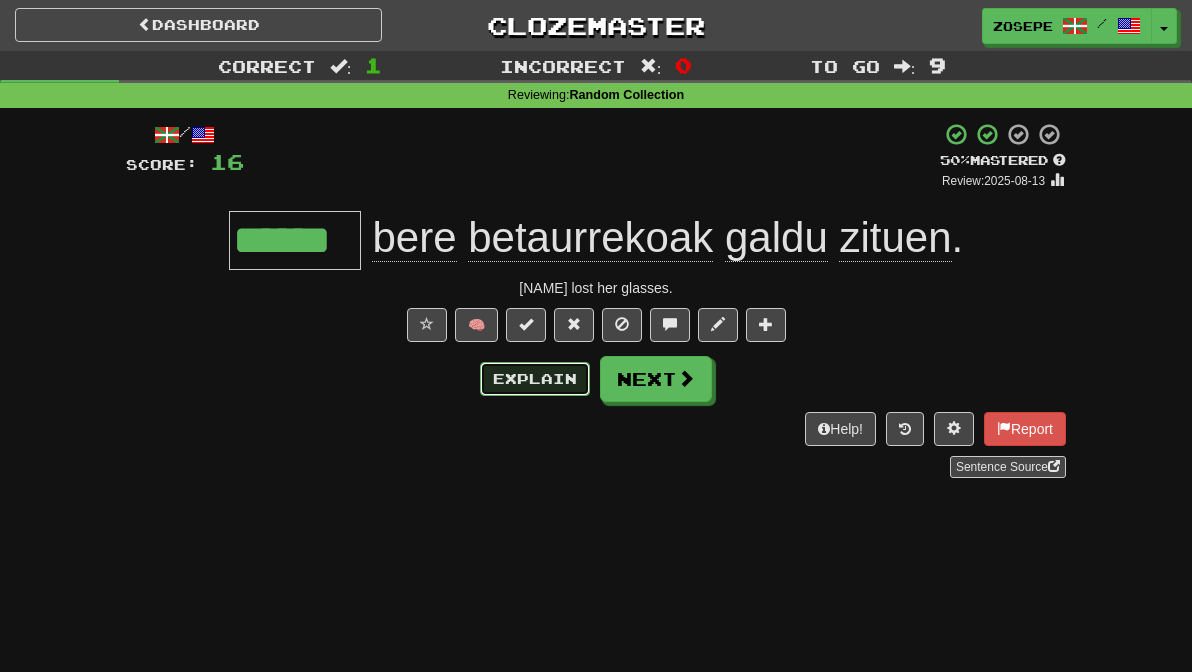 click on "Explain" at bounding box center [535, 379] 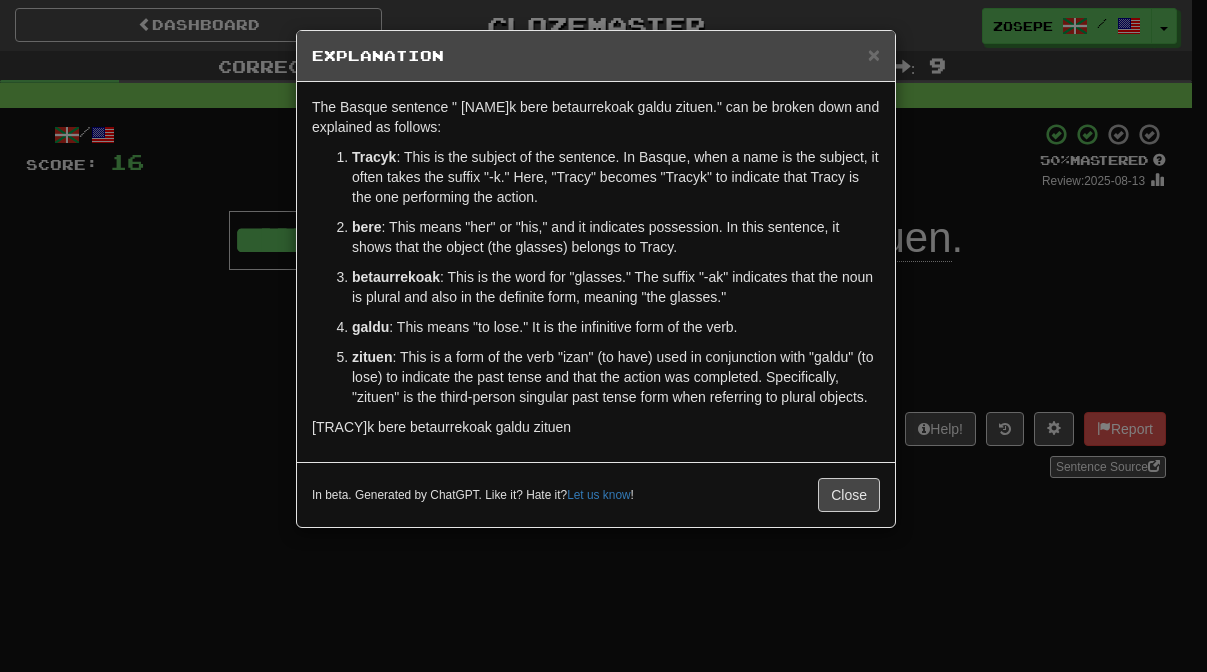 drag, startPoint x: 560, startPoint y: 507, endPoint x: 397, endPoint y: 90, distance: 447.72537 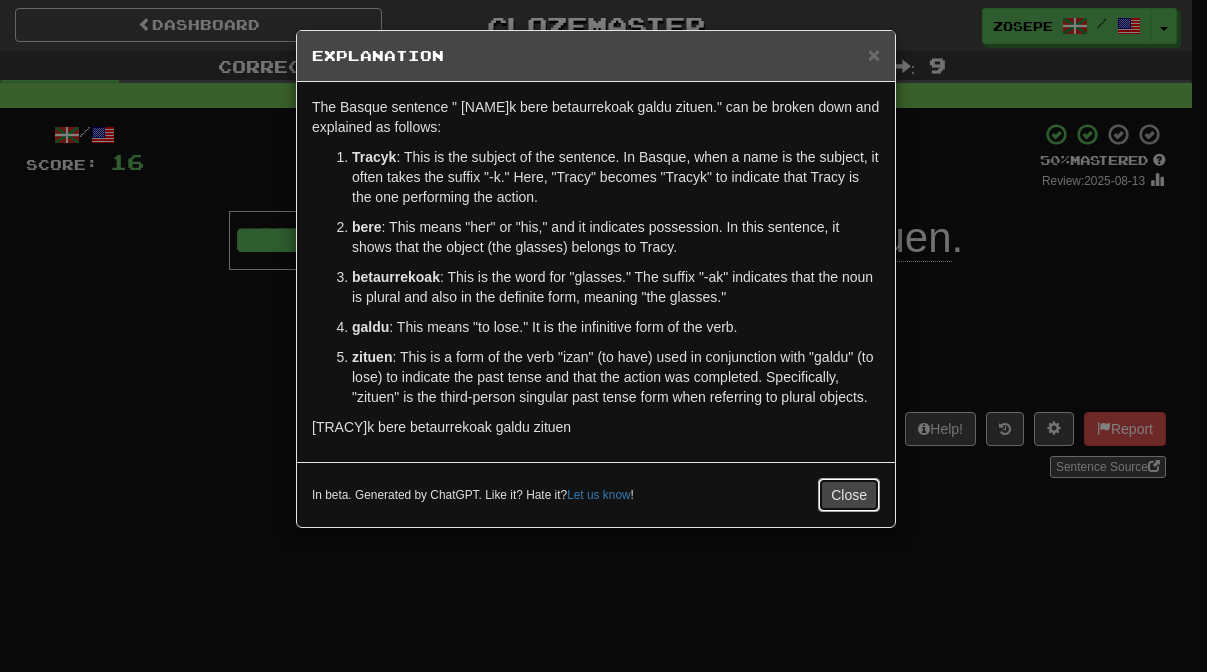 click on "Close" at bounding box center (849, 495) 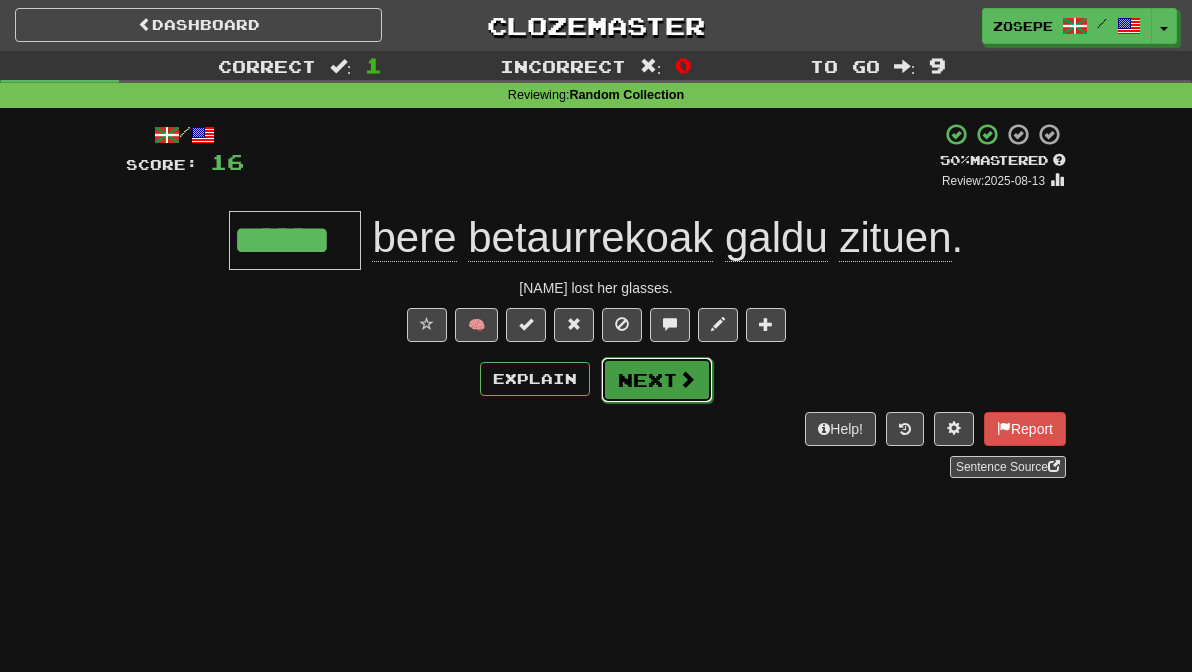 click on "Next" at bounding box center (657, 380) 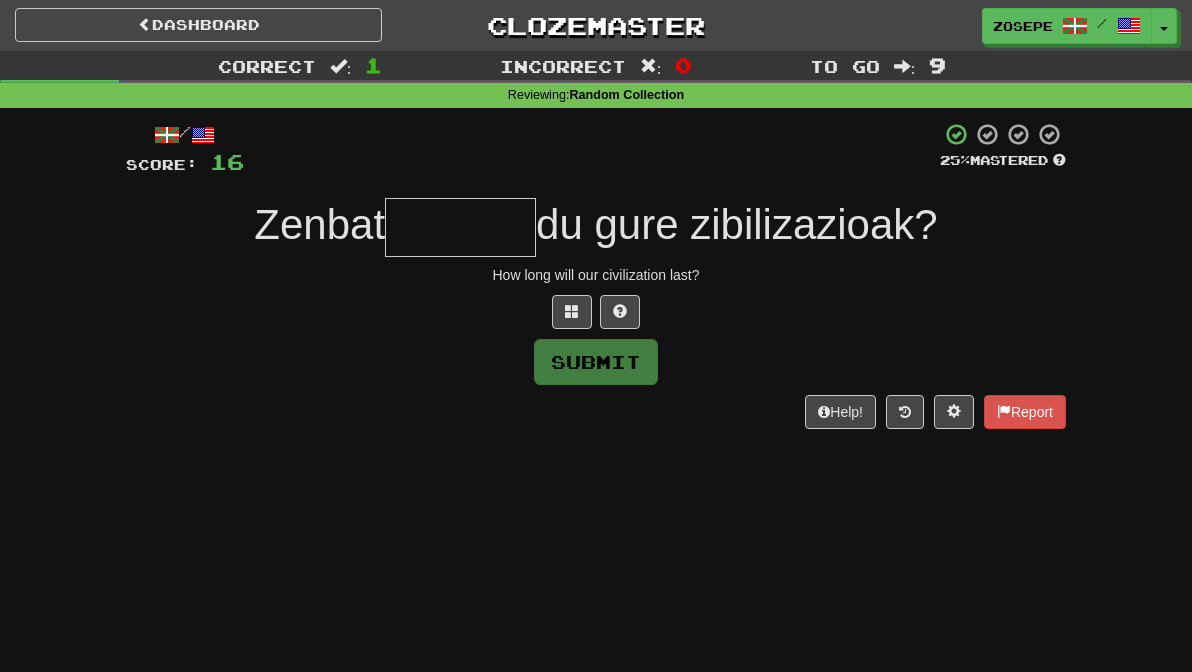 type on "*" 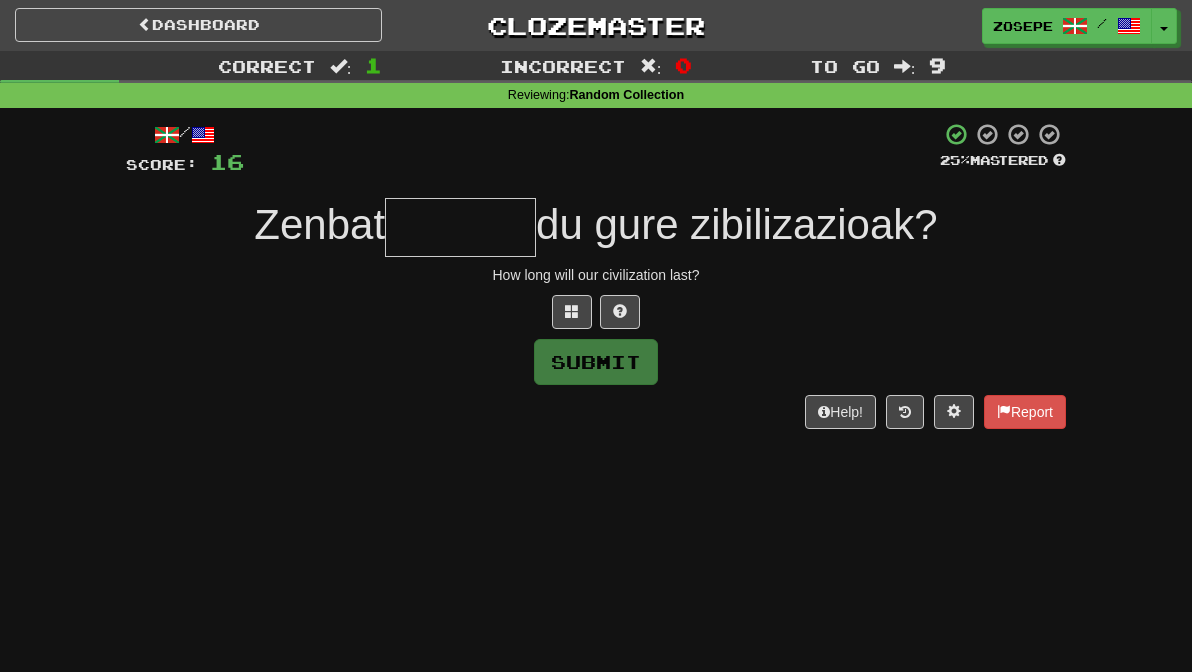 type on "*" 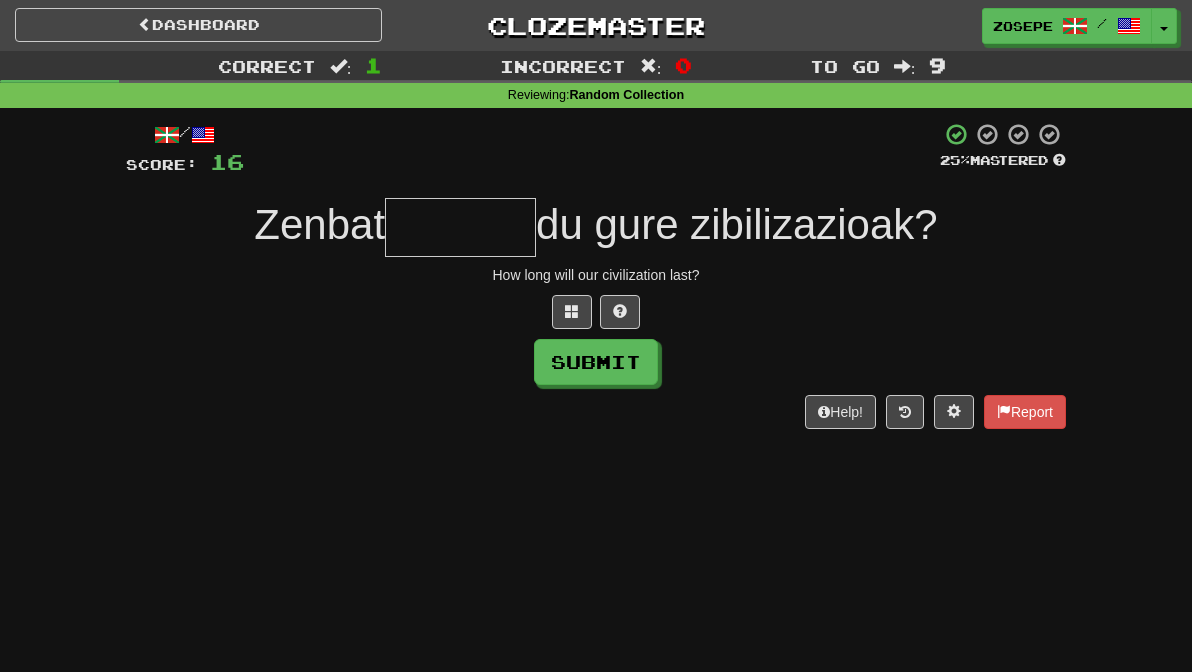 type on "*" 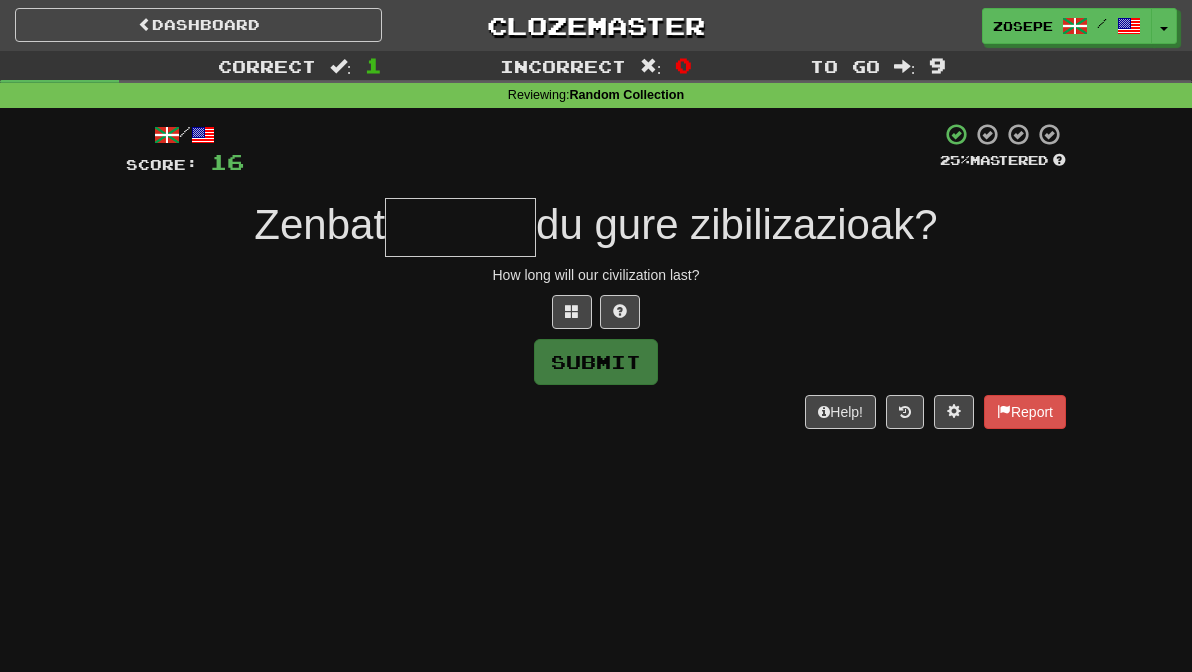 type on "*" 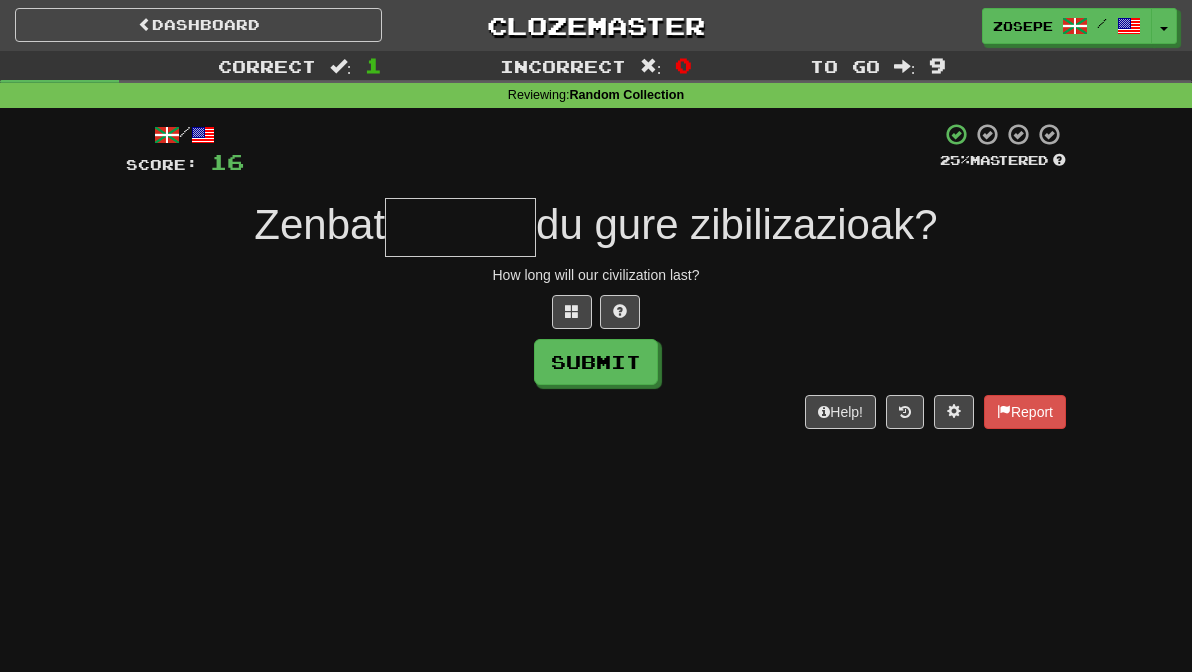 type on "*" 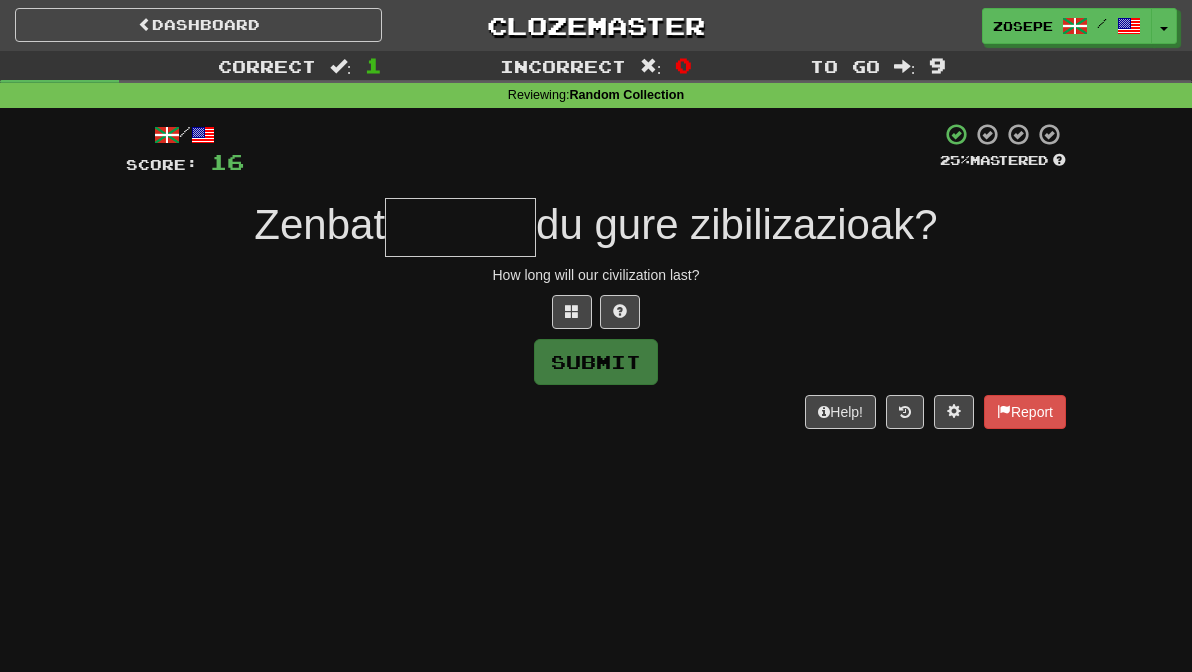 type on "*" 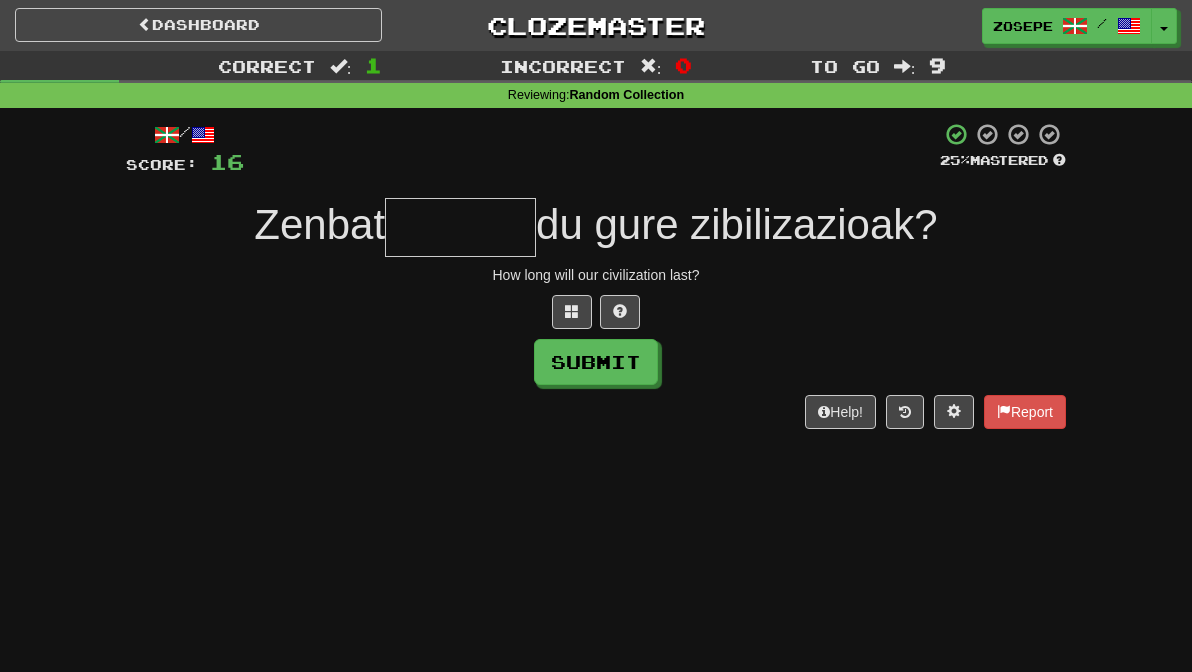 type on "*" 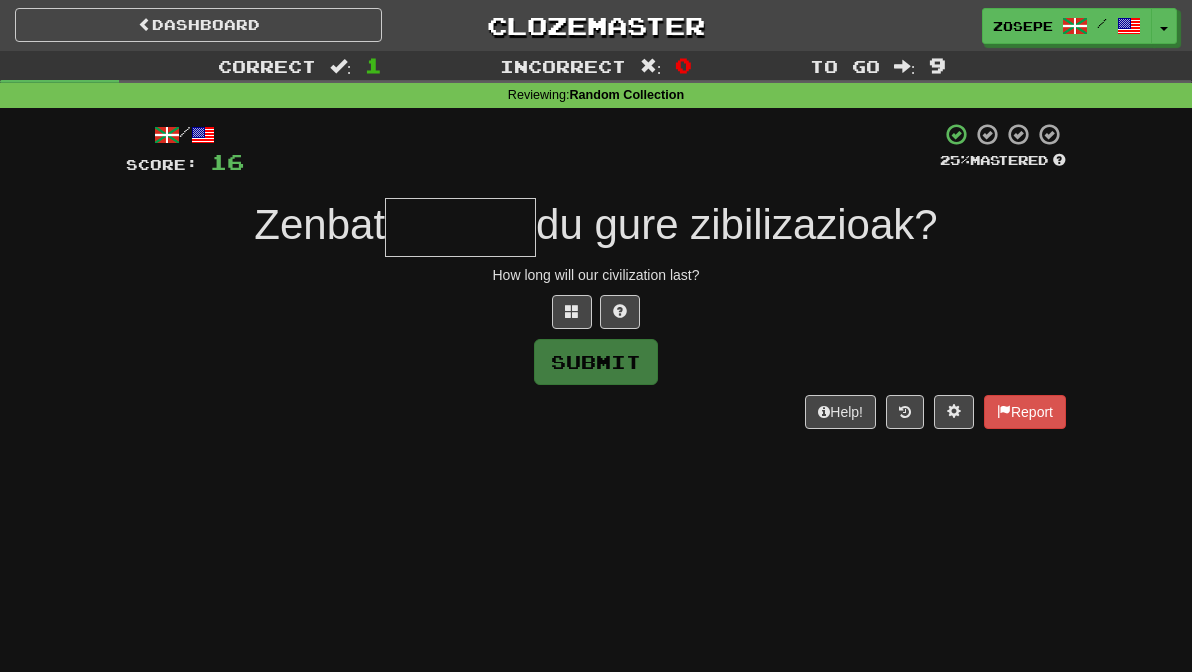 type on "*" 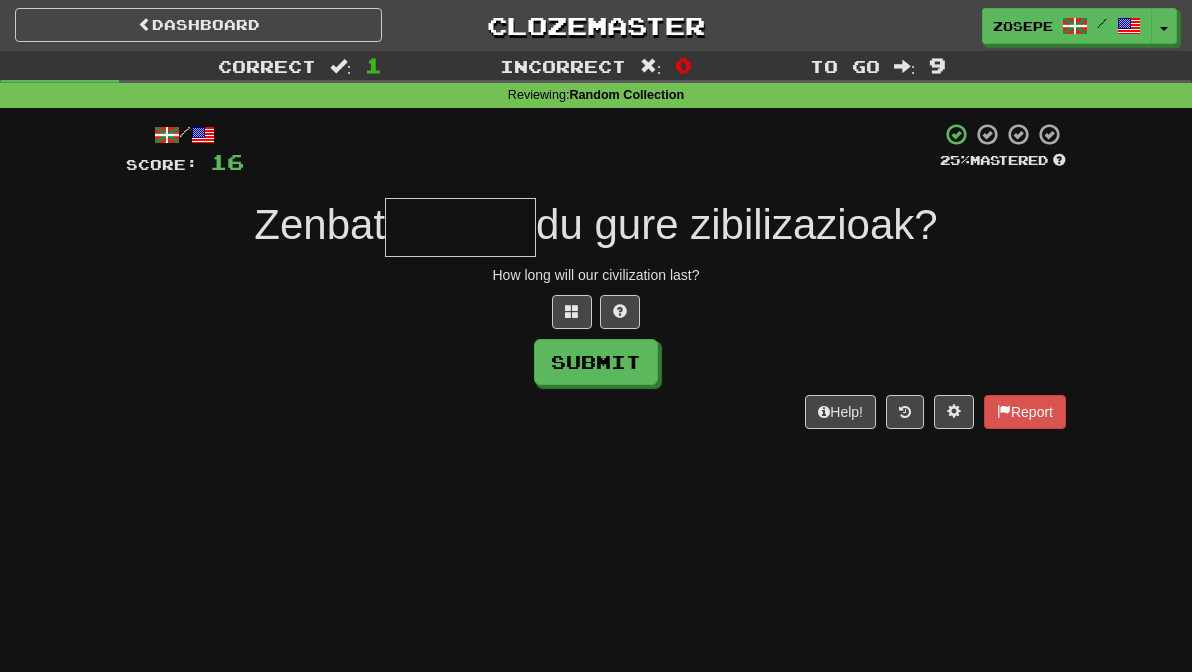 type on "*" 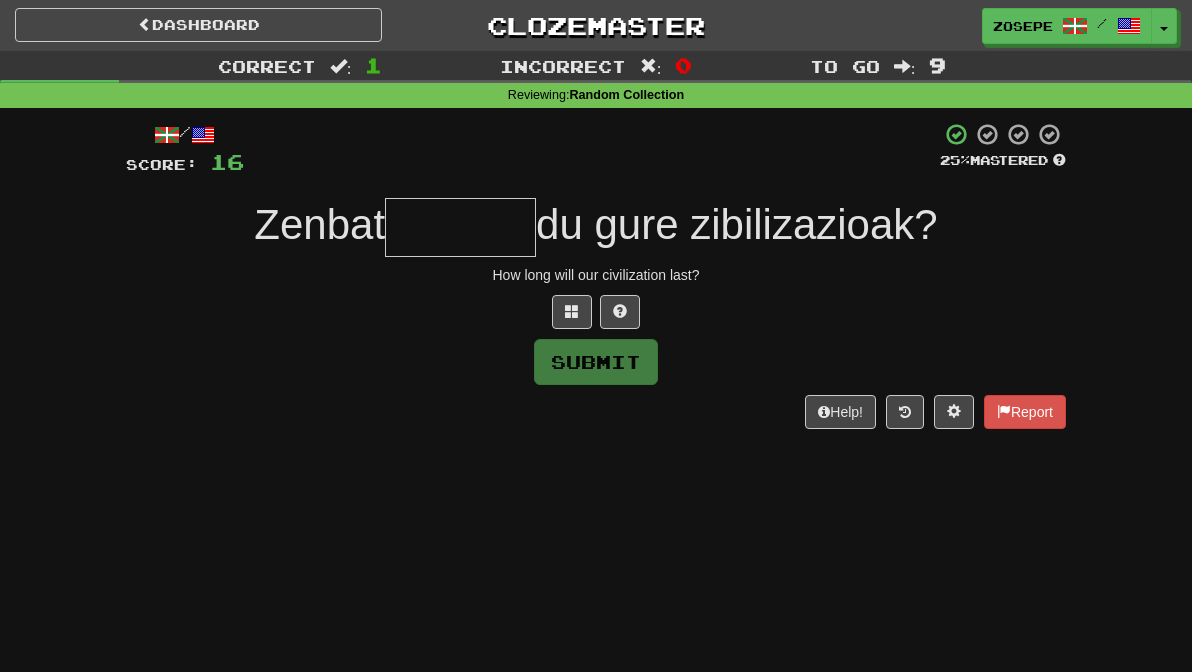 type on "*" 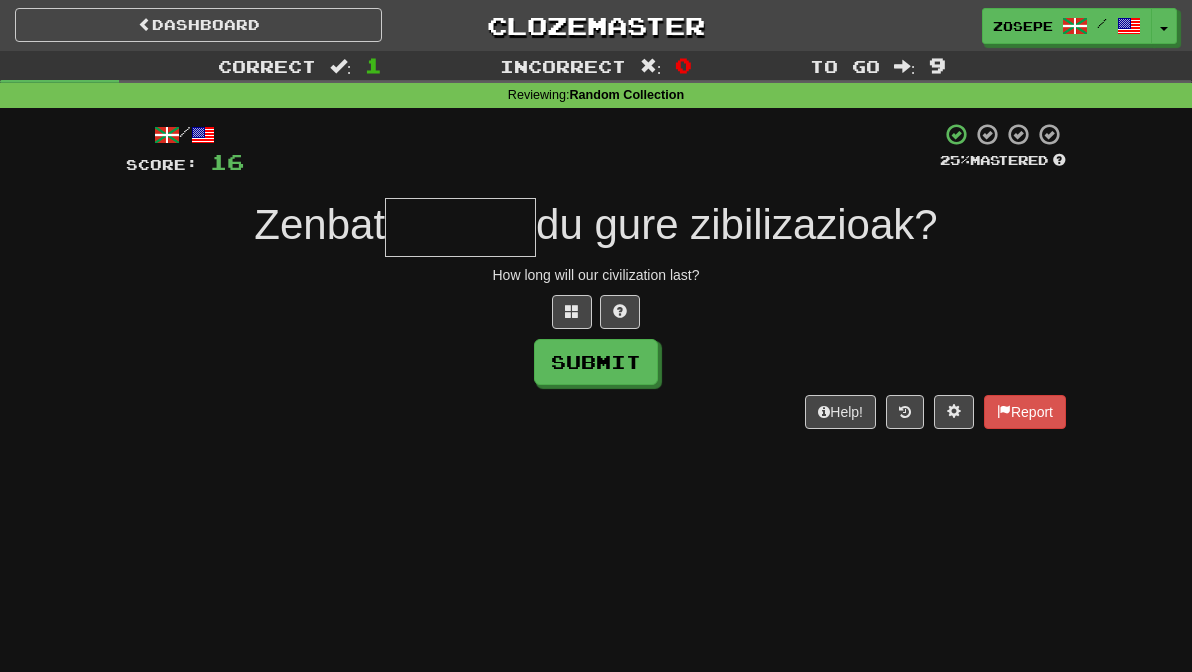 type on "*" 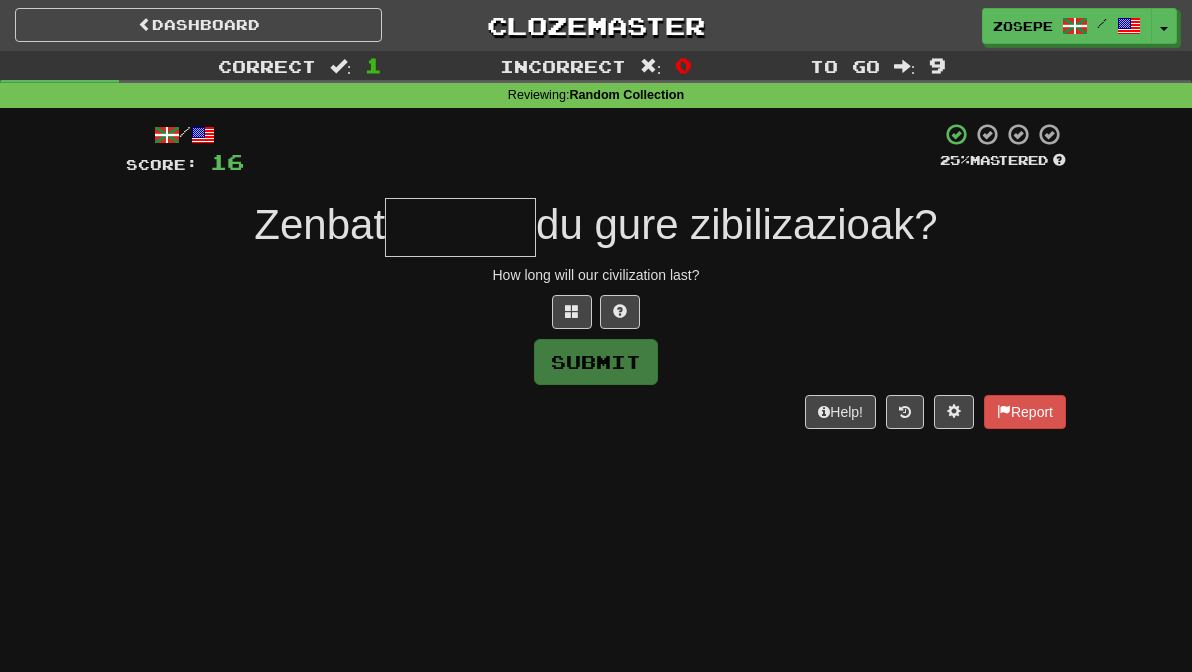 type on "*" 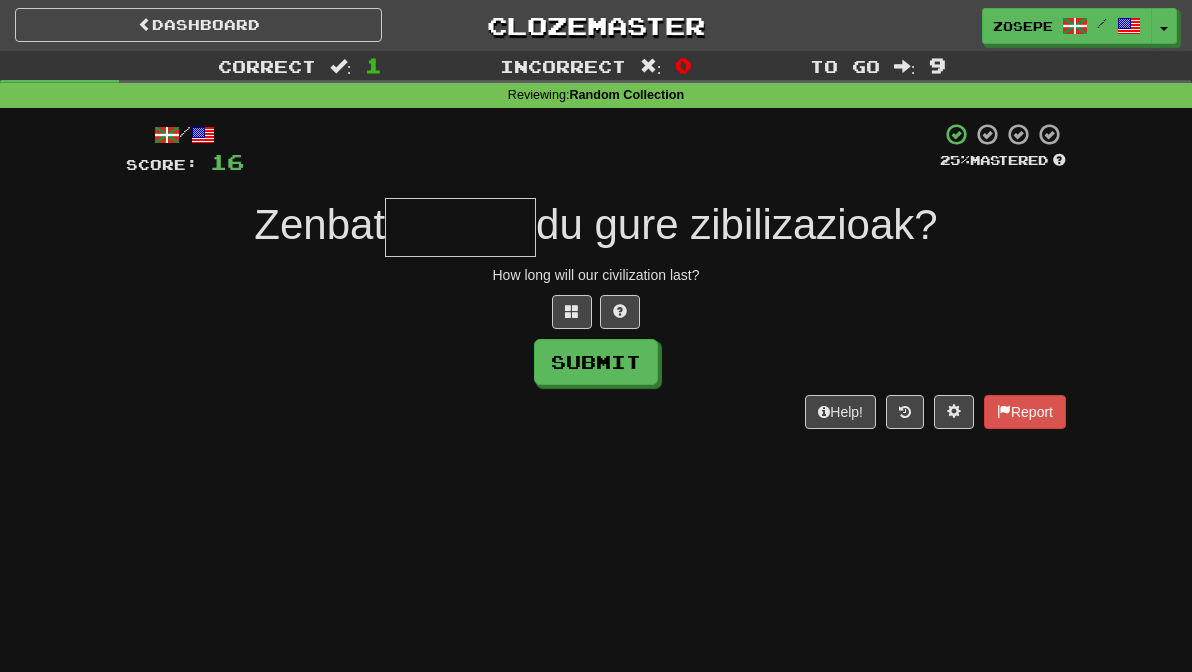type on "*" 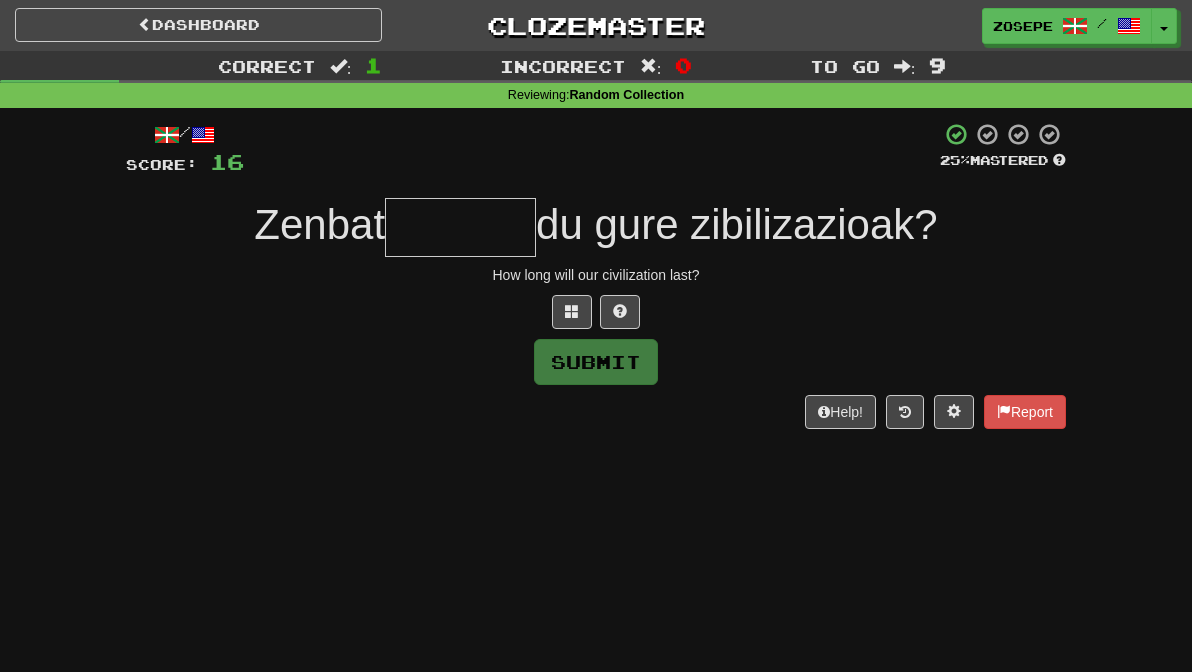 type on "*" 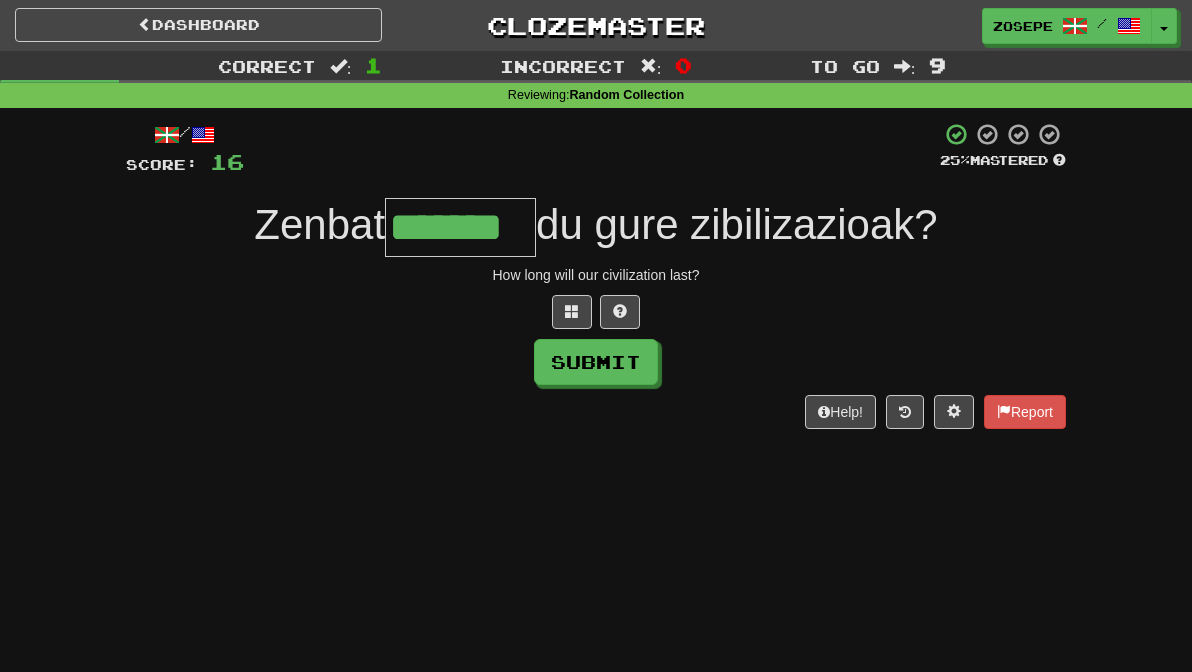 type on "*******" 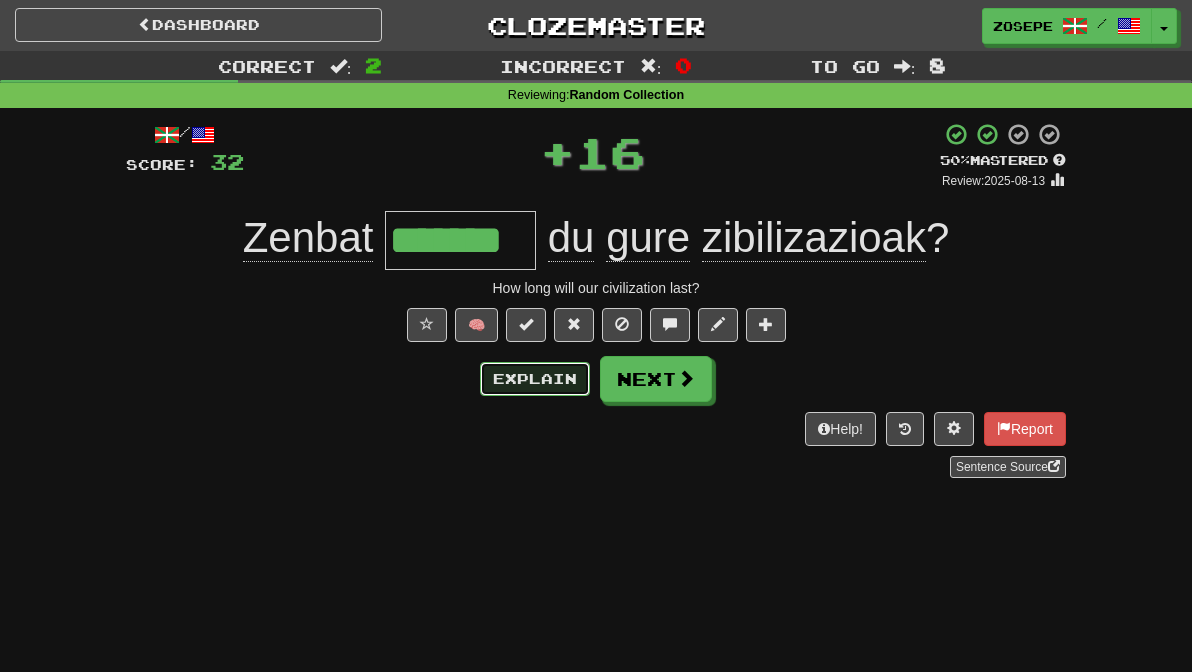 click on "Explain" at bounding box center [535, 379] 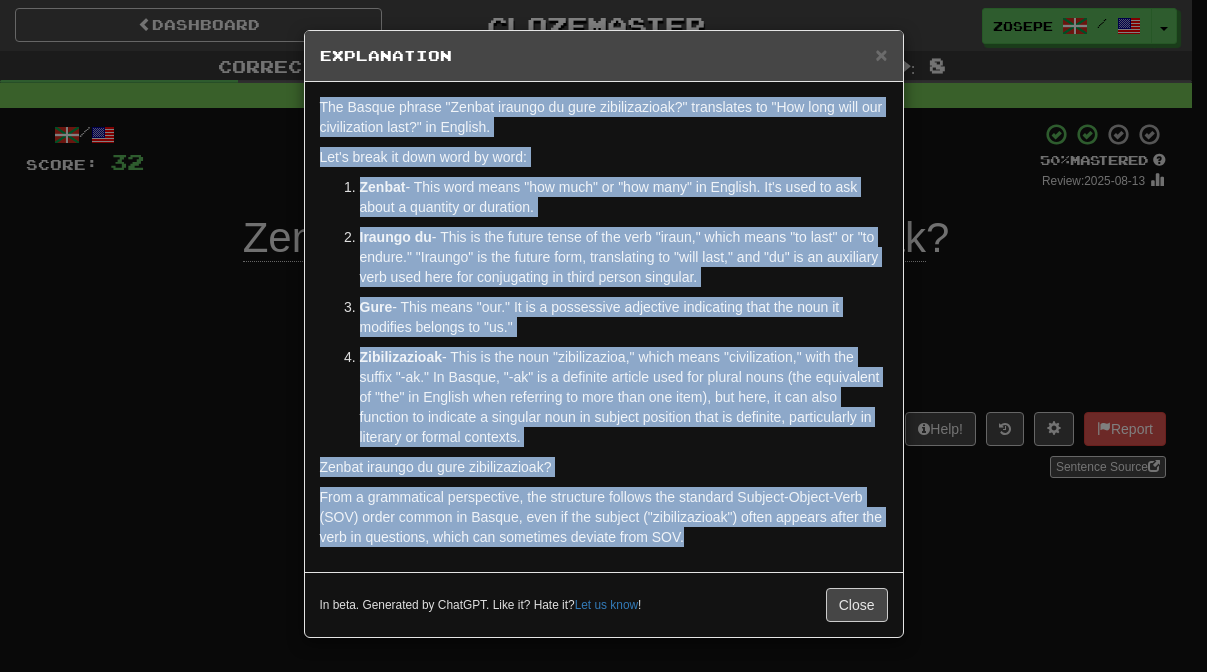 drag, startPoint x: 638, startPoint y: 513, endPoint x: 417, endPoint y: 69, distance: 495.9607 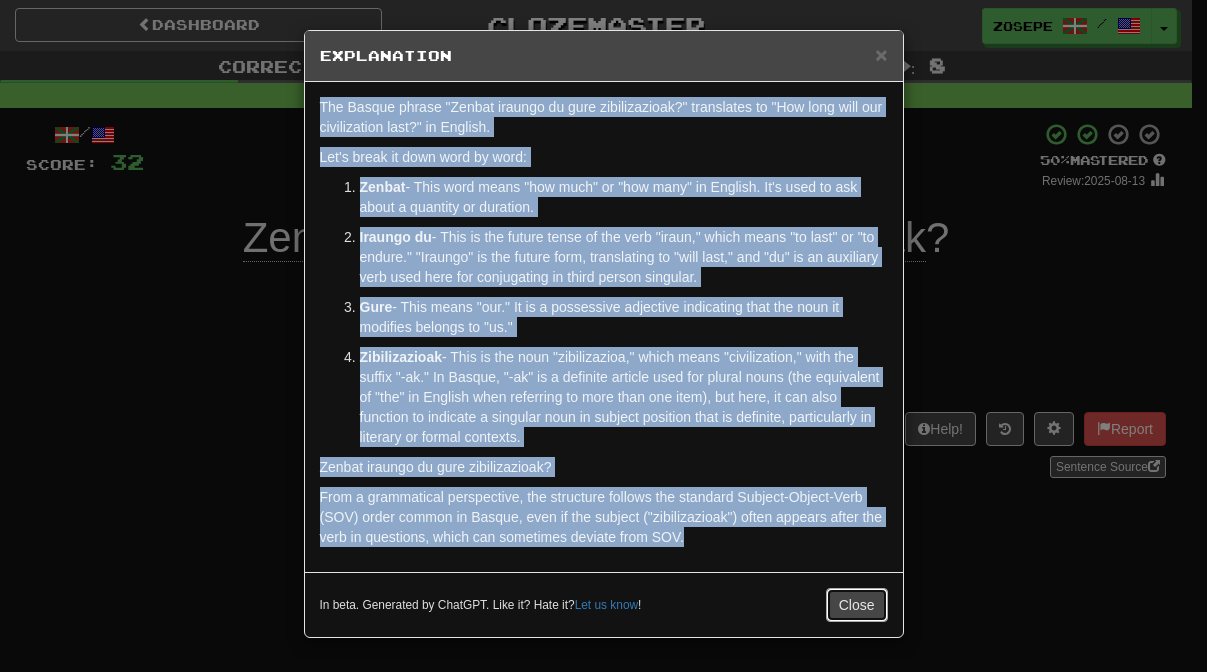 click on "Close" at bounding box center [857, 605] 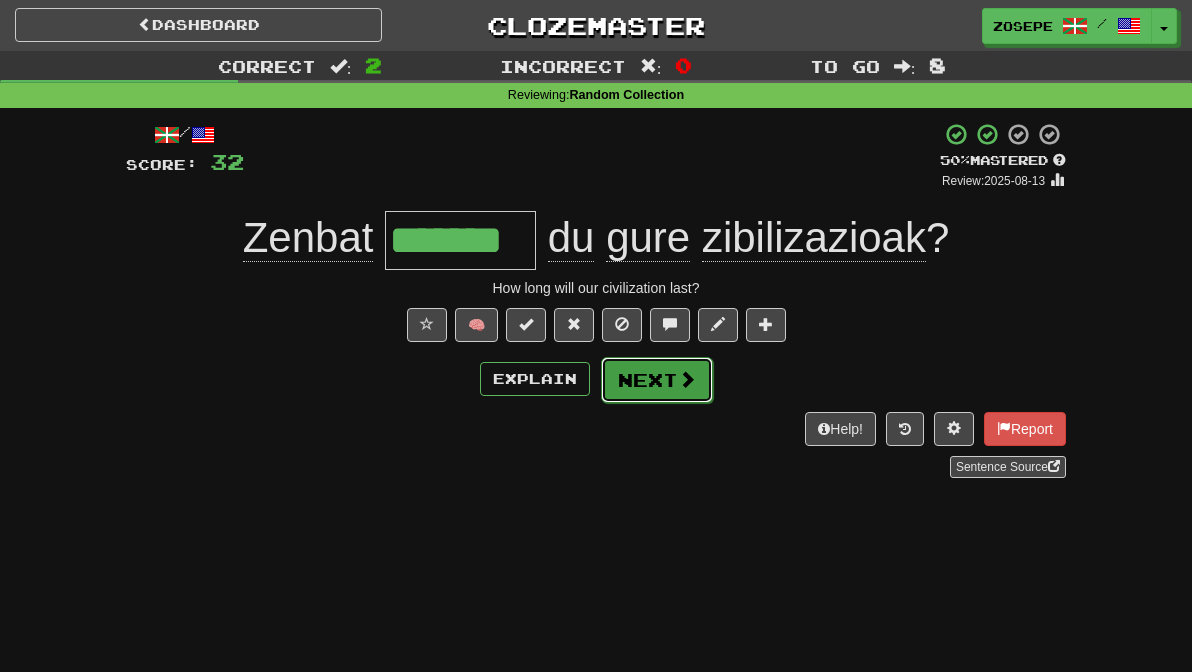 click on "Next" at bounding box center [657, 380] 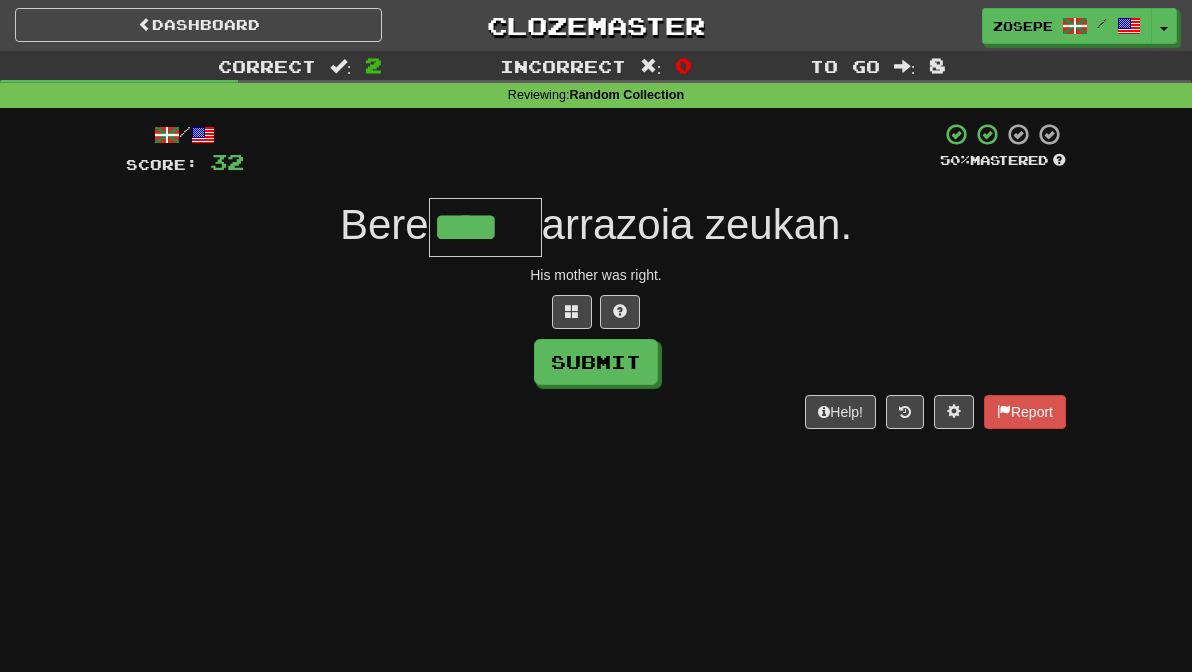 type on "****" 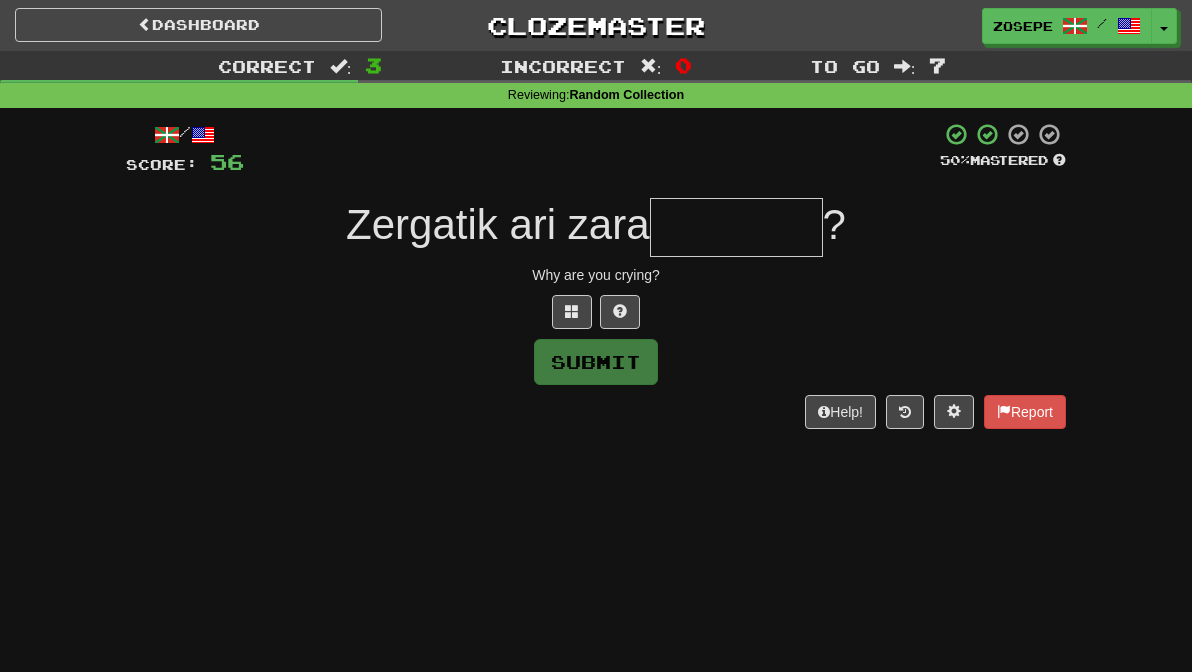 type on "*" 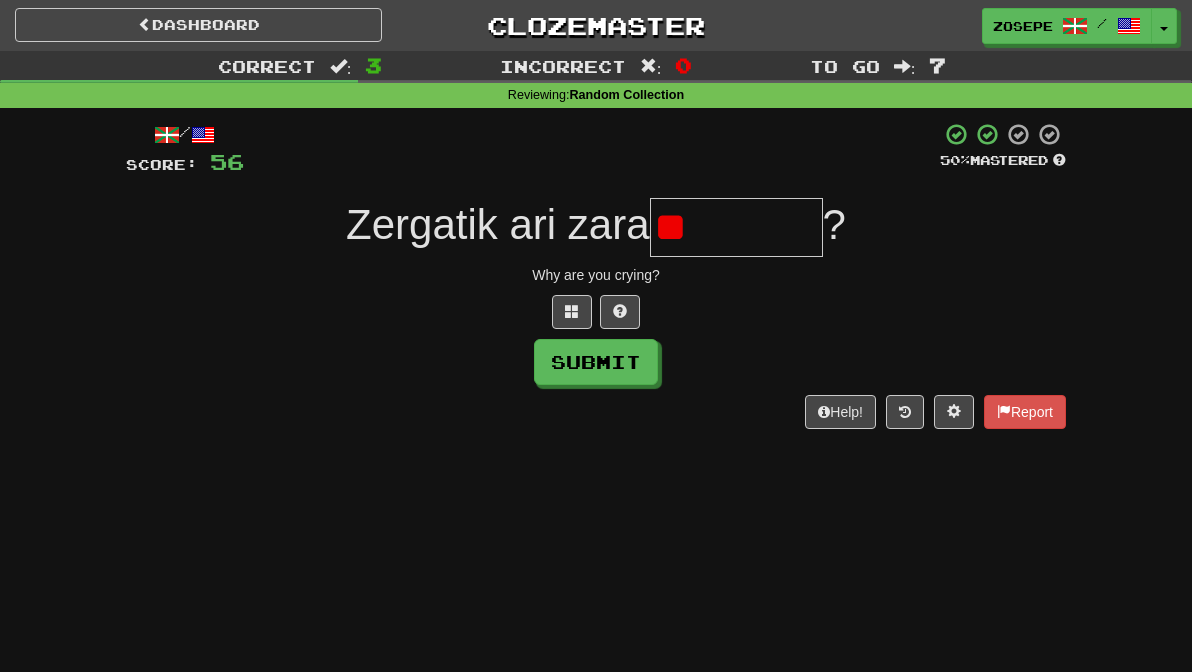 type on "*" 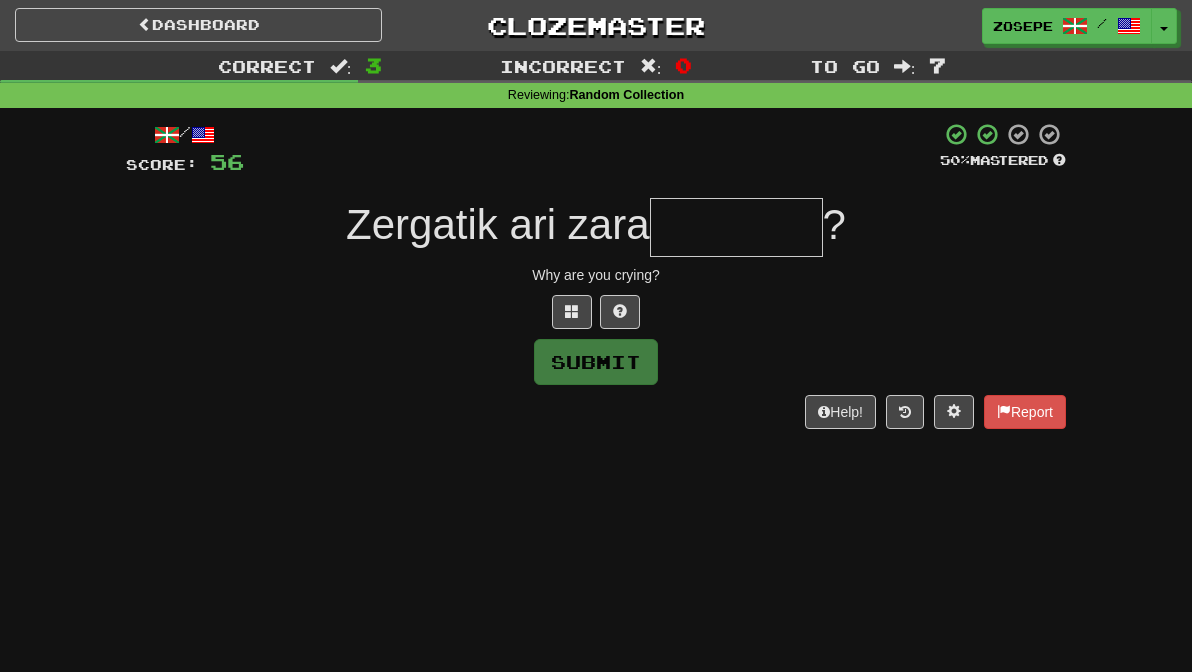 type on "*" 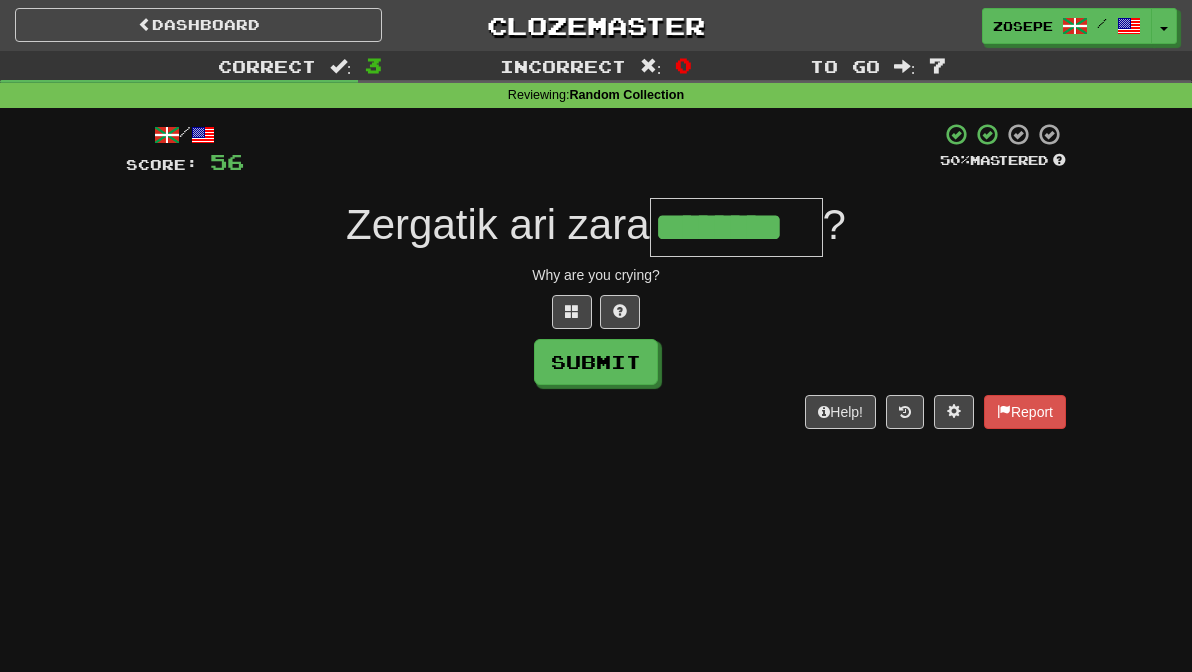 type on "********" 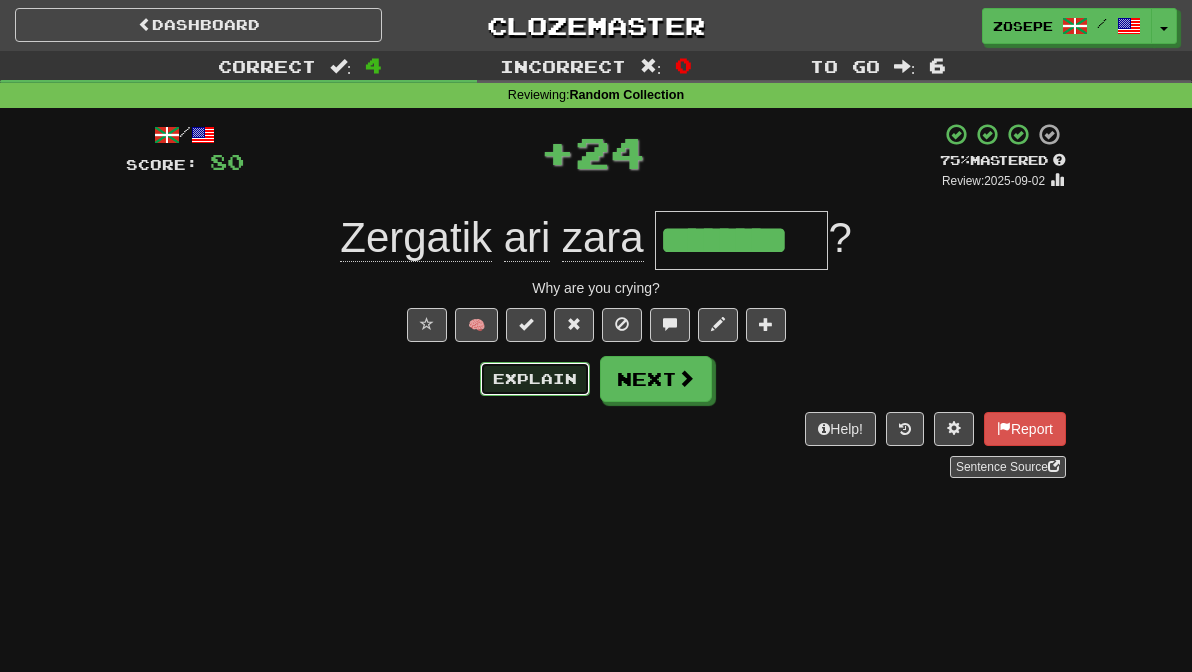 click on "Explain" at bounding box center [535, 379] 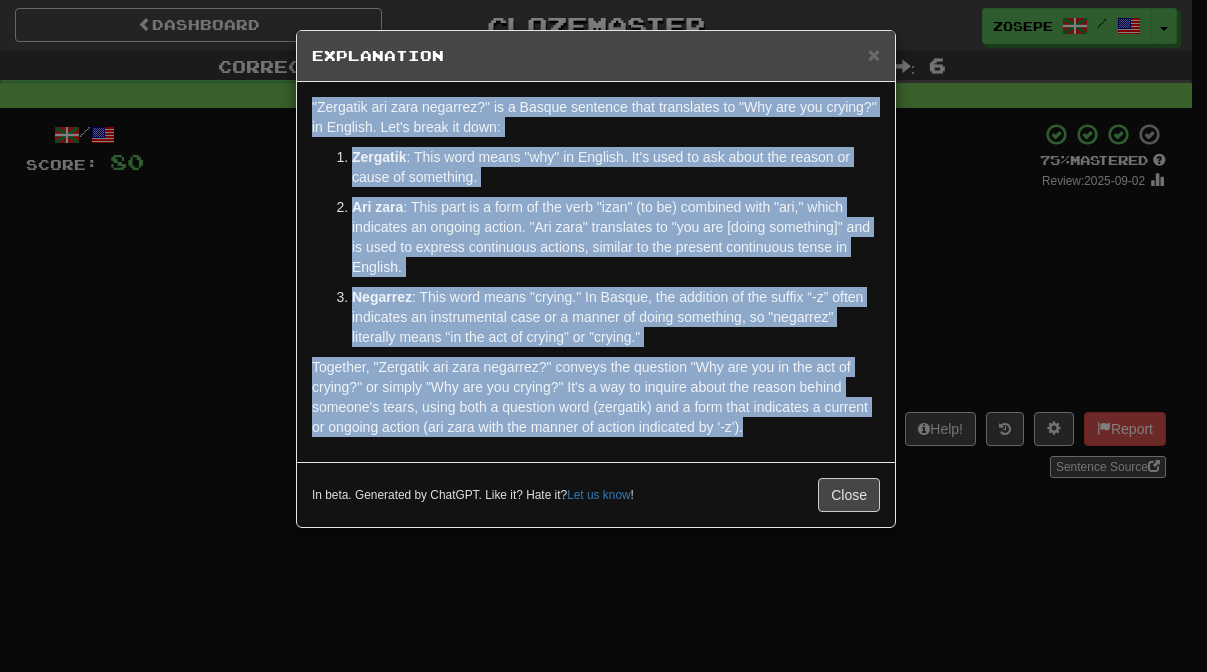 drag, startPoint x: 746, startPoint y: 405, endPoint x: 307, endPoint y: 111, distance: 528.3531 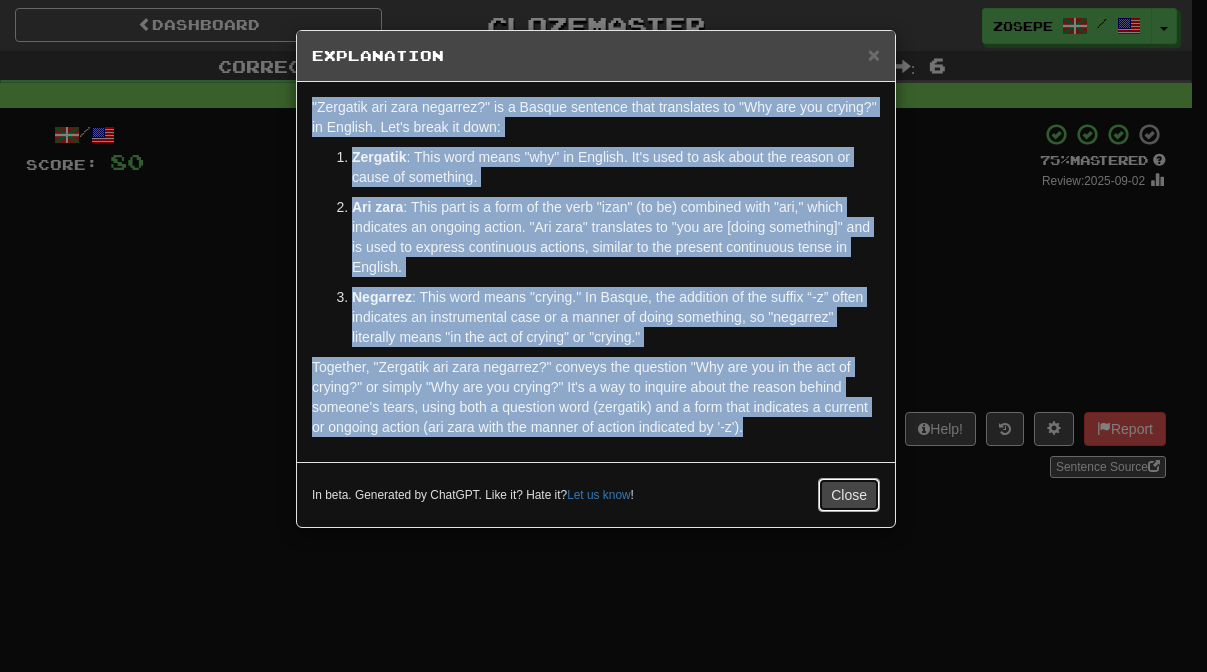 click on "Close" at bounding box center (849, 495) 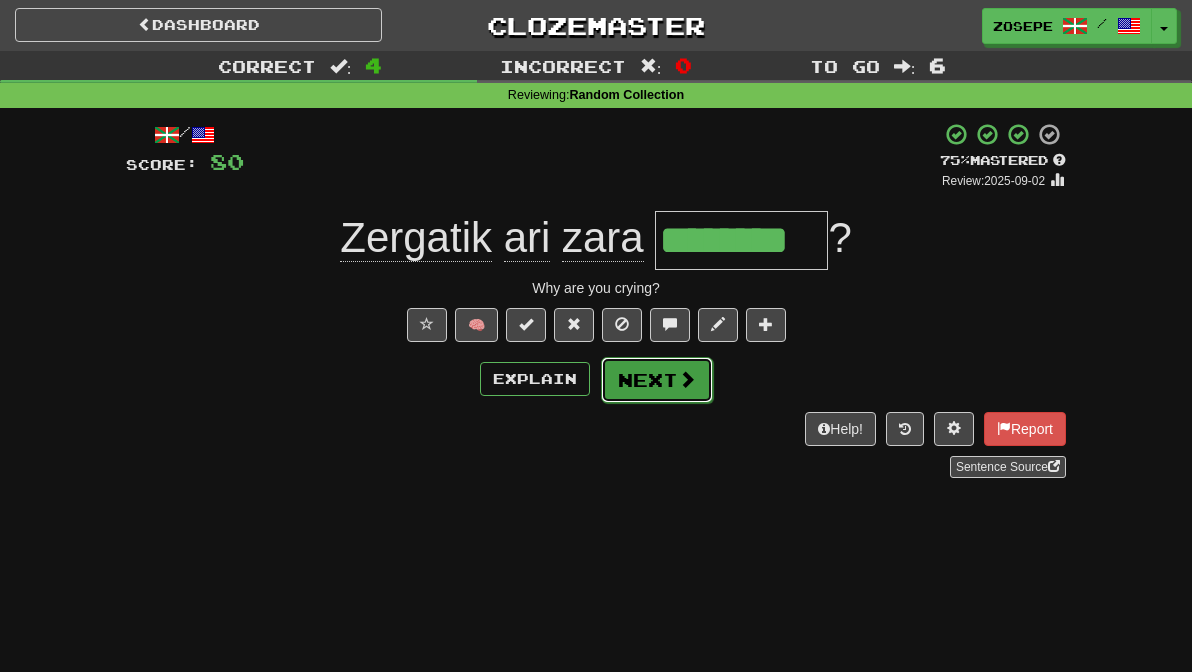 click on "Next" at bounding box center (657, 380) 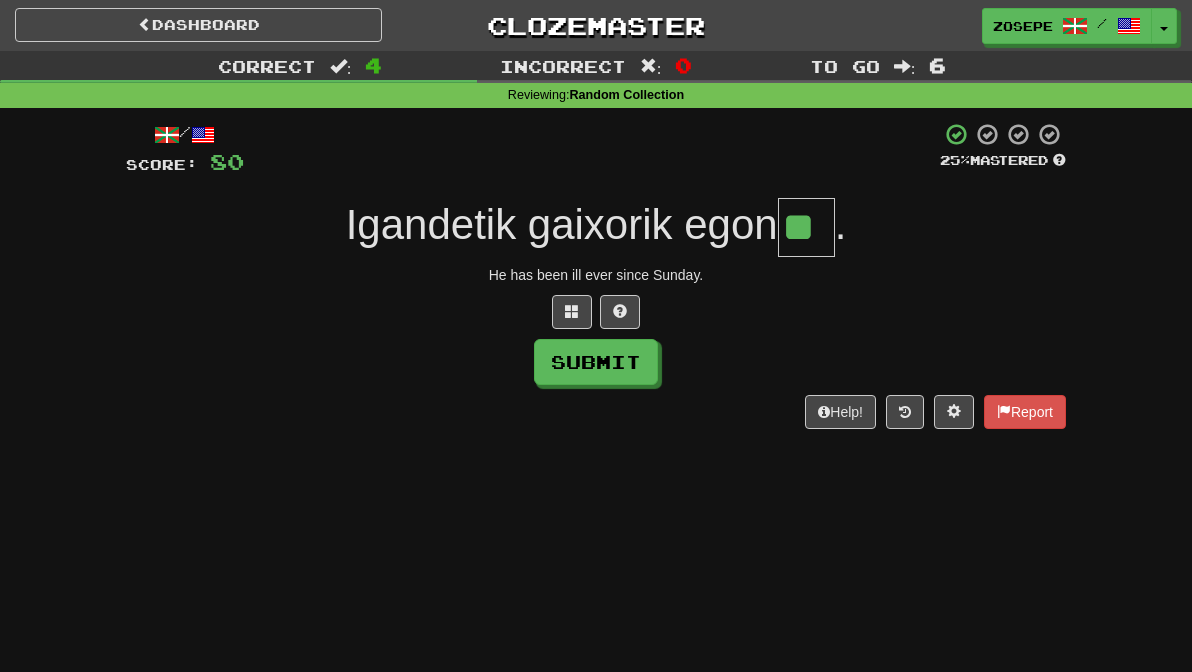 type on "**" 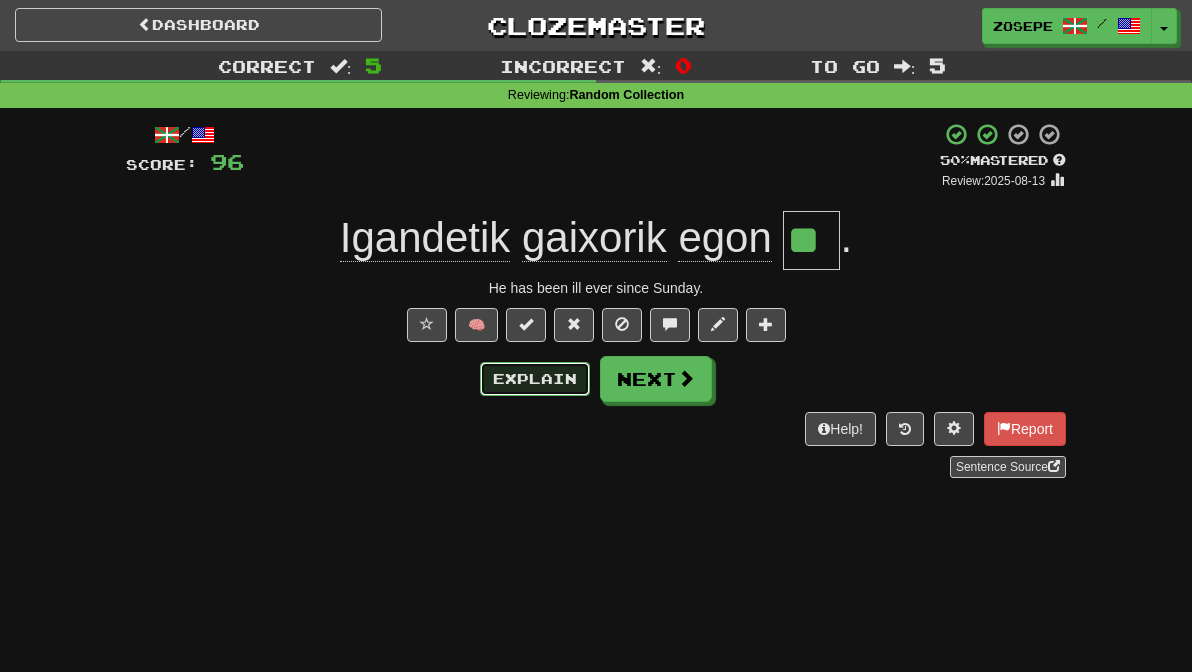 click on "Explain" at bounding box center [535, 379] 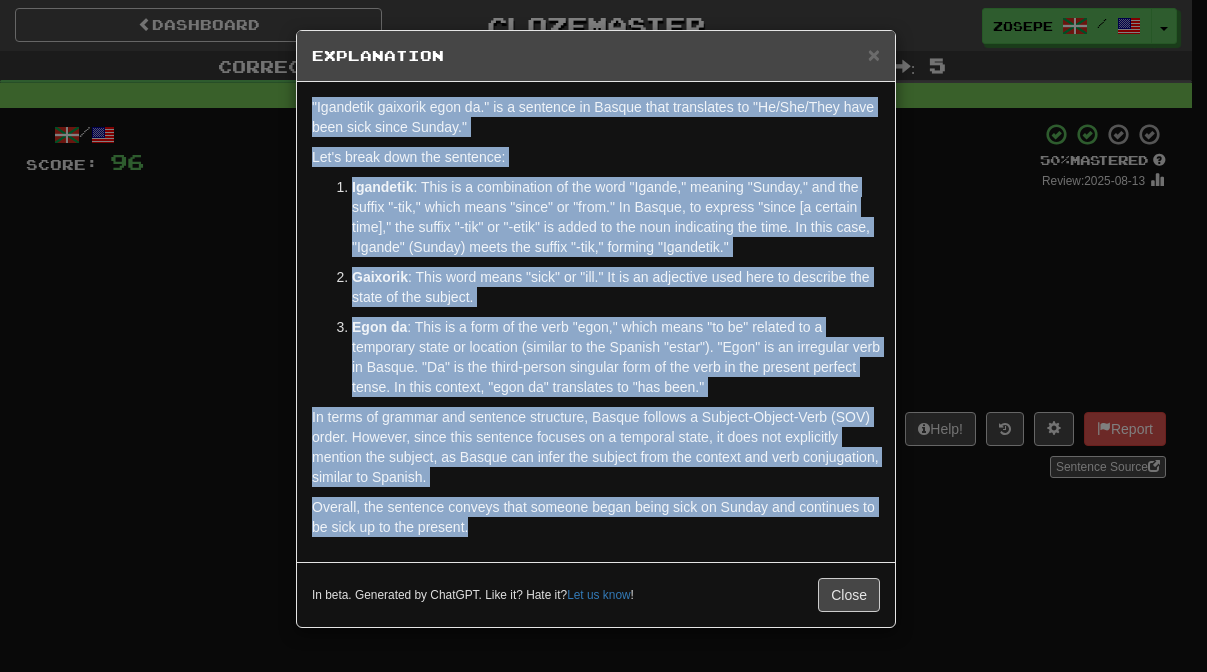 drag, startPoint x: 521, startPoint y: 528, endPoint x: 370, endPoint y: 81, distance: 471.81564 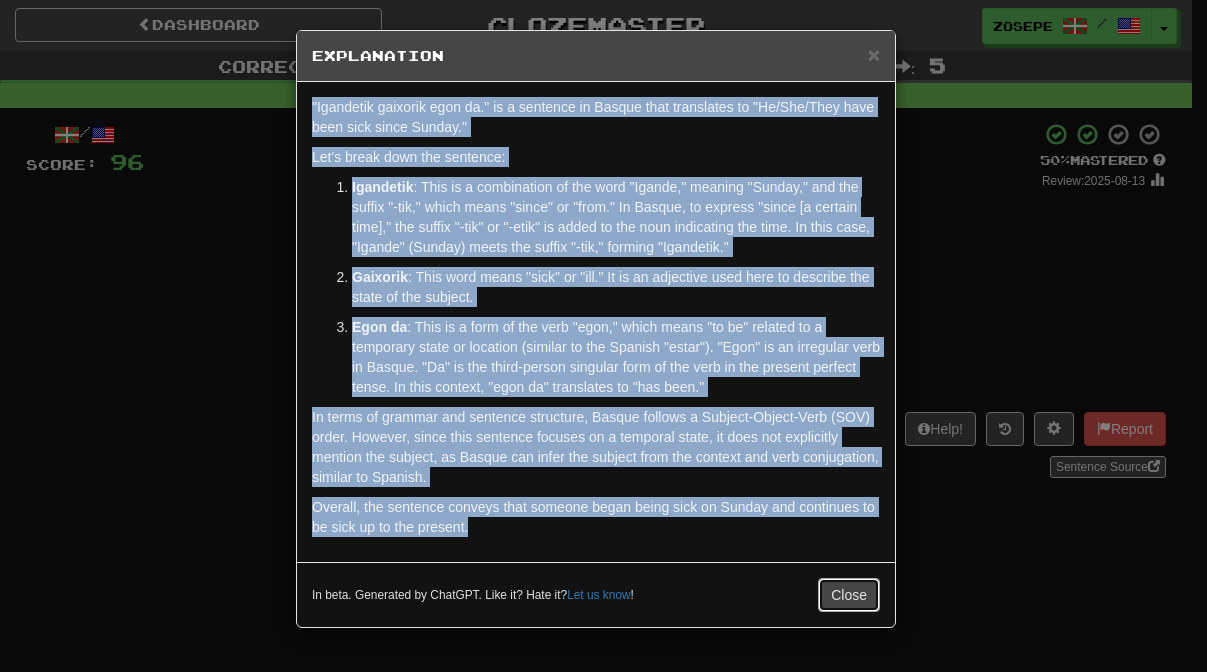 click on "Close" at bounding box center [849, 595] 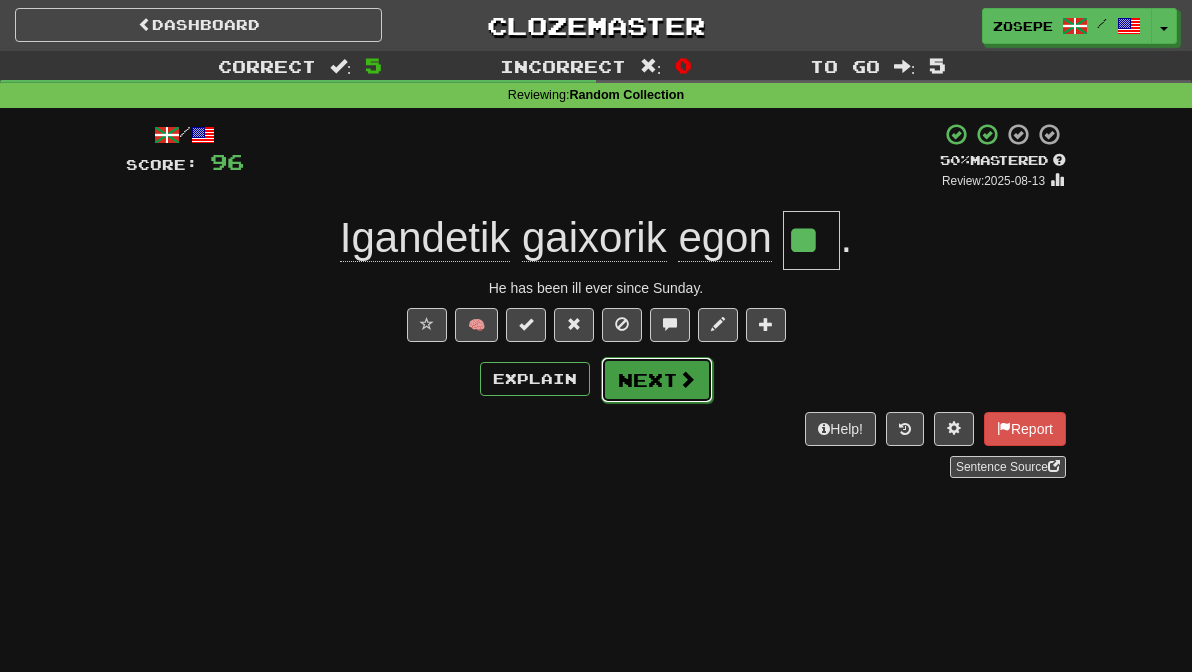 click on "Next" at bounding box center (657, 380) 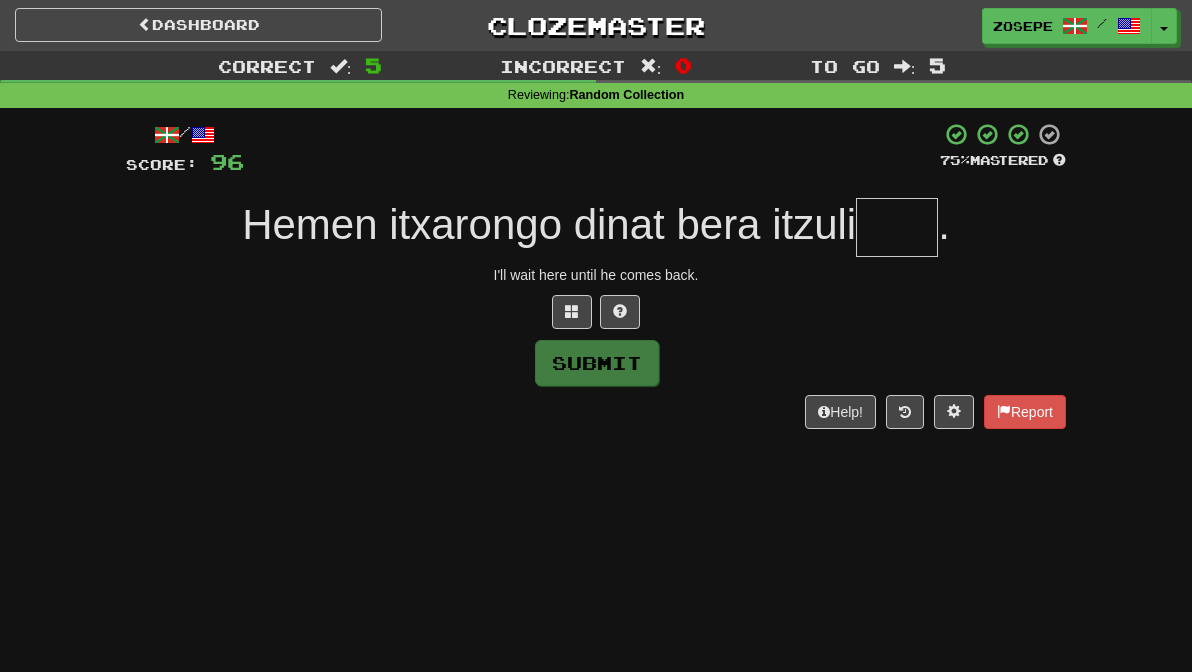 type on "*" 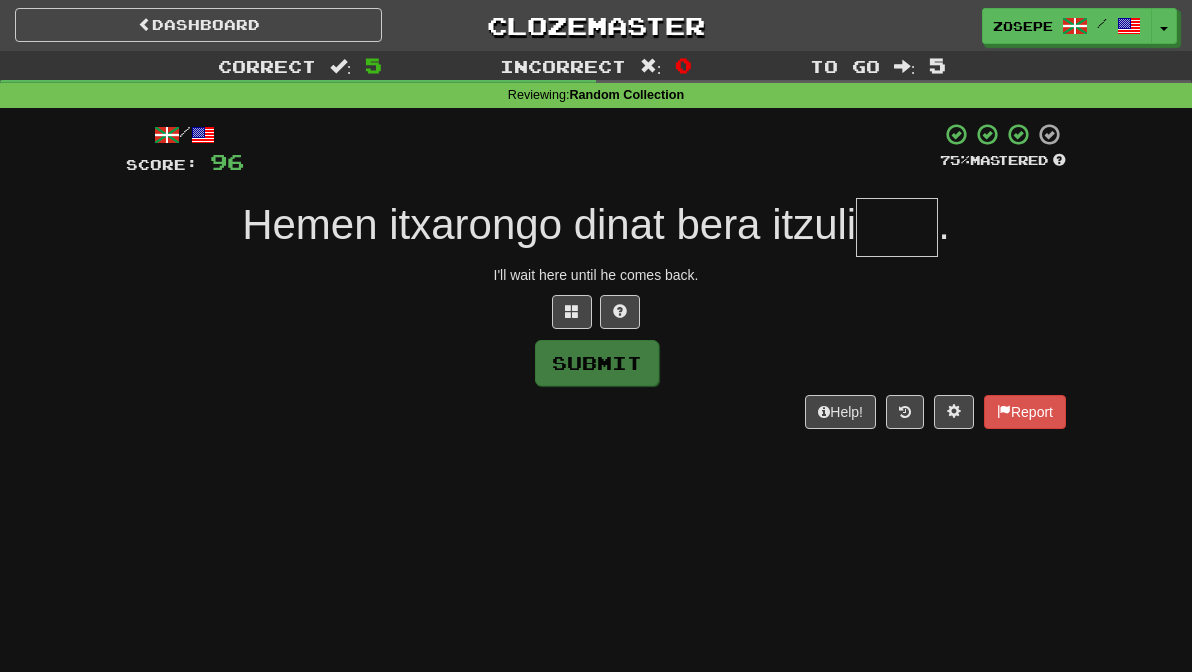 type on "*" 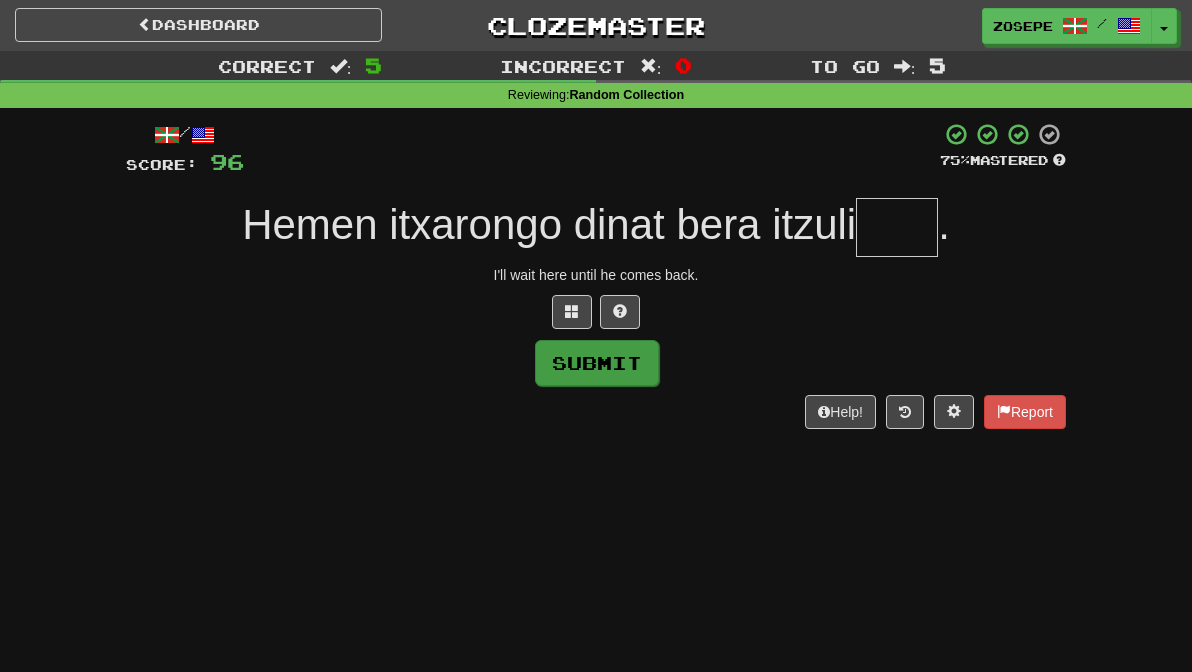 type on "*" 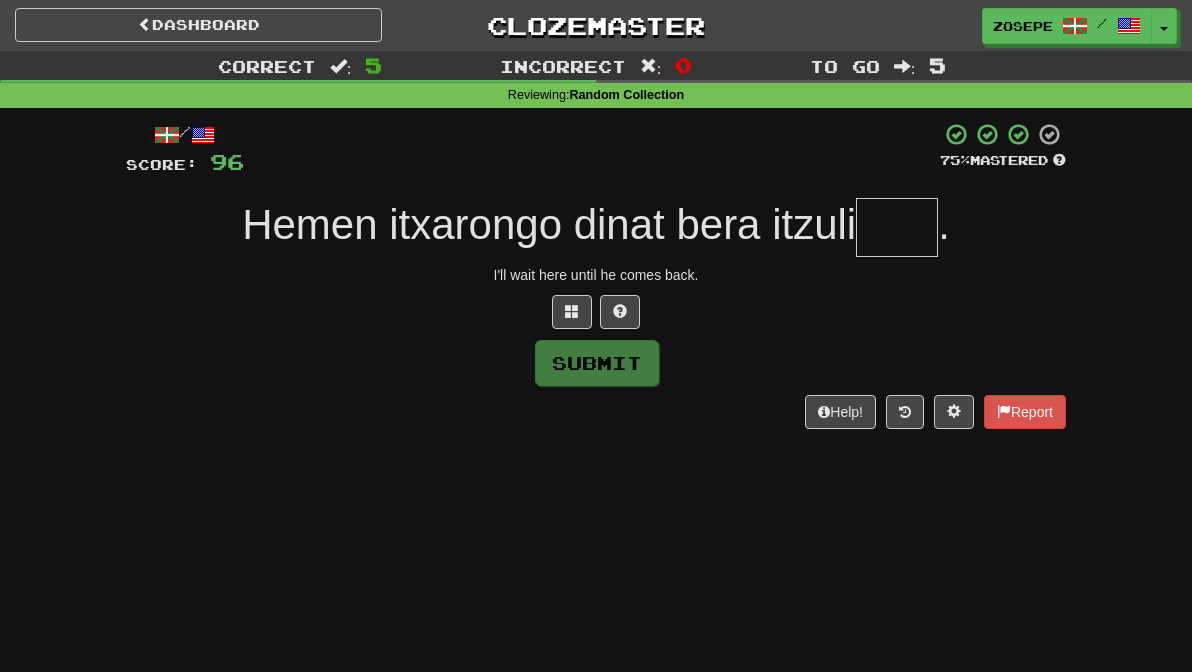 type on "*" 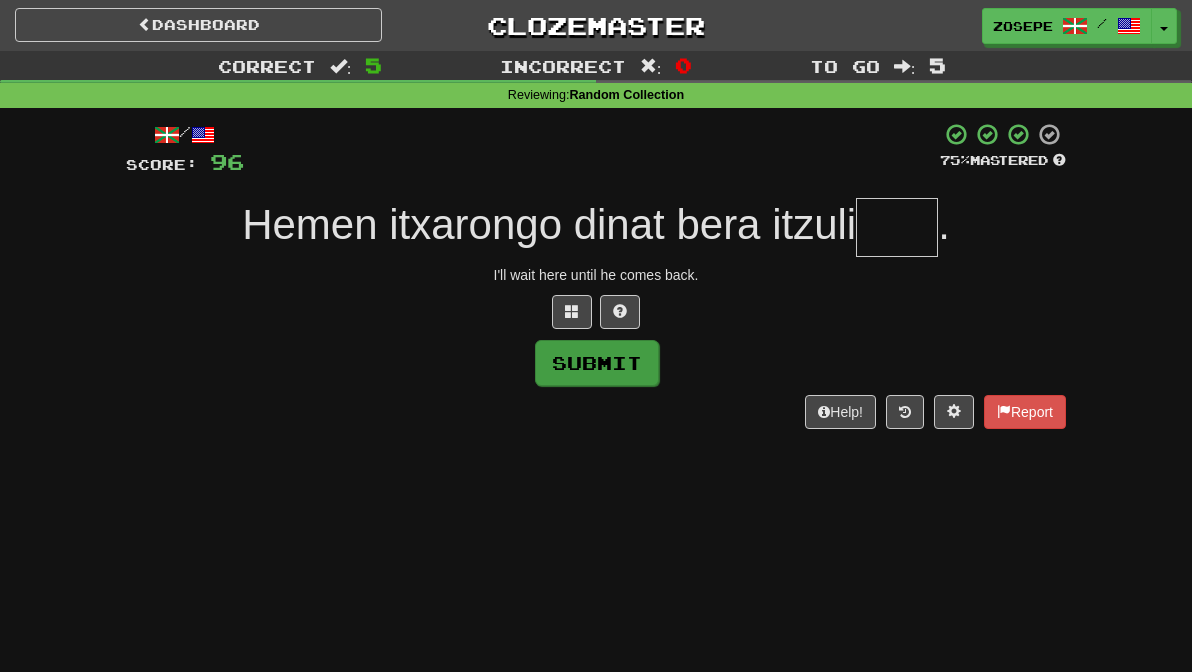 type on "*" 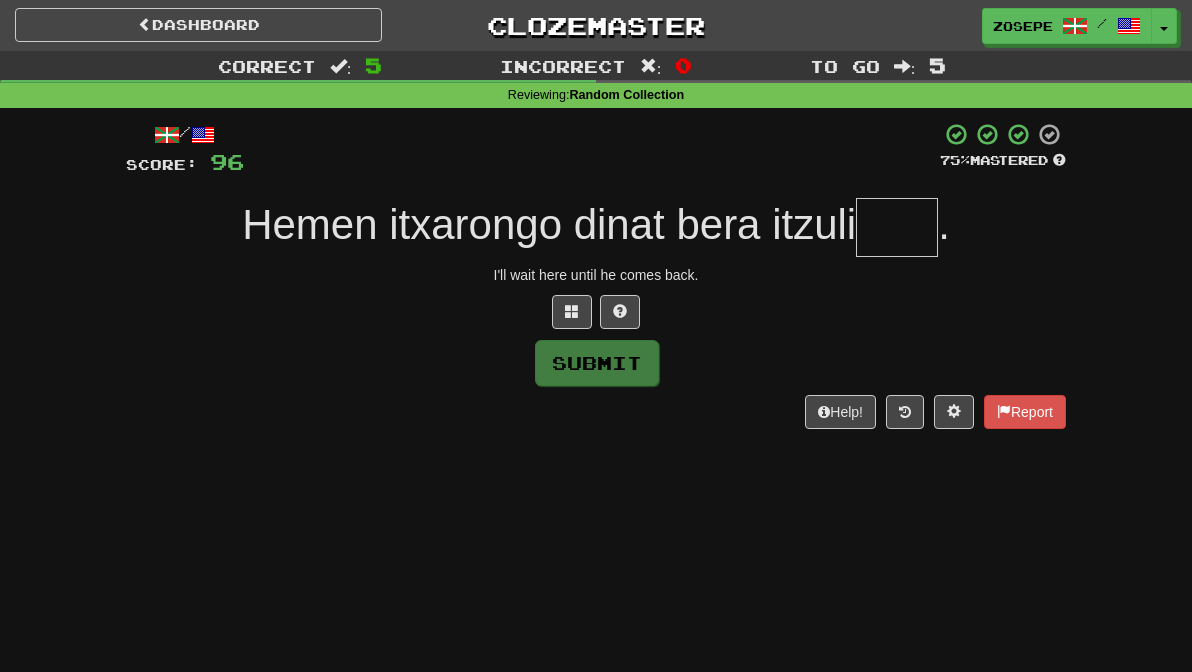 type on "*" 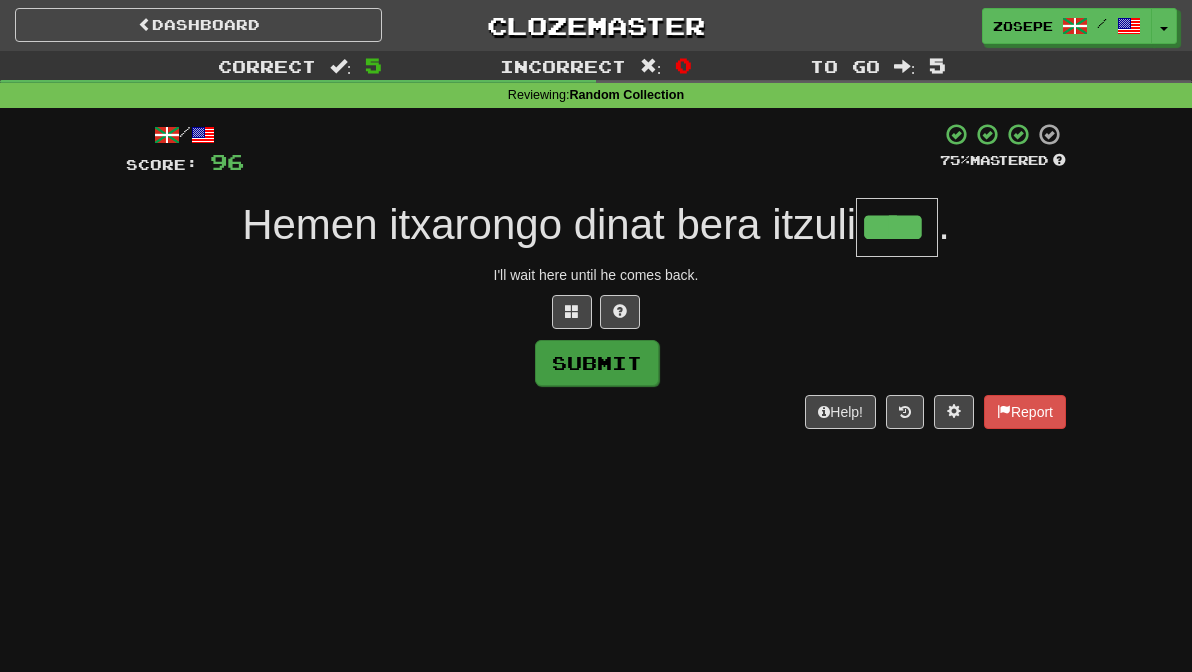 type on "****" 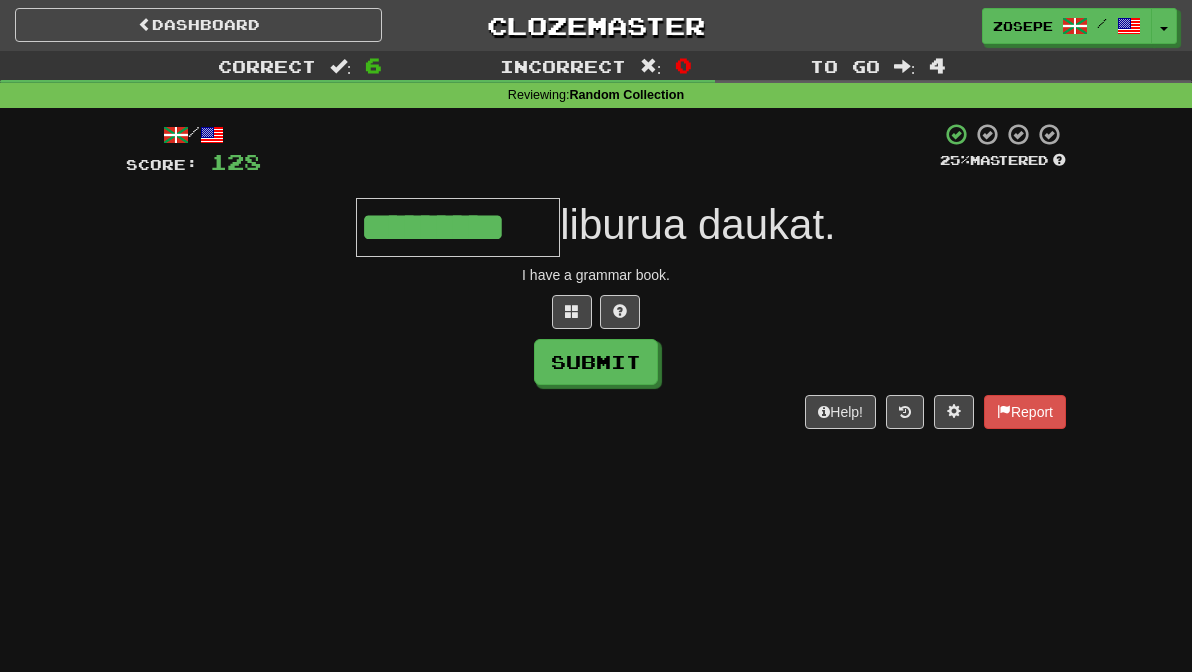 type on "*********" 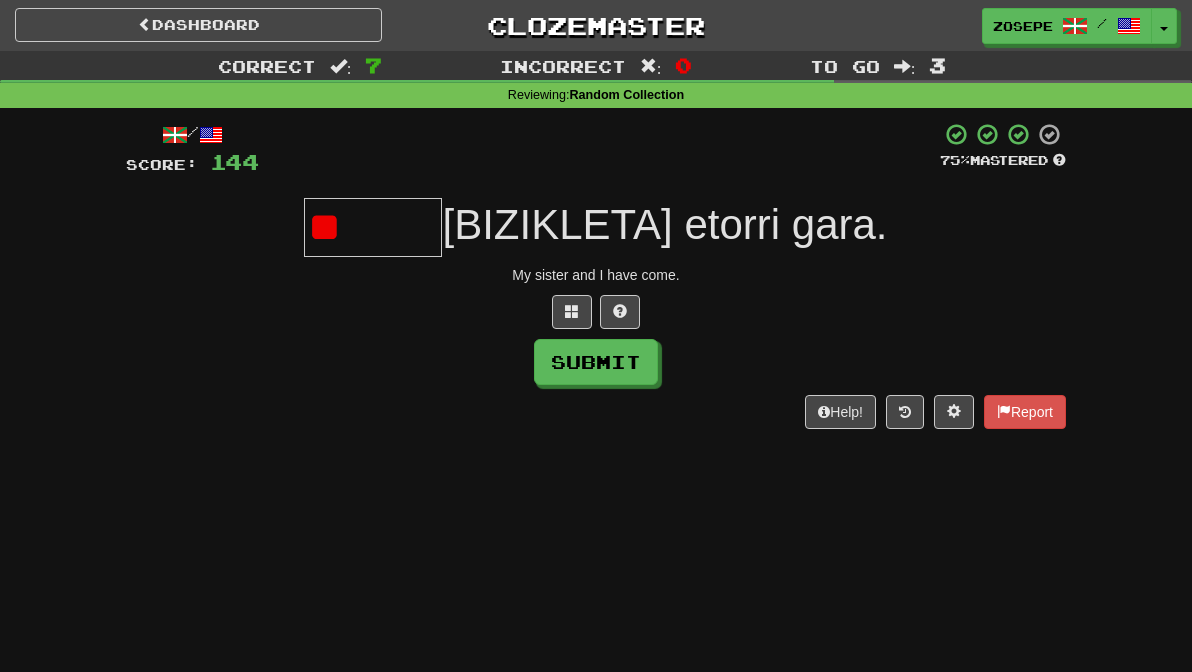 type on "*" 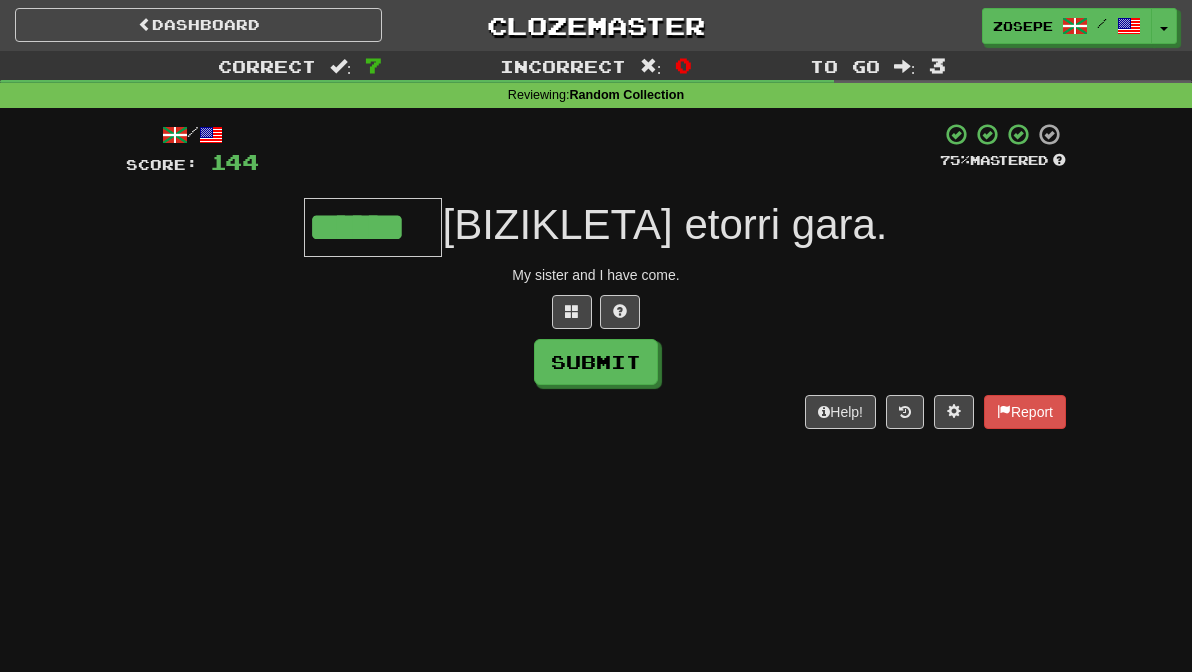 type on "******" 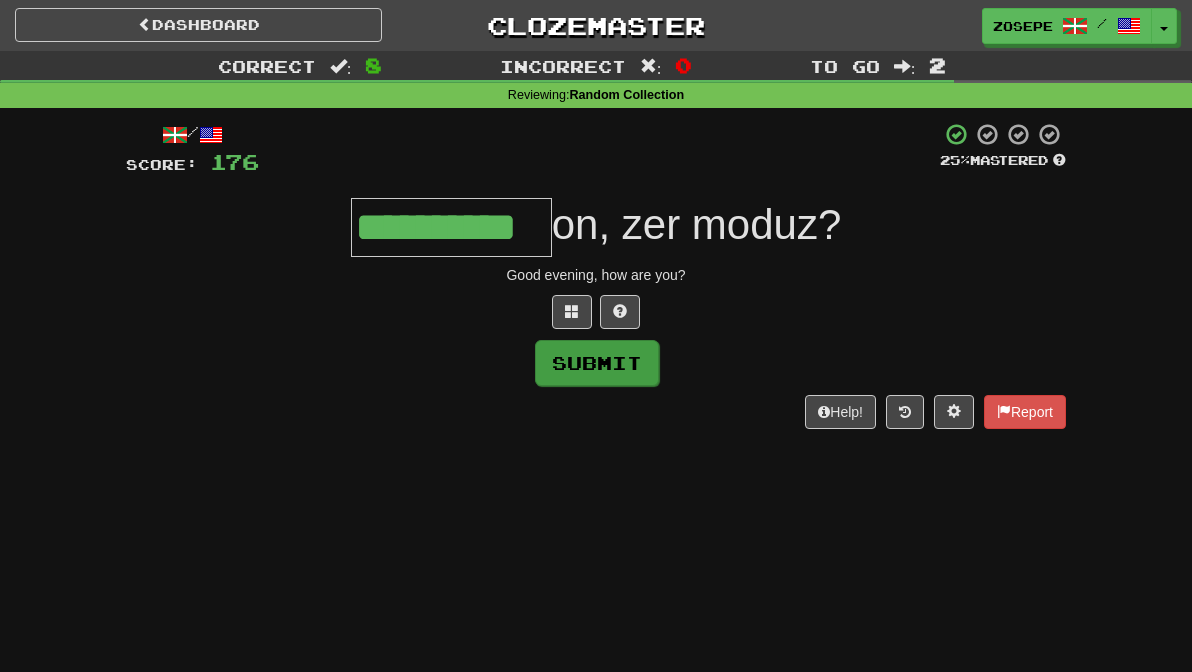 type on "**********" 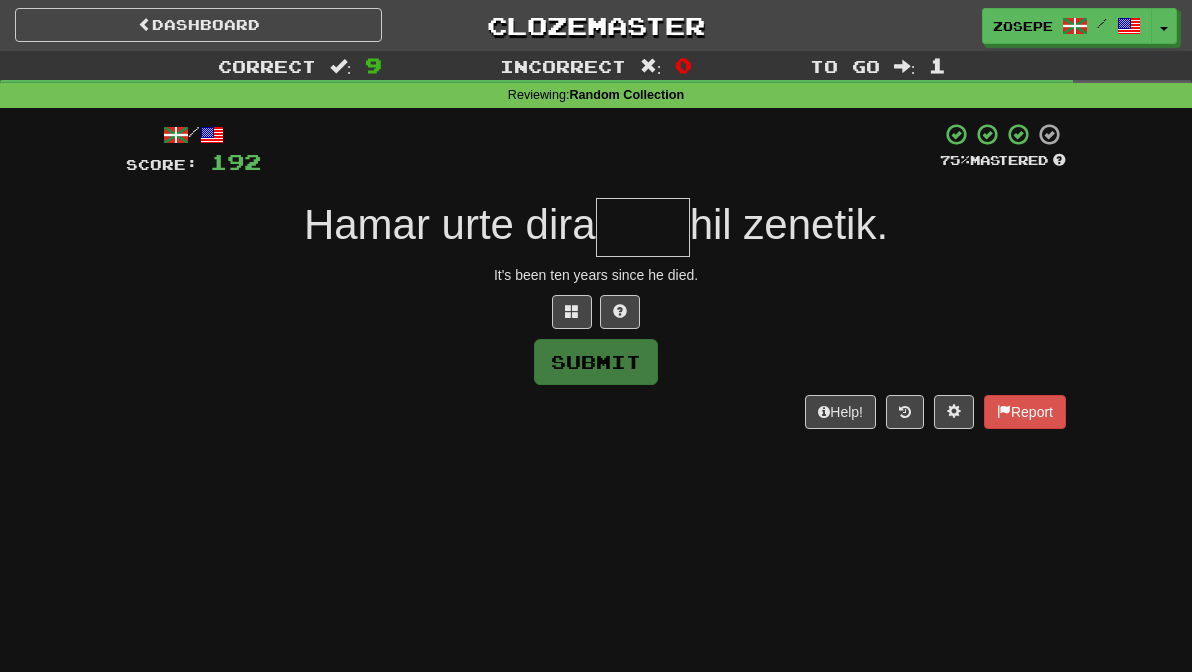 type on "*" 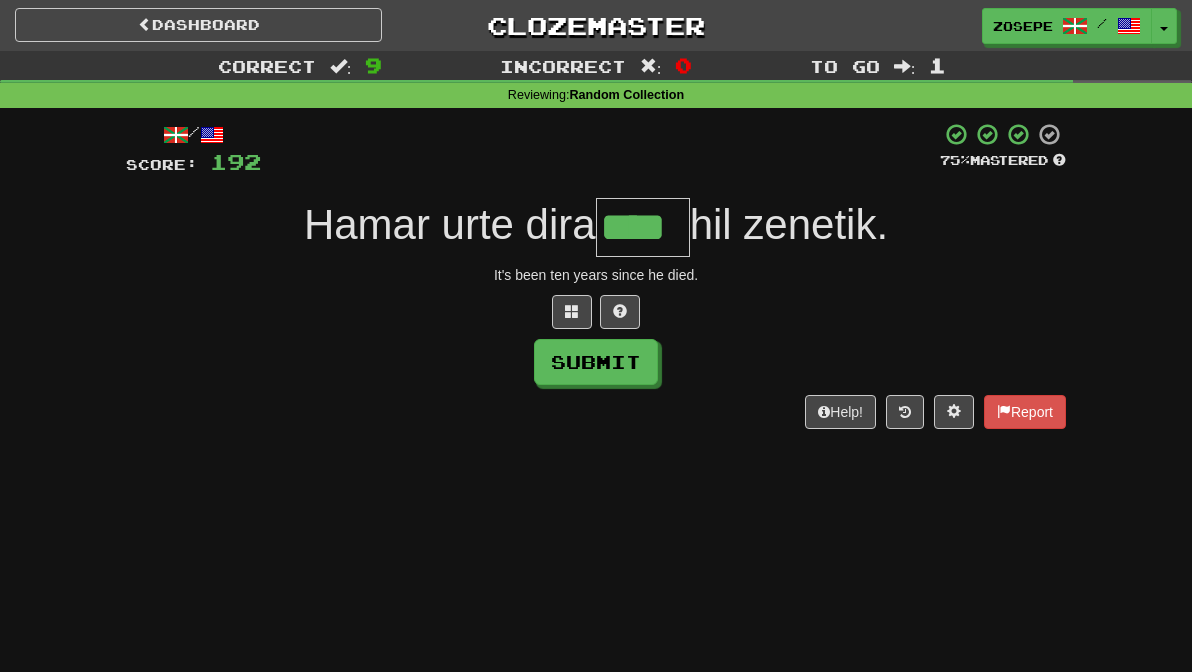 type on "****" 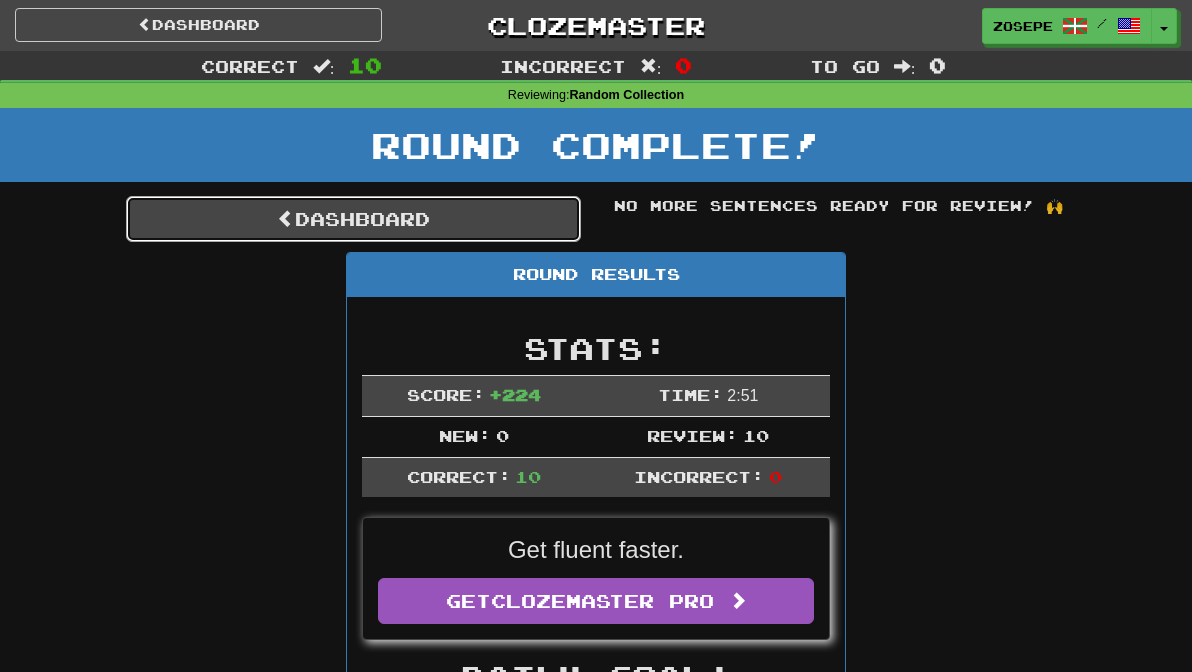 click on "Dashboard" at bounding box center (353, 219) 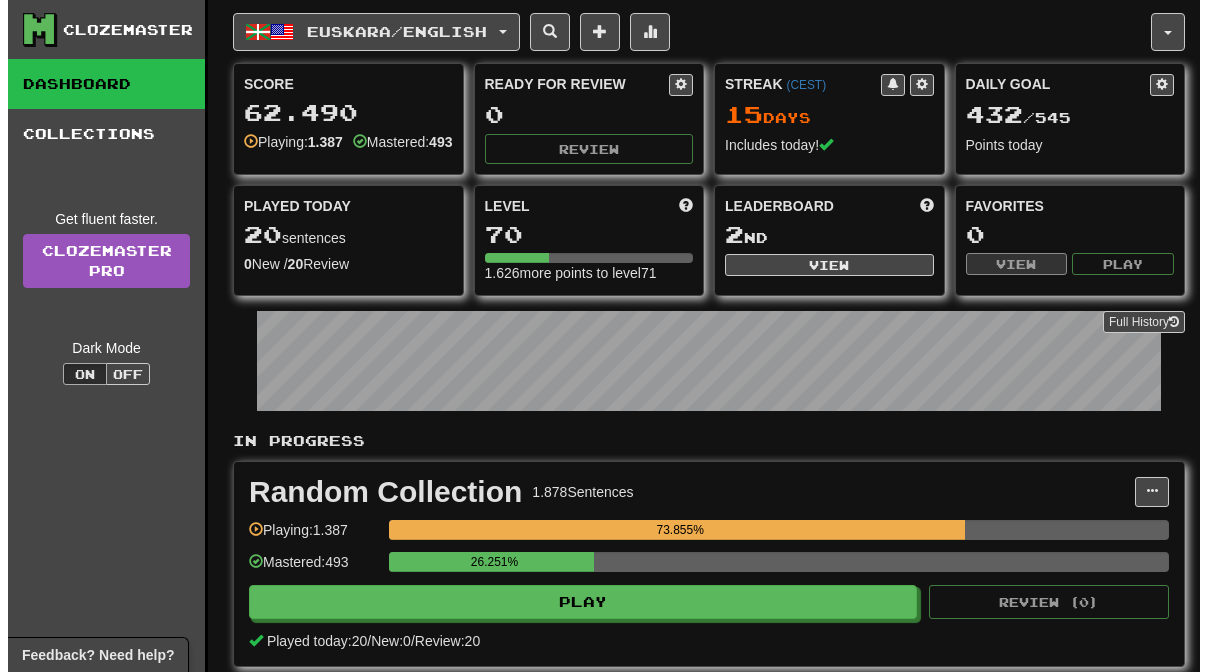 scroll, scrollTop: 0, scrollLeft: 0, axis: both 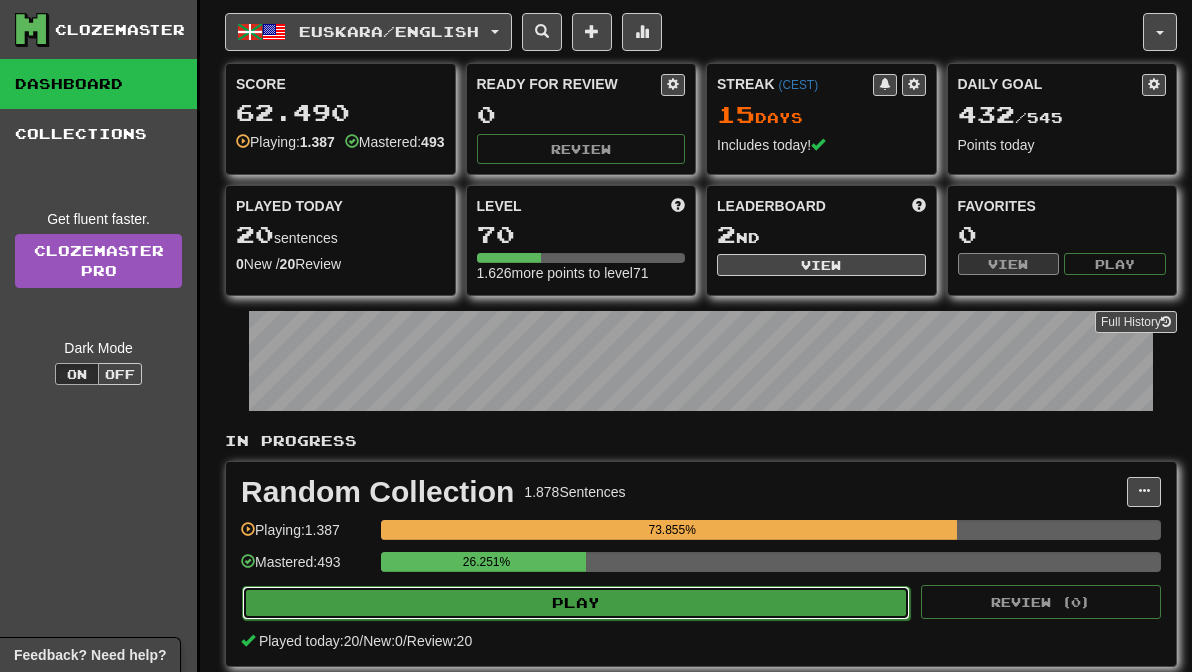click on "Play" at bounding box center [576, 603] 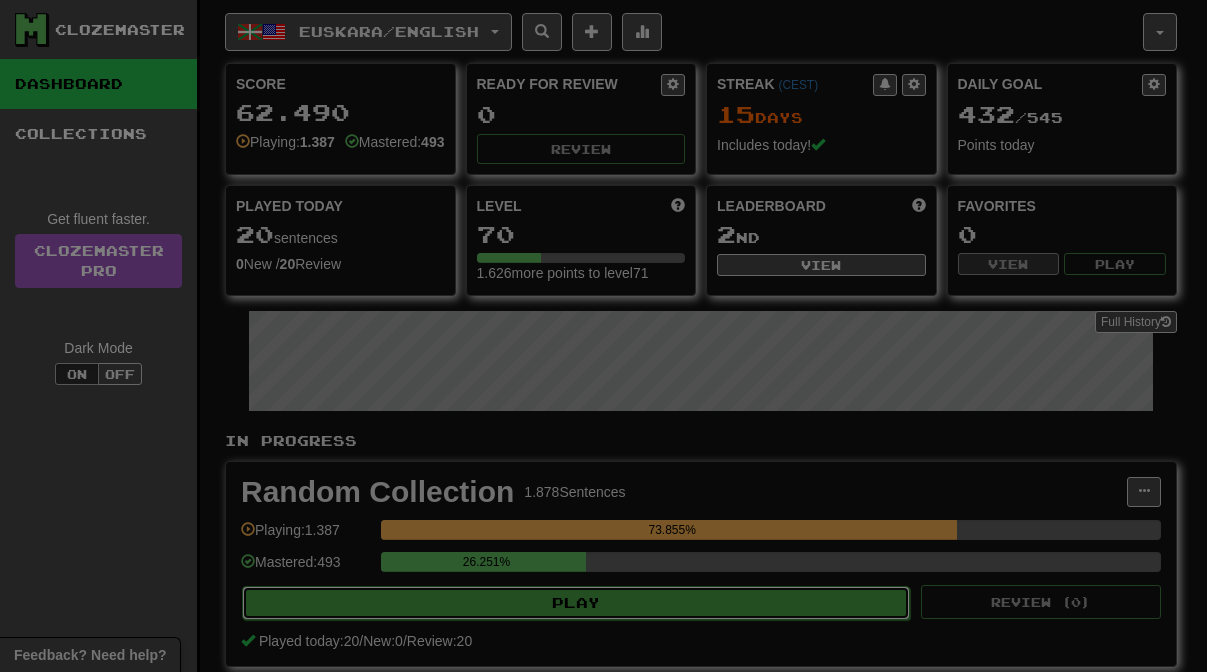 type 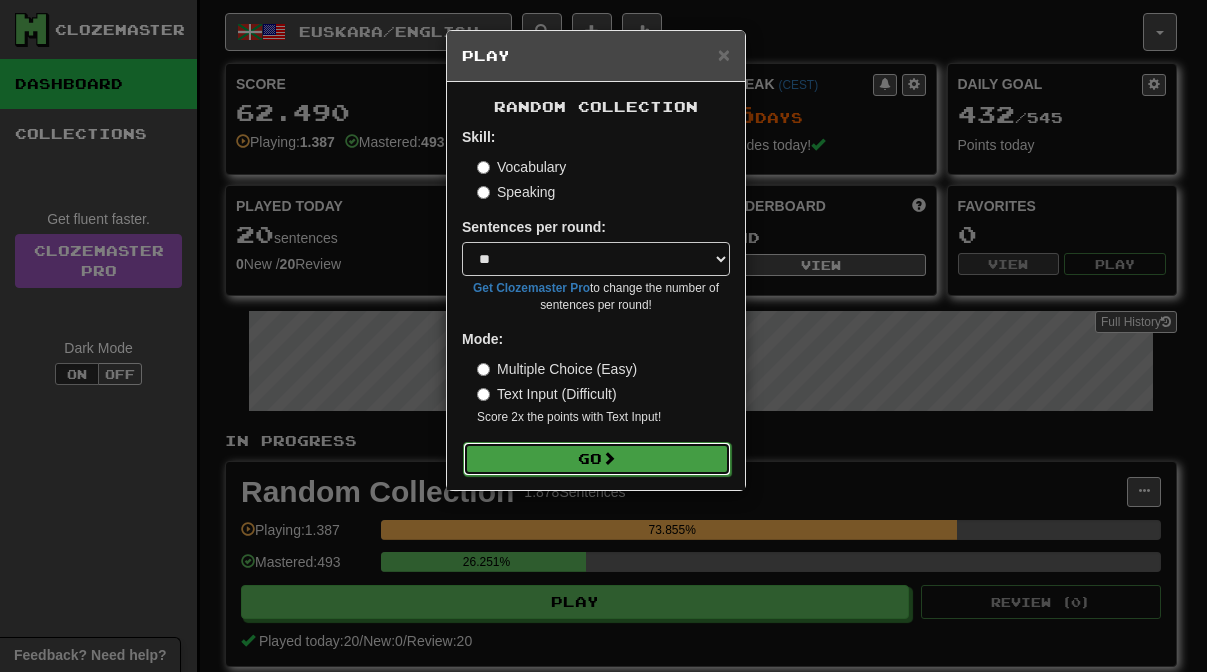 click on "Go" at bounding box center [597, 459] 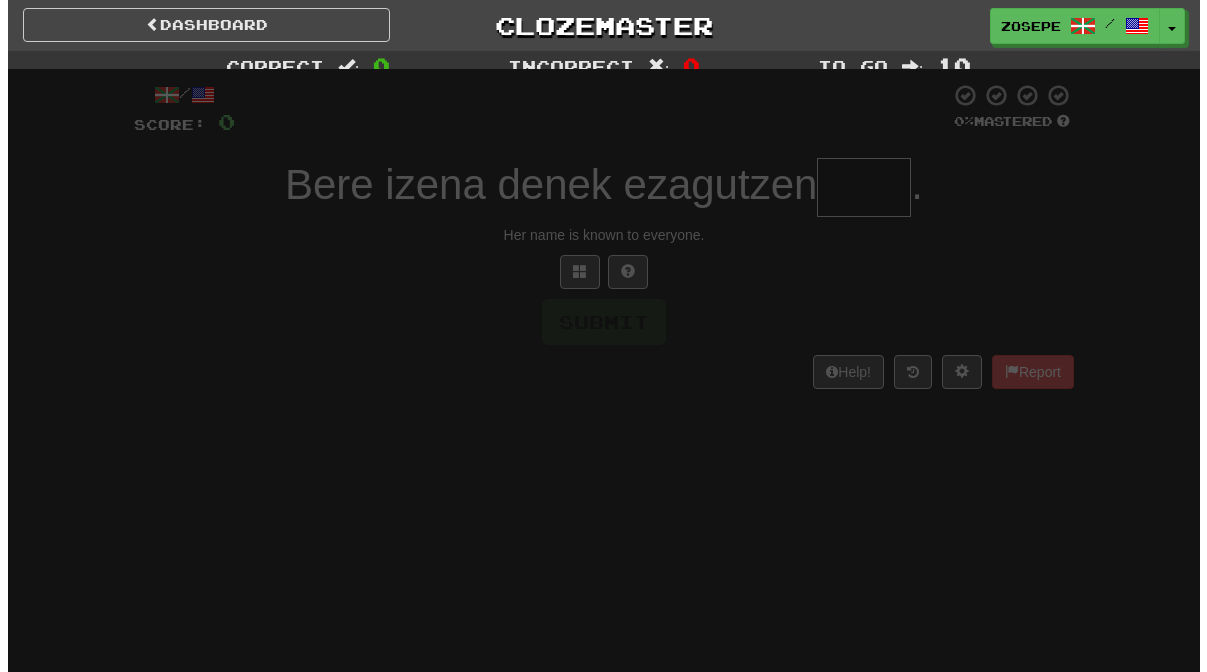 scroll, scrollTop: 0, scrollLeft: 0, axis: both 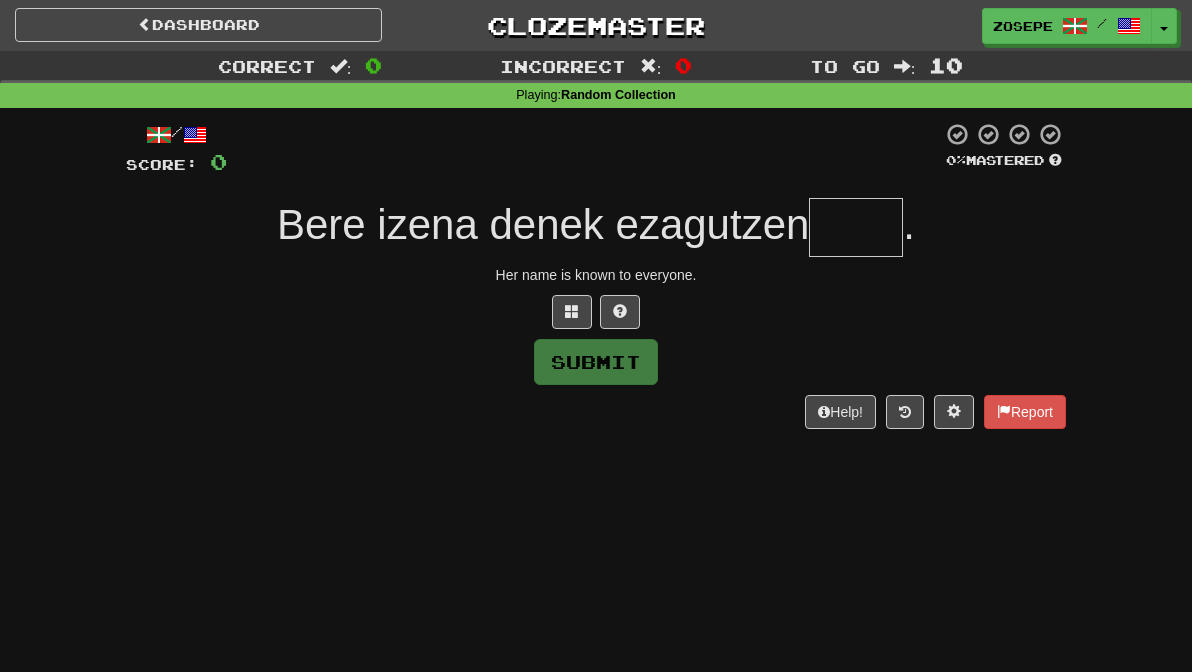 type on "*" 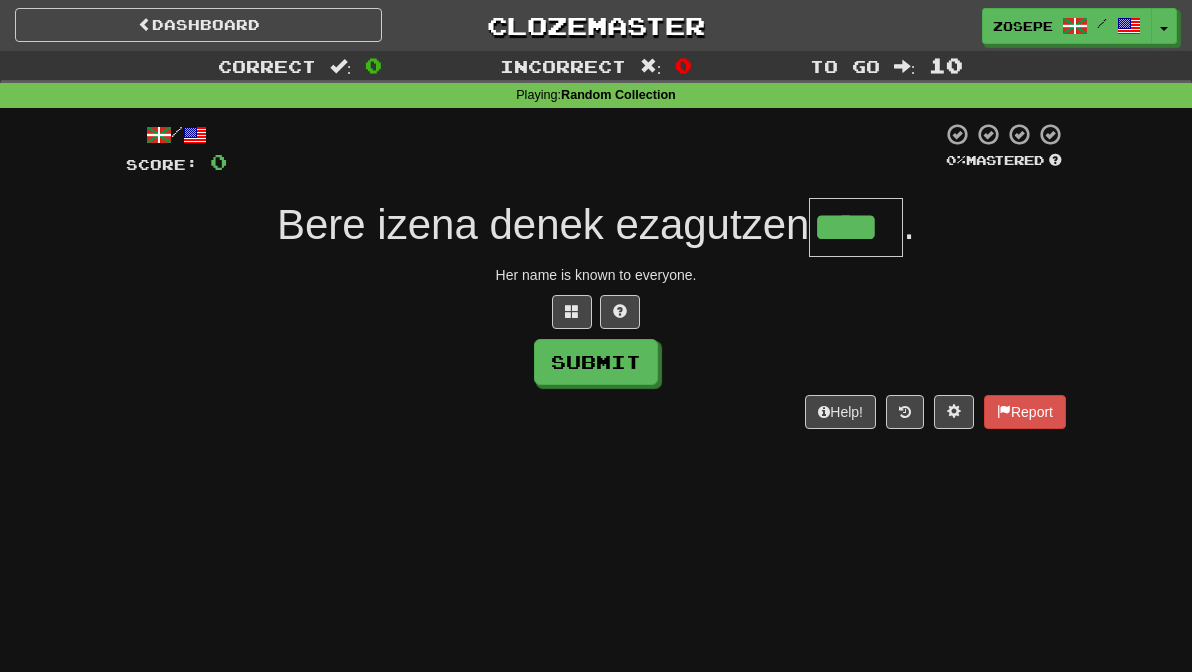 type on "****" 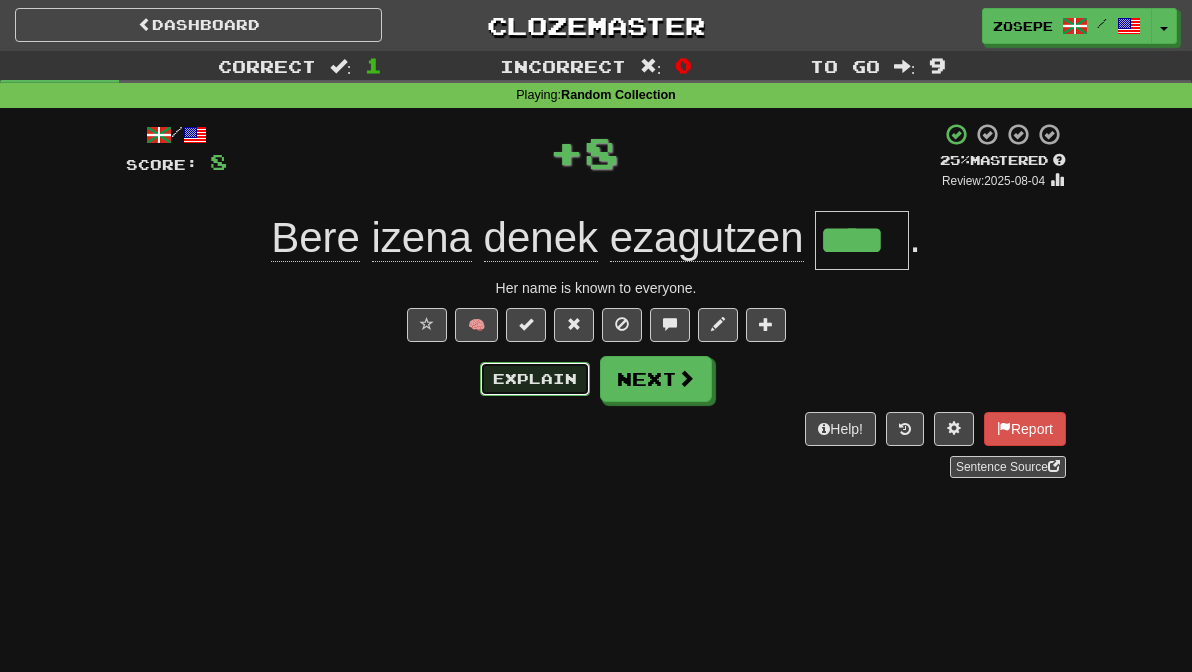 click on "Explain" at bounding box center (535, 379) 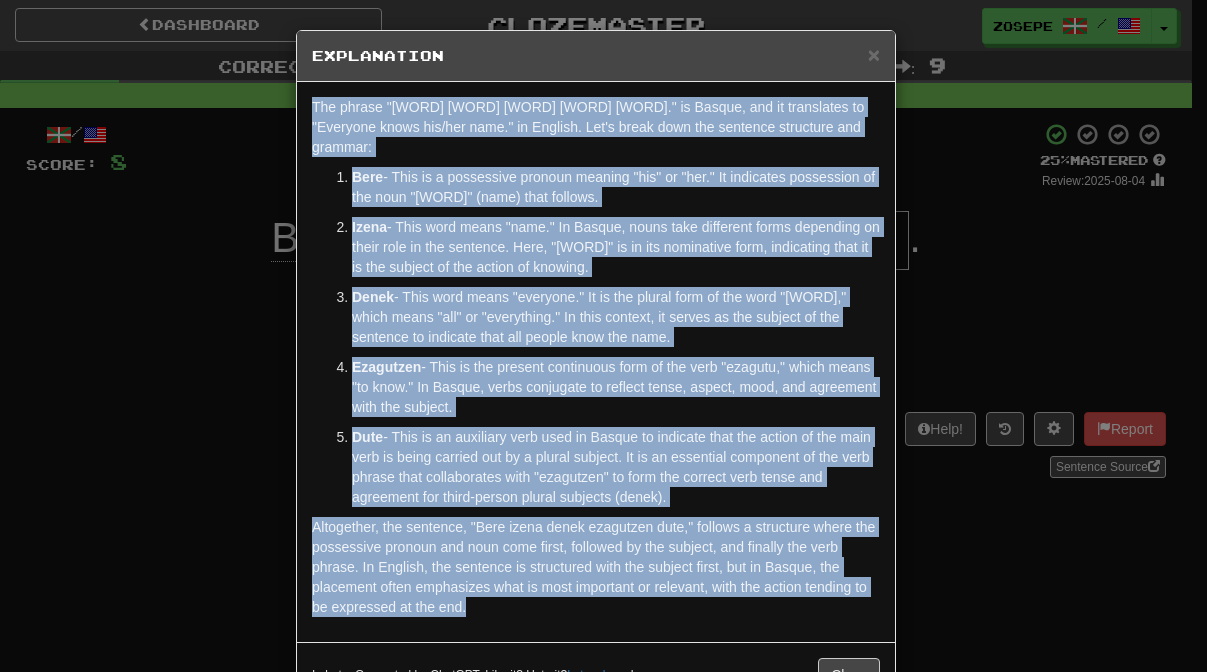 drag, startPoint x: 669, startPoint y: 594, endPoint x: 295, endPoint y: 91, distance: 626.8054 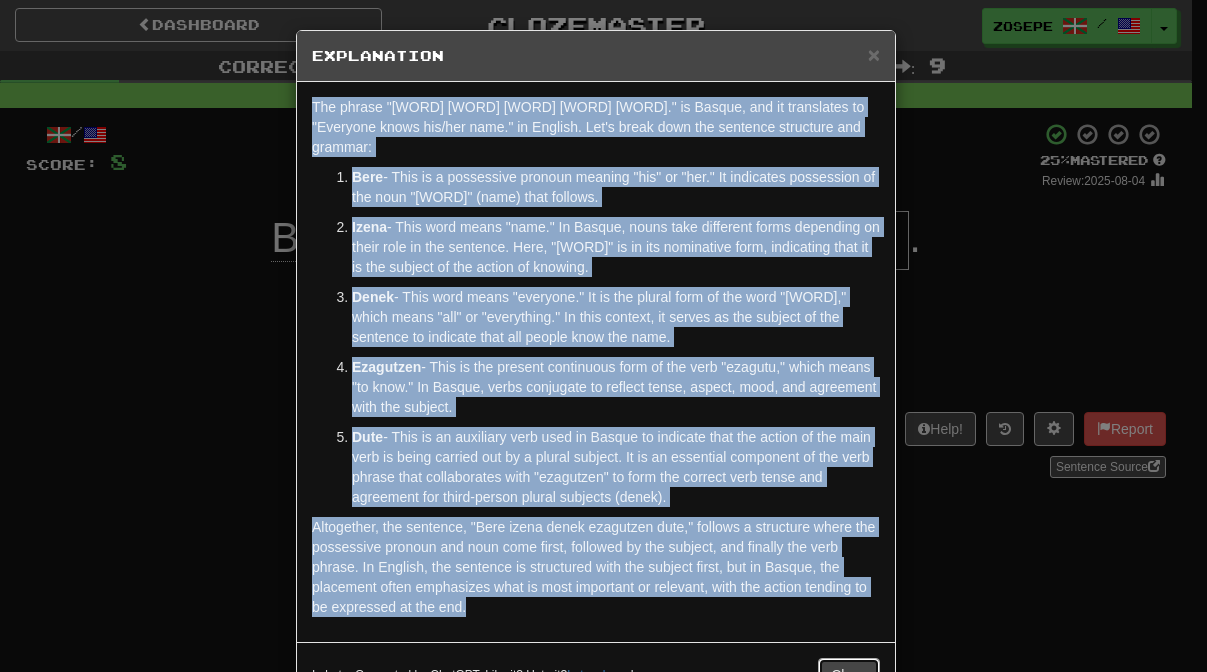 click on "Close" at bounding box center [849, 675] 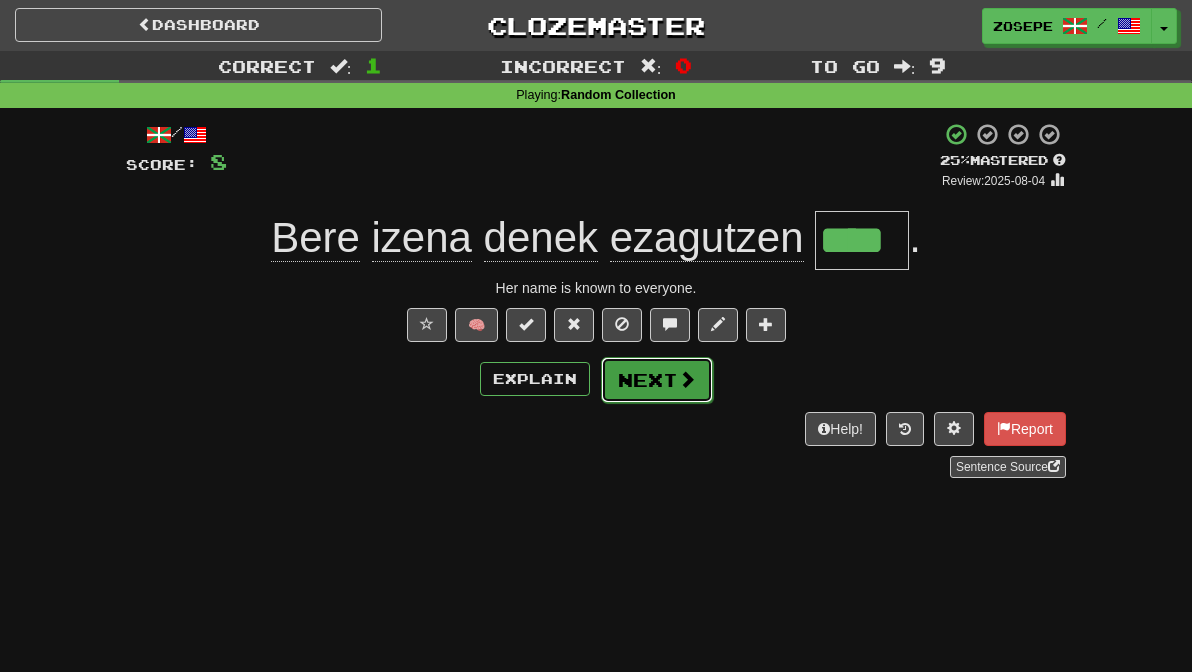 click on "Next" at bounding box center [657, 380] 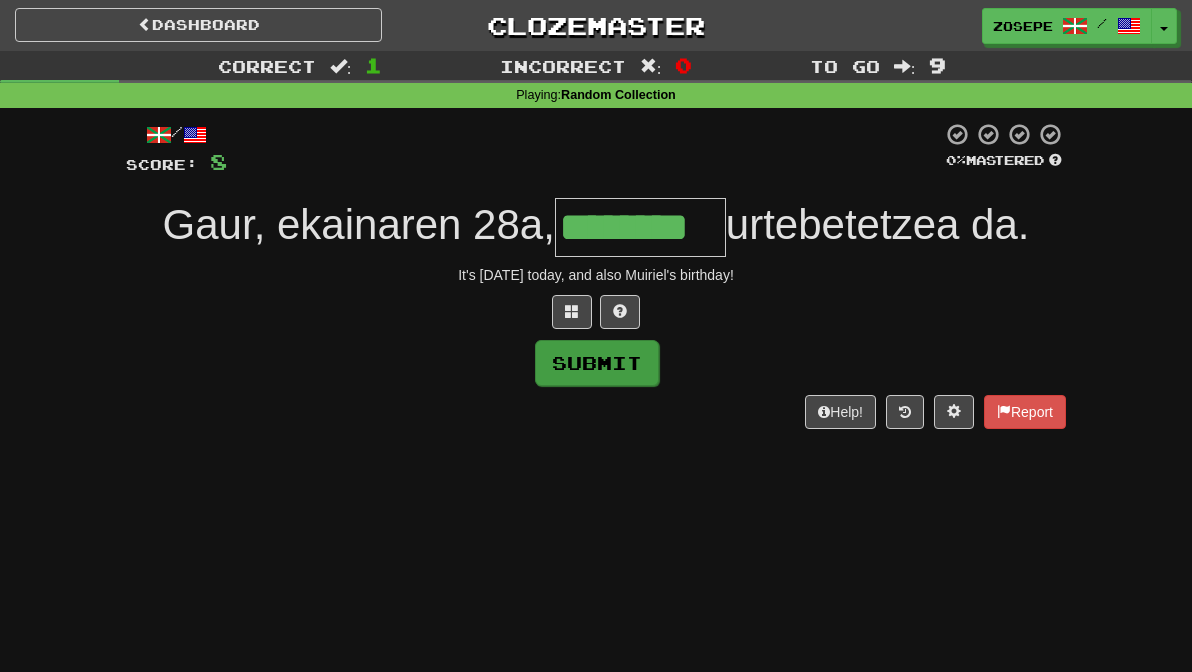 type on "********" 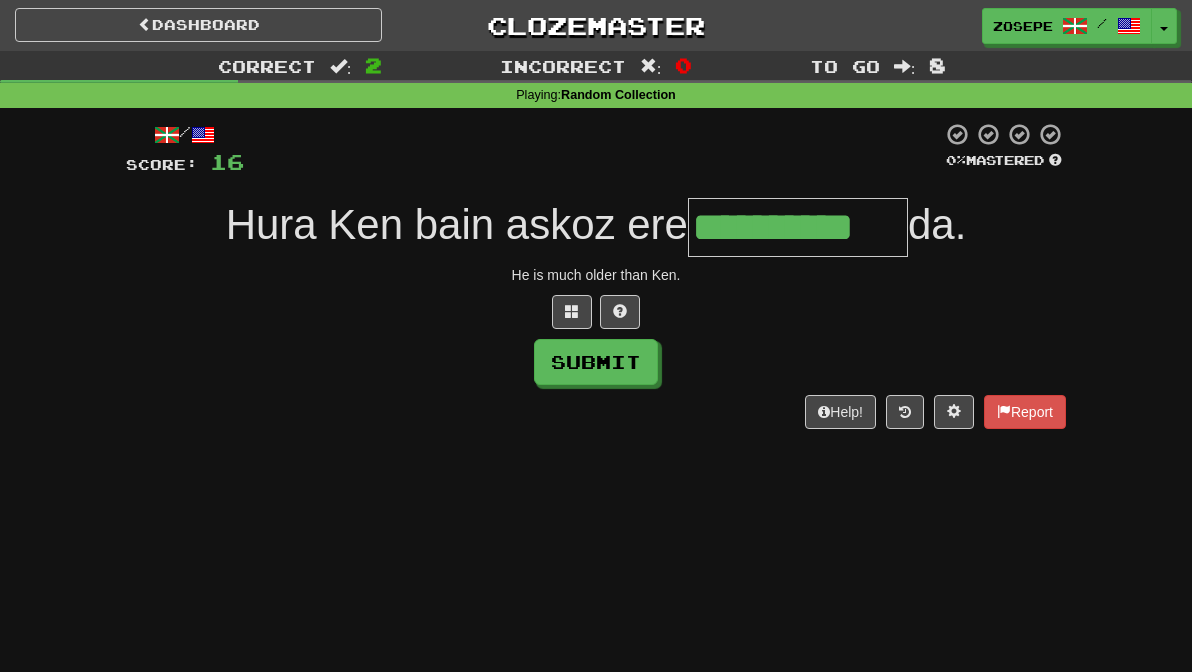 type on "**********" 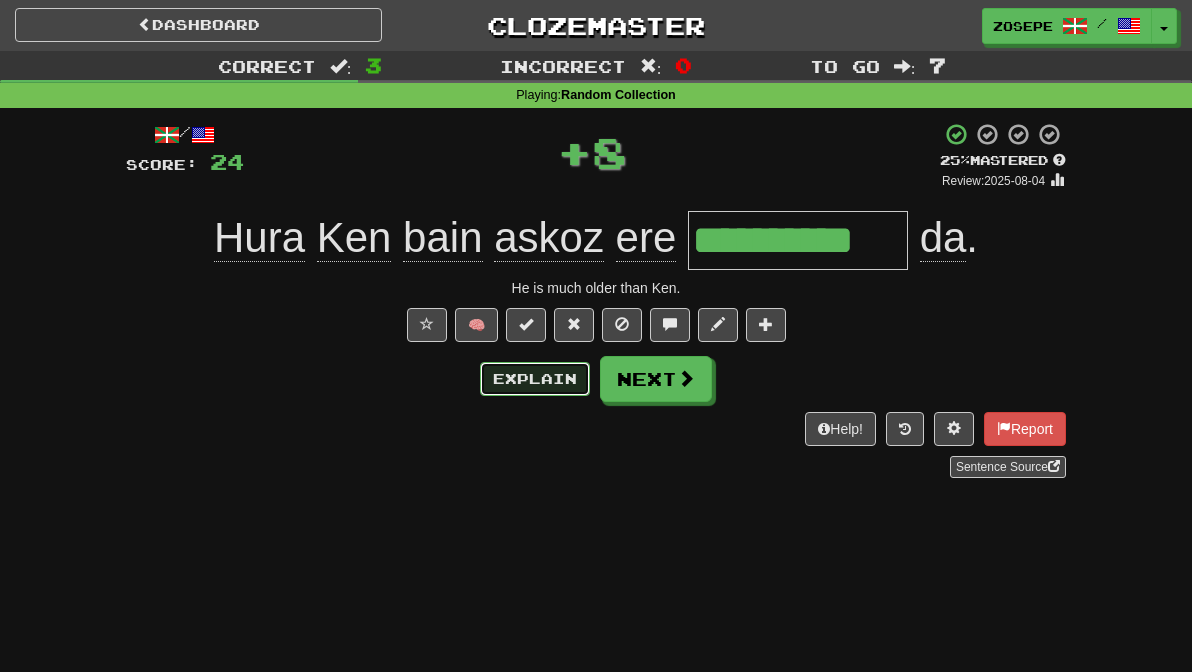 click on "Explain" at bounding box center [535, 379] 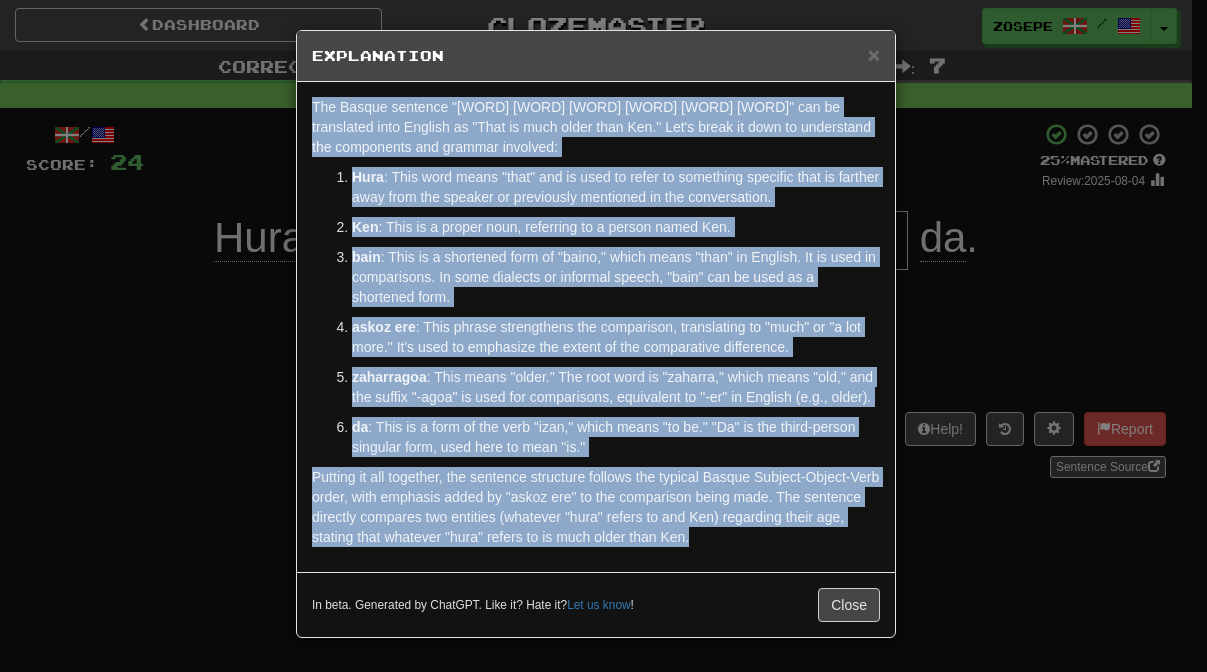 drag, startPoint x: 764, startPoint y: 574, endPoint x: 236, endPoint y: 97, distance: 711.55676 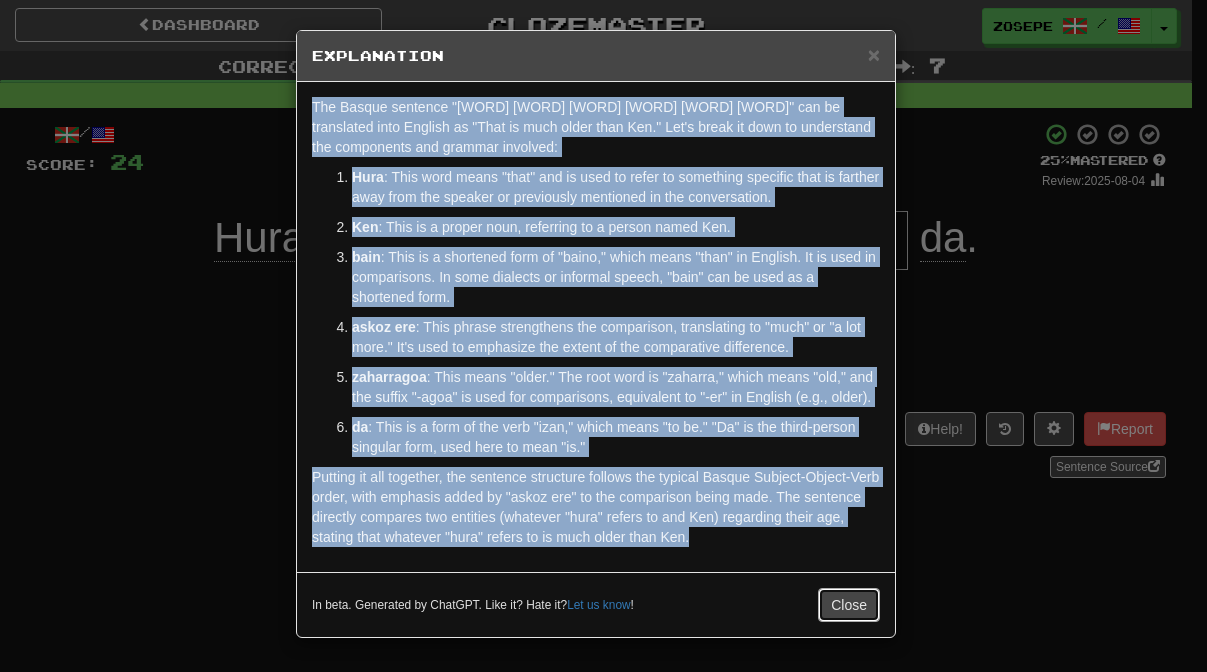 click on "Close" at bounding box center (849, 605) 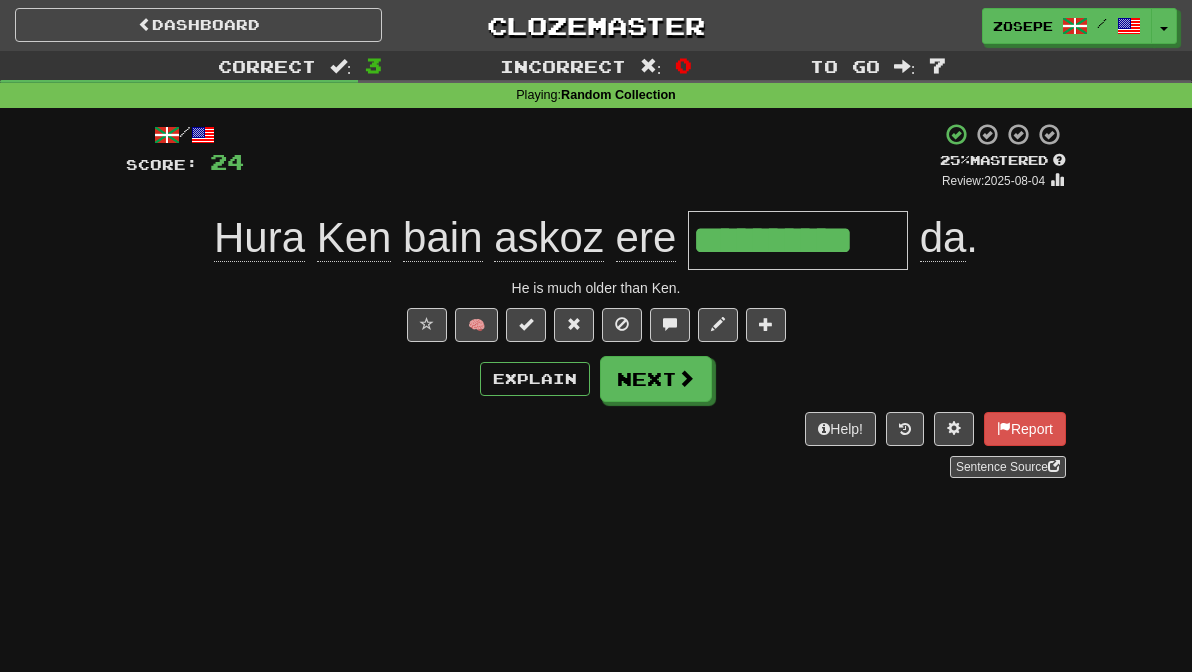 click on "Help!  Report Sentence Source" at bounding box center (596, 445) 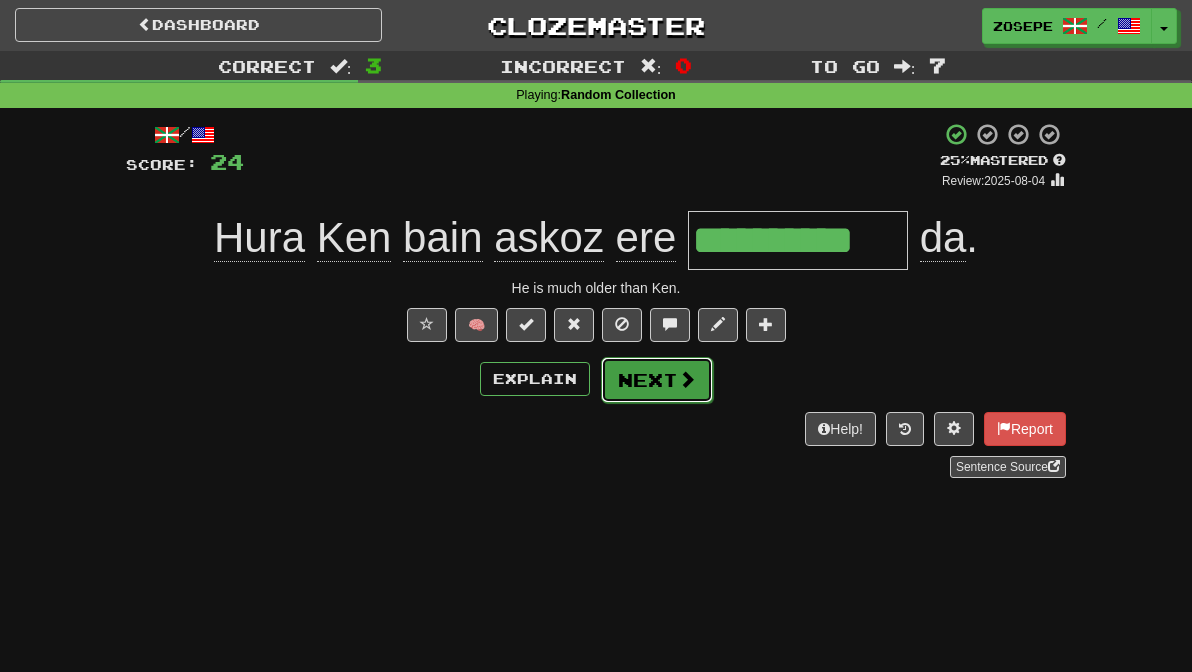 click on "Next" at bounding box center [657, 380] 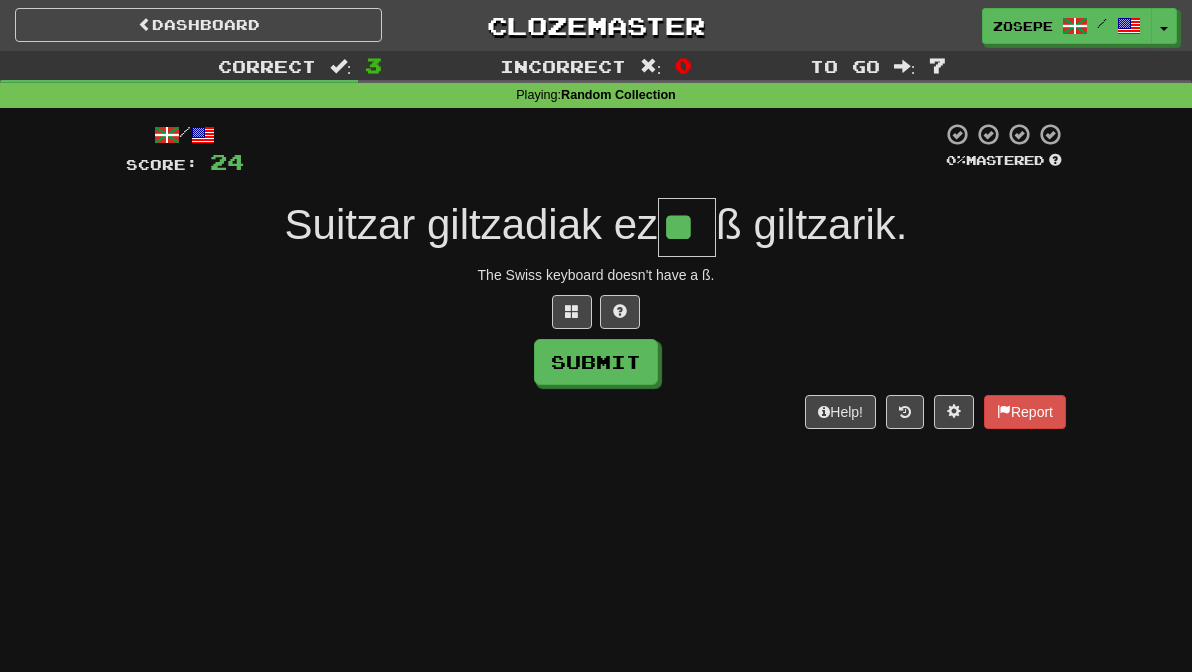 type on "**" 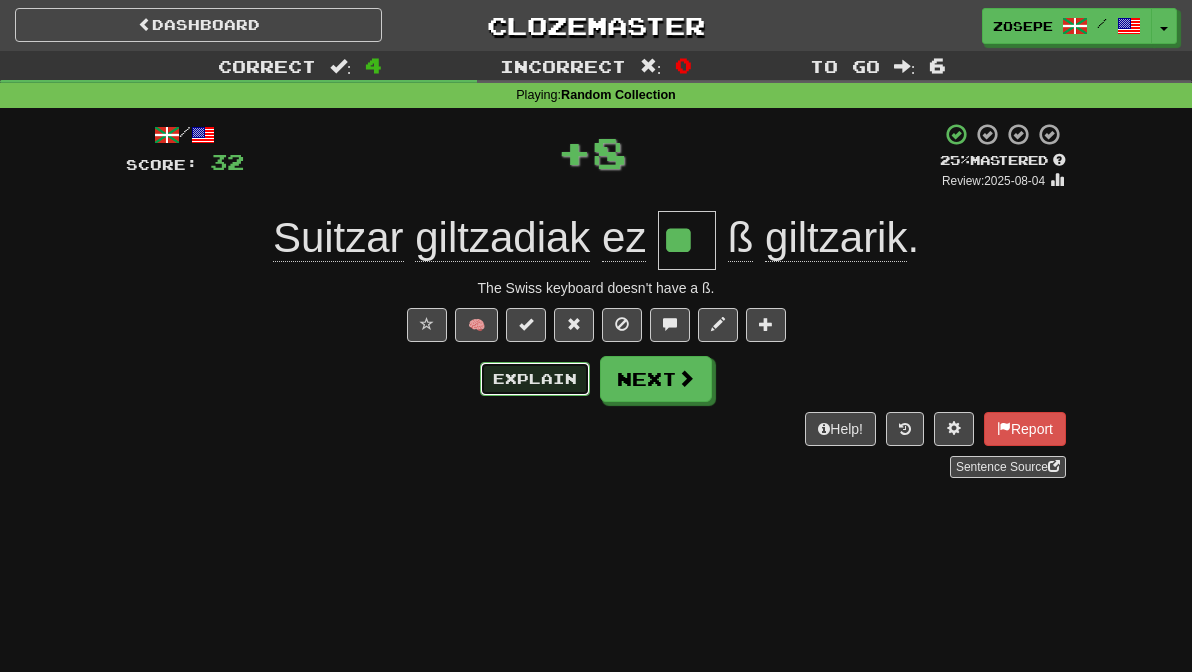 click on "Explain" at bounding box center (535, 379) 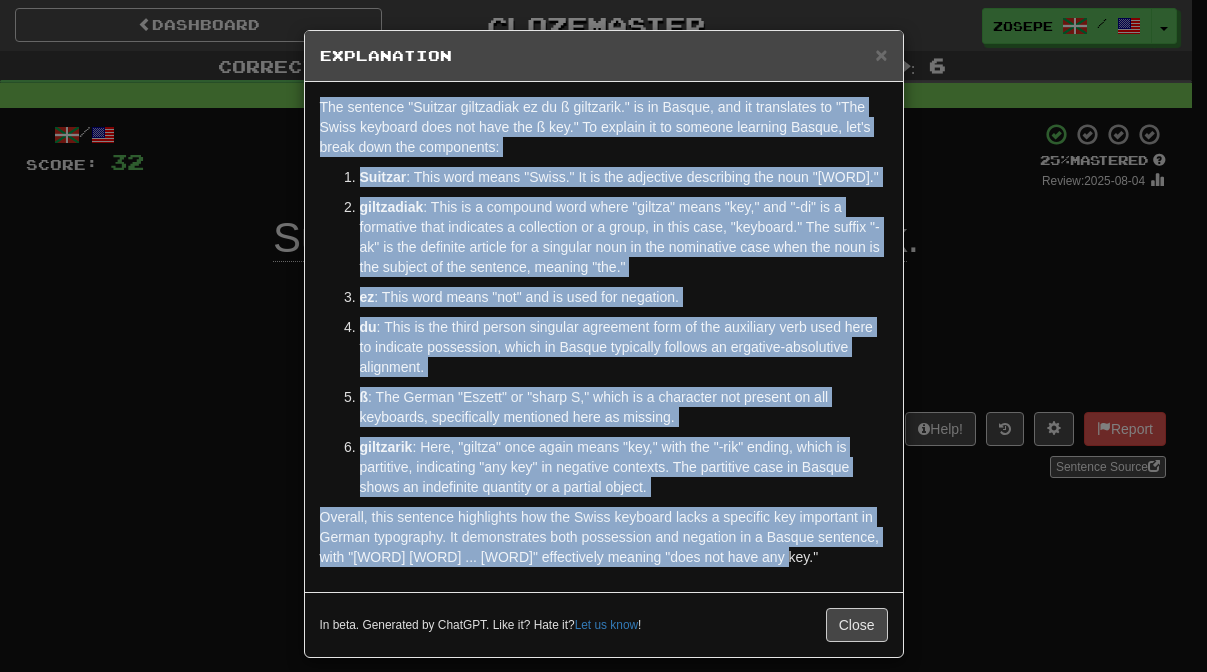 drag, startPoint x: 691, startPoint y: 536, endPoint x: 256, endPoint y: 109, distance: 609.5523 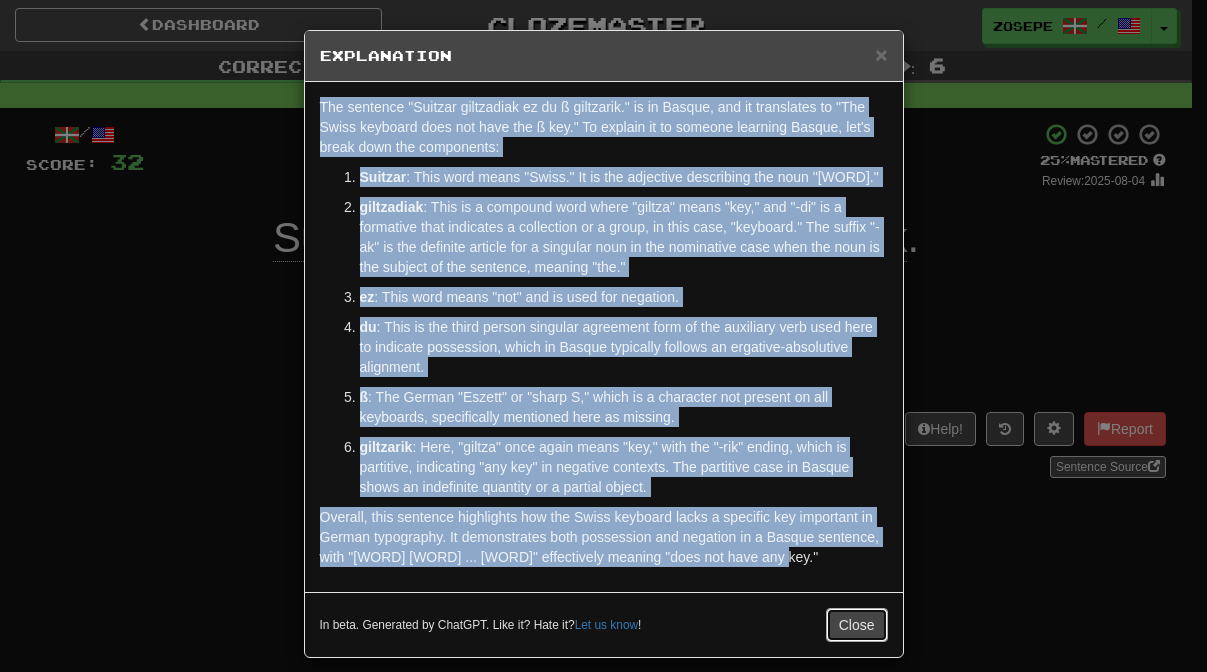 click on "Close" at bounding box center (857, 625) 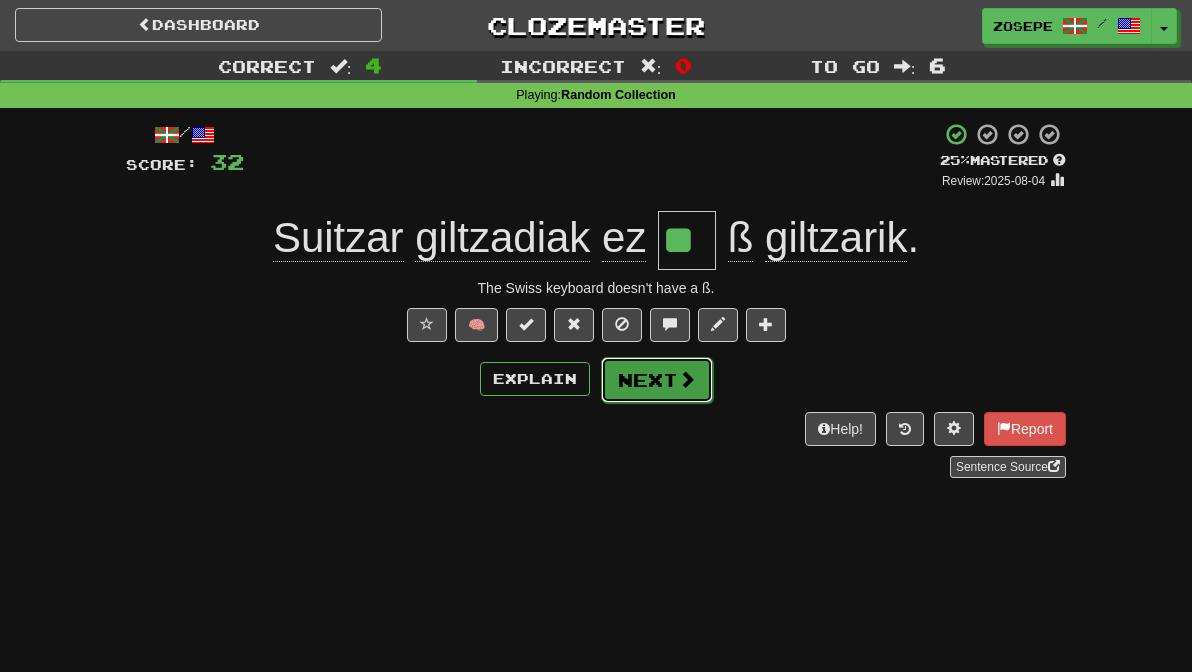 click on "Next" at bounding box center (657, 380) 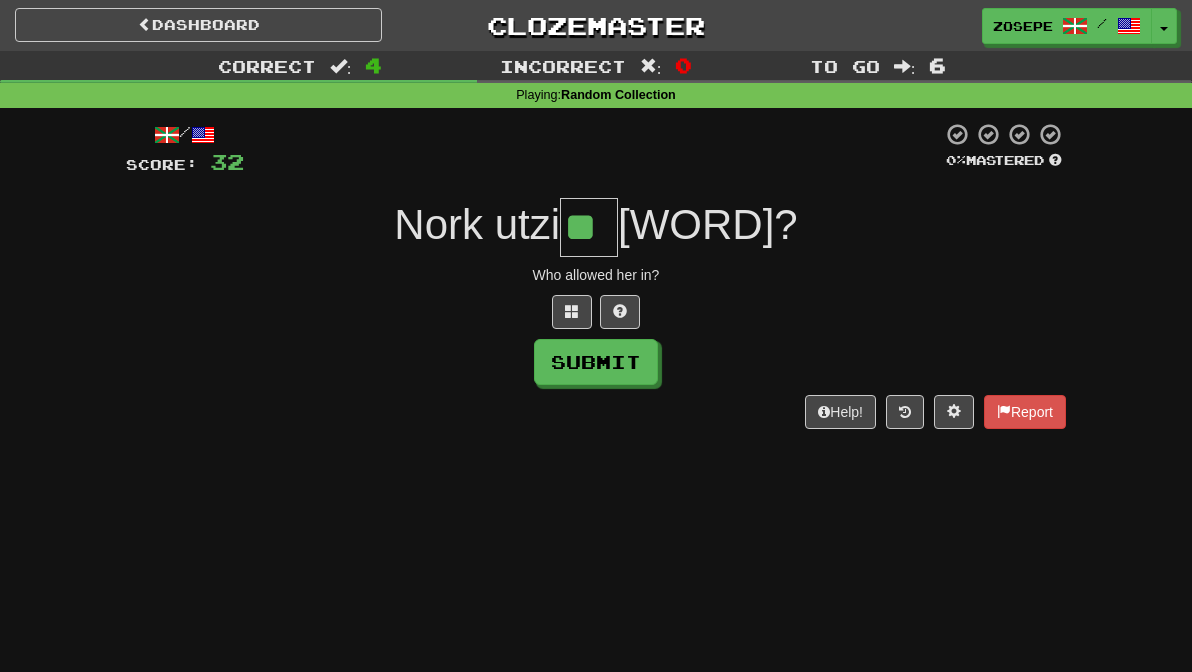 type on "**" 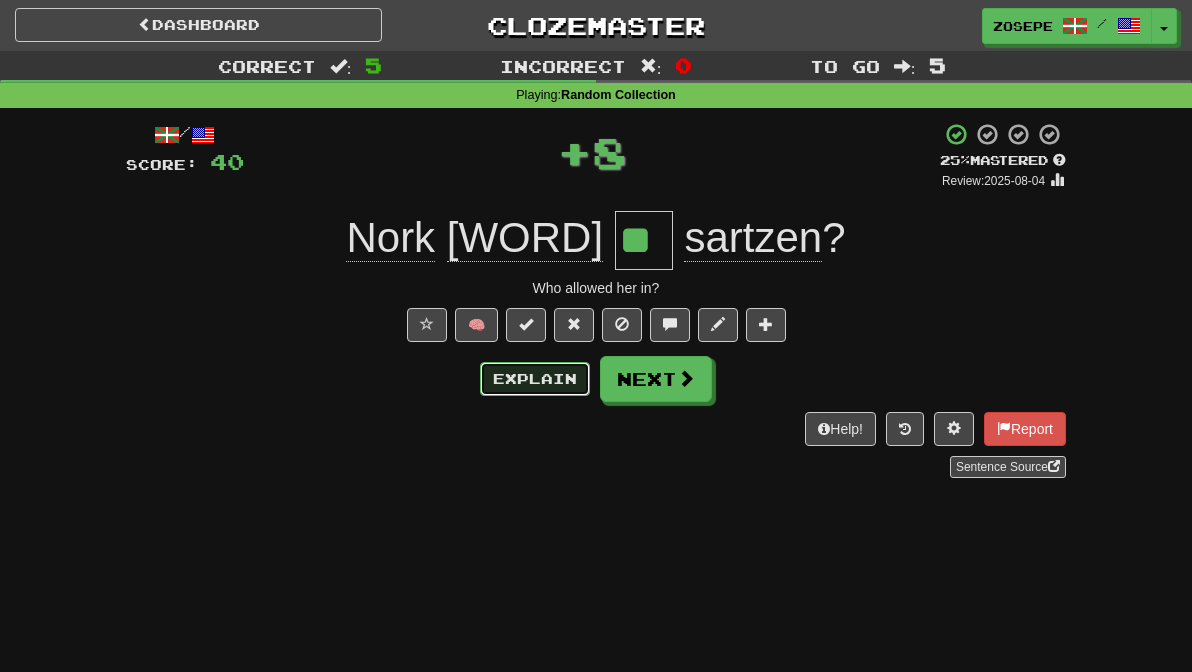 click on "Explain" at bounding box center [535, 379] 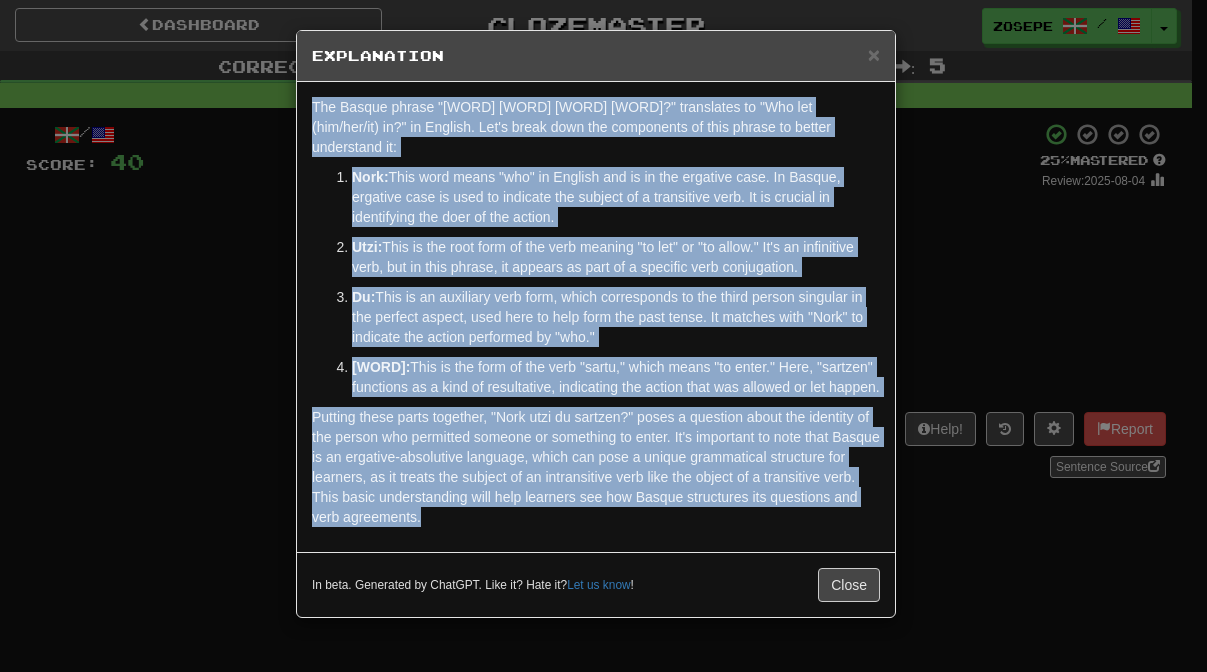 drag, startPoint x: 552, startPoint y: 528, endPoint x: 272, endPoint y: 100, distance: 511.45282 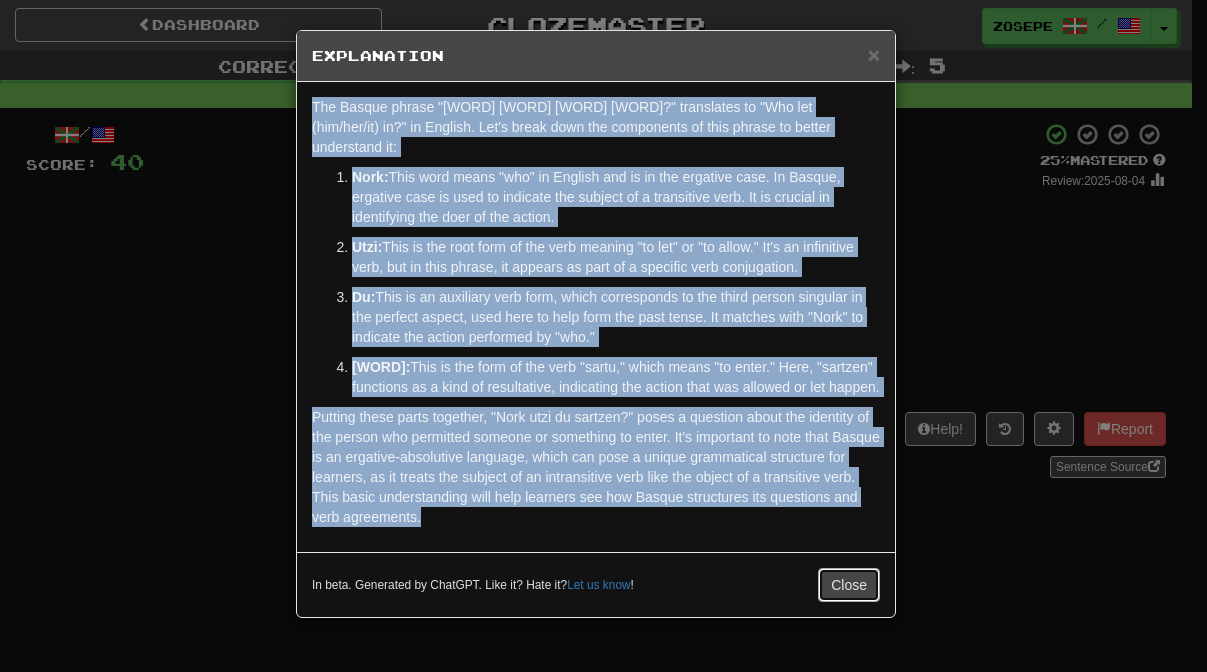 click on "Close" at bounding box center [849, 585] 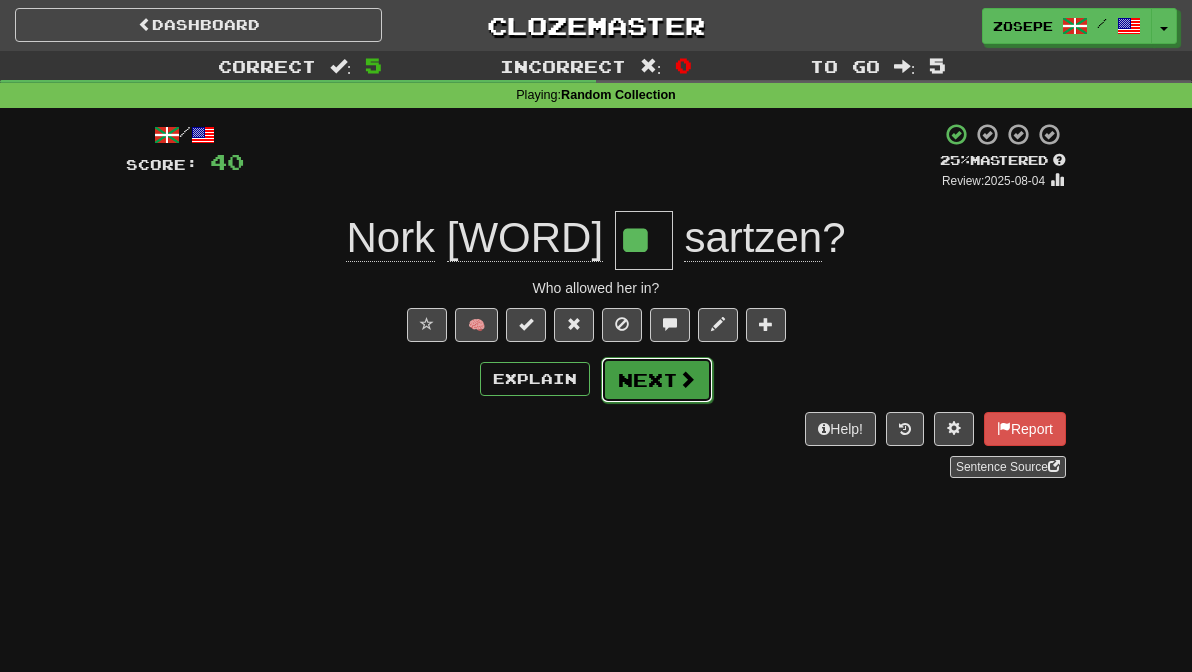 click on "Next" at bounding box center [657, 380] 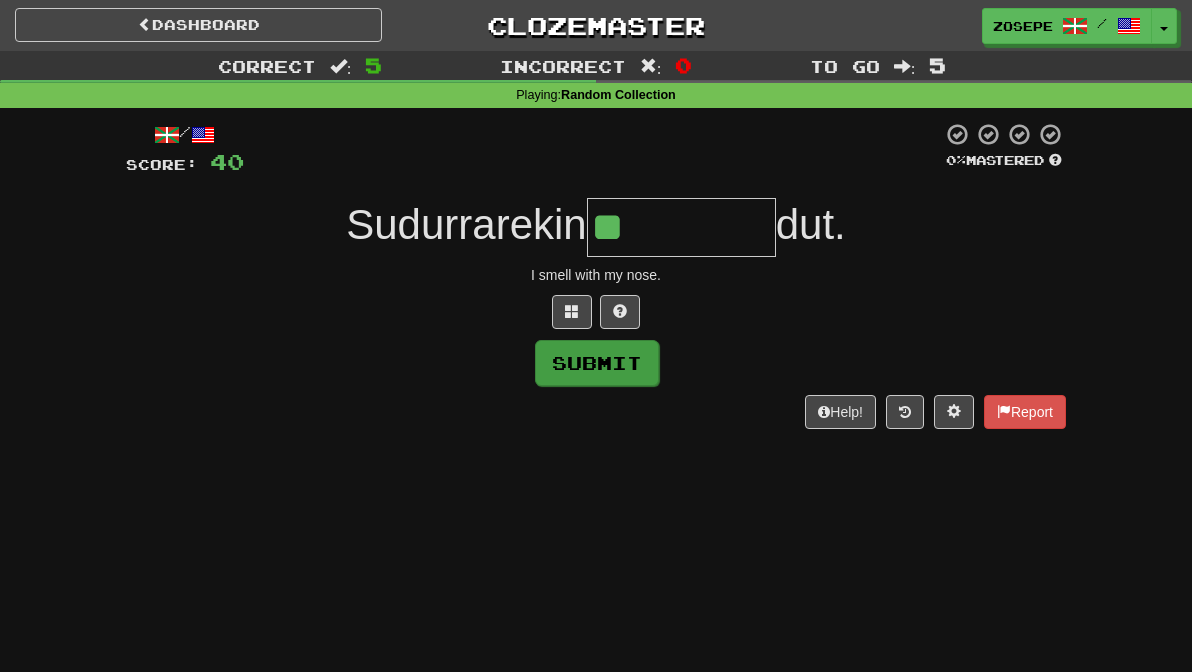 type on "*" 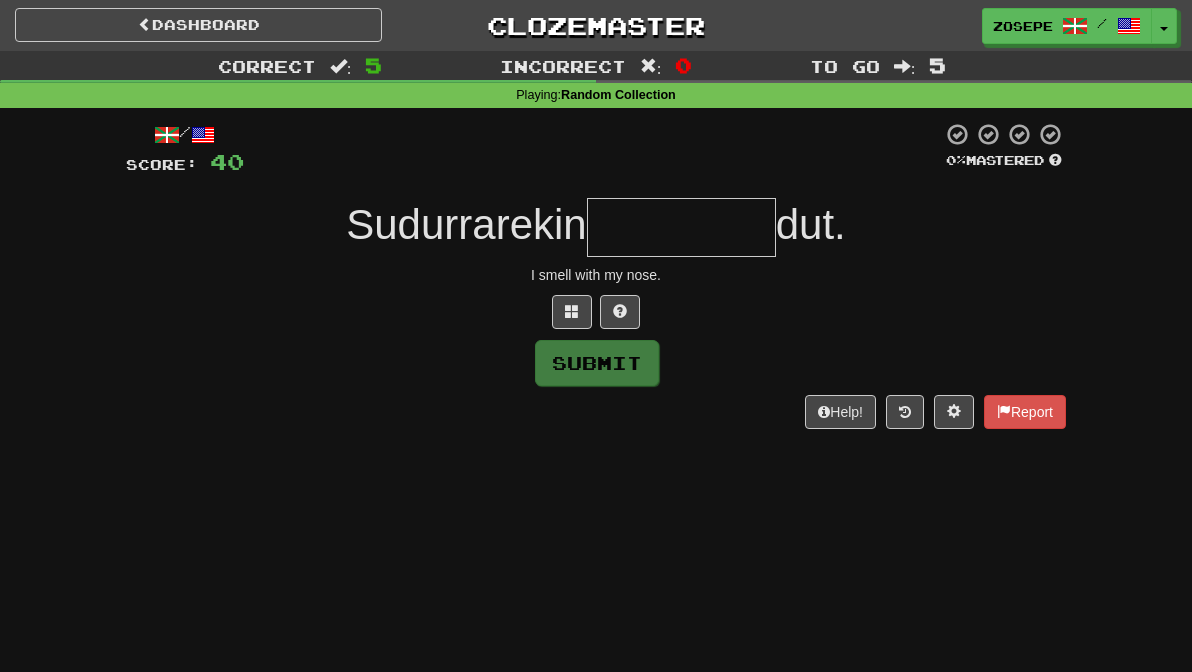 type on "*" 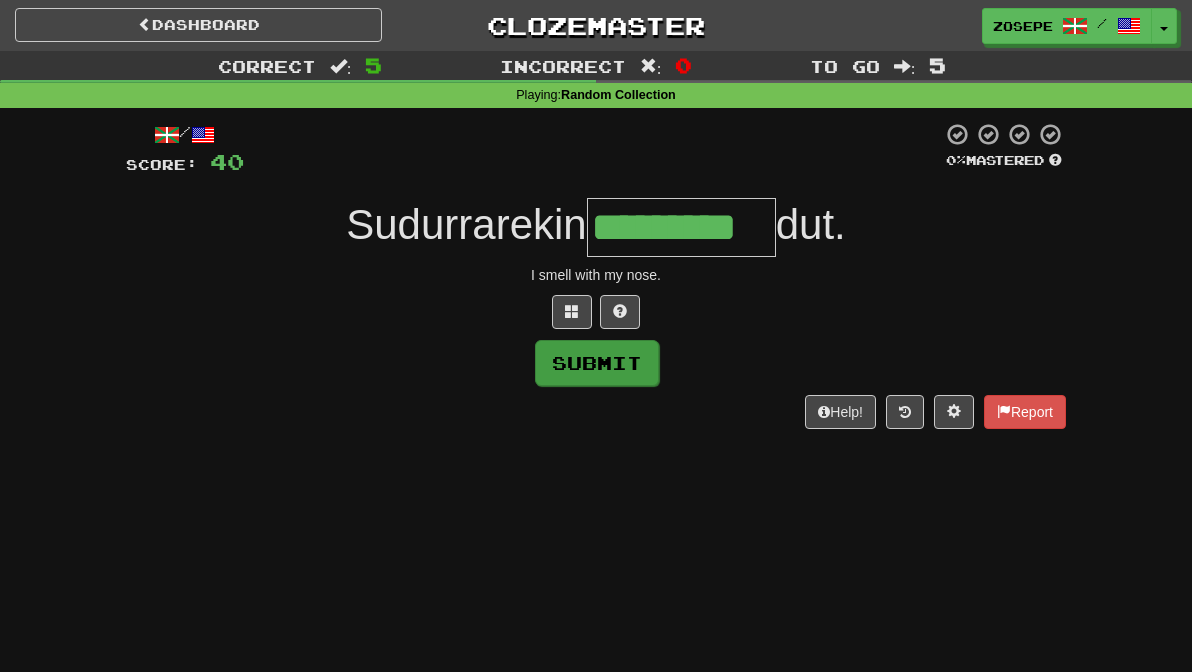 type on "*********" 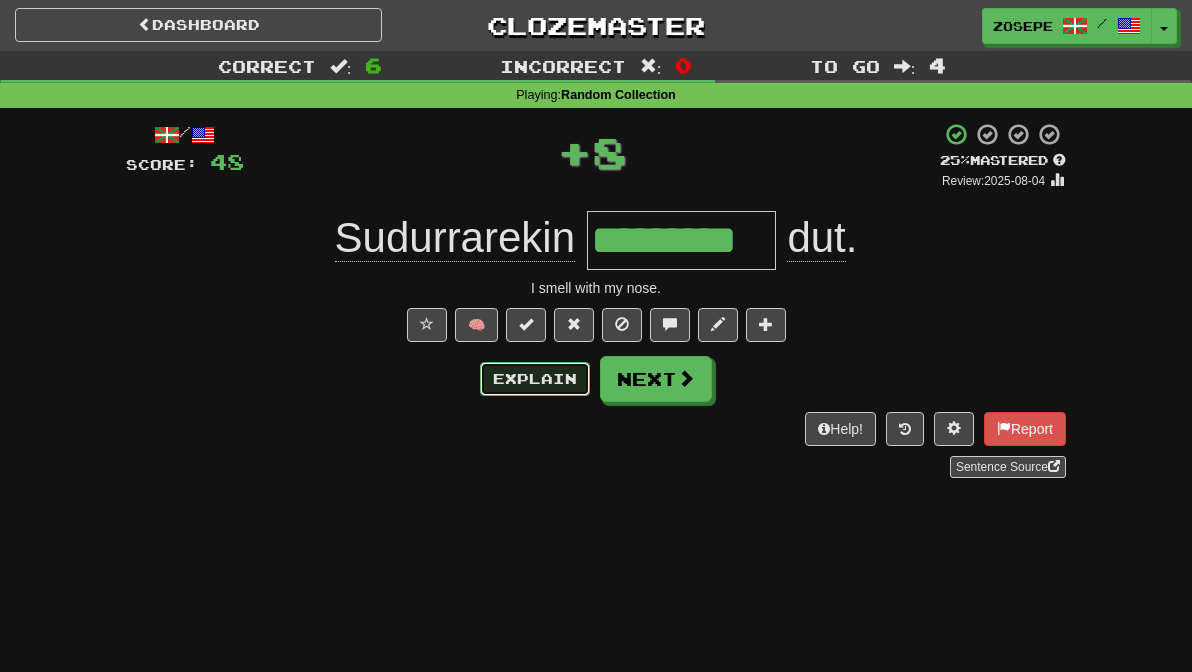 click on "Explain" at bounding box center [535, 379] 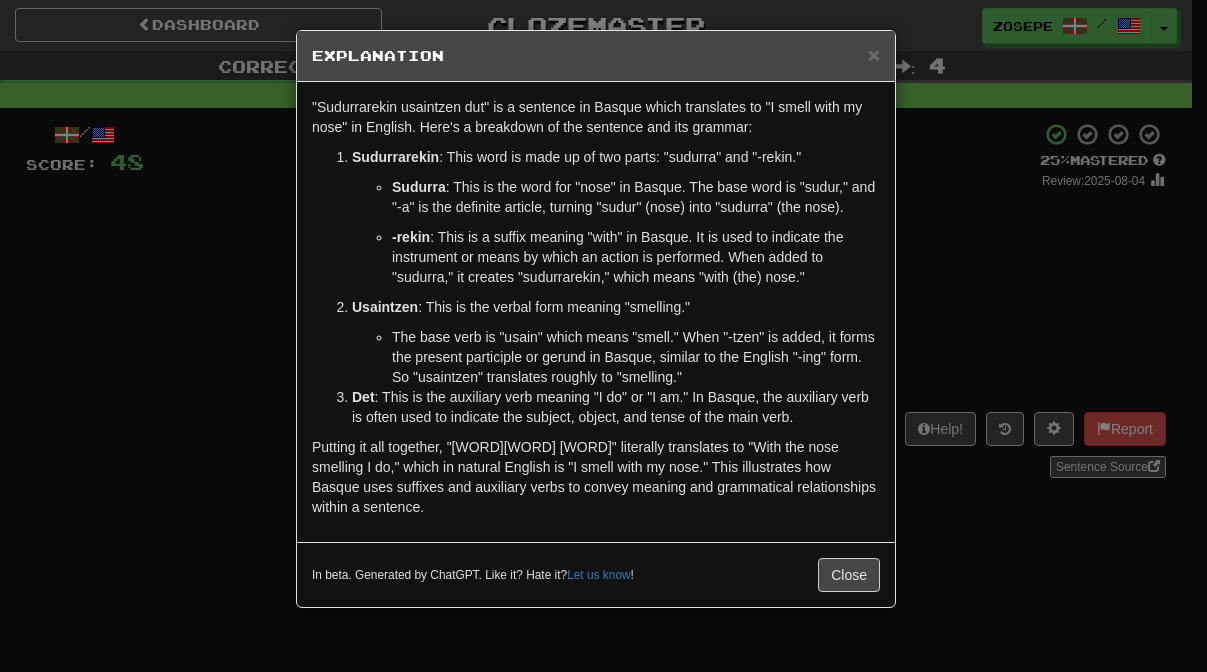 drag, startPoint x: 584, startPoint y: 527, endPoint x: 495, endPoint y: 88, distance: 447.9308 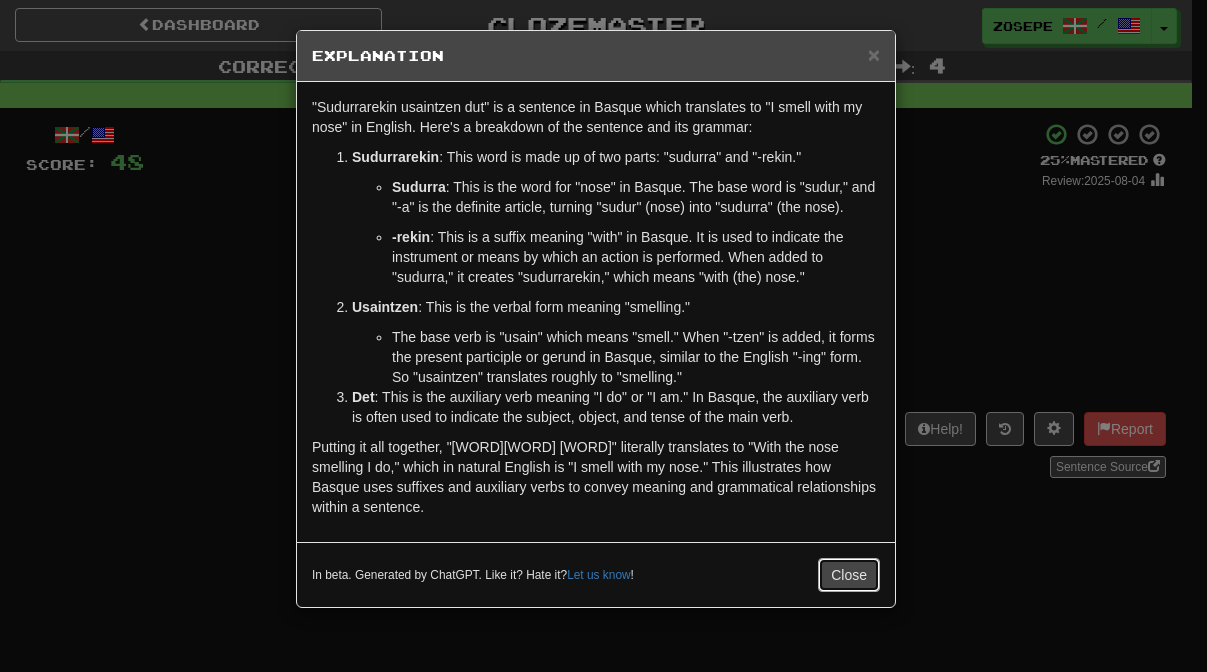 click on "Close" at bounding box center (849, 575) 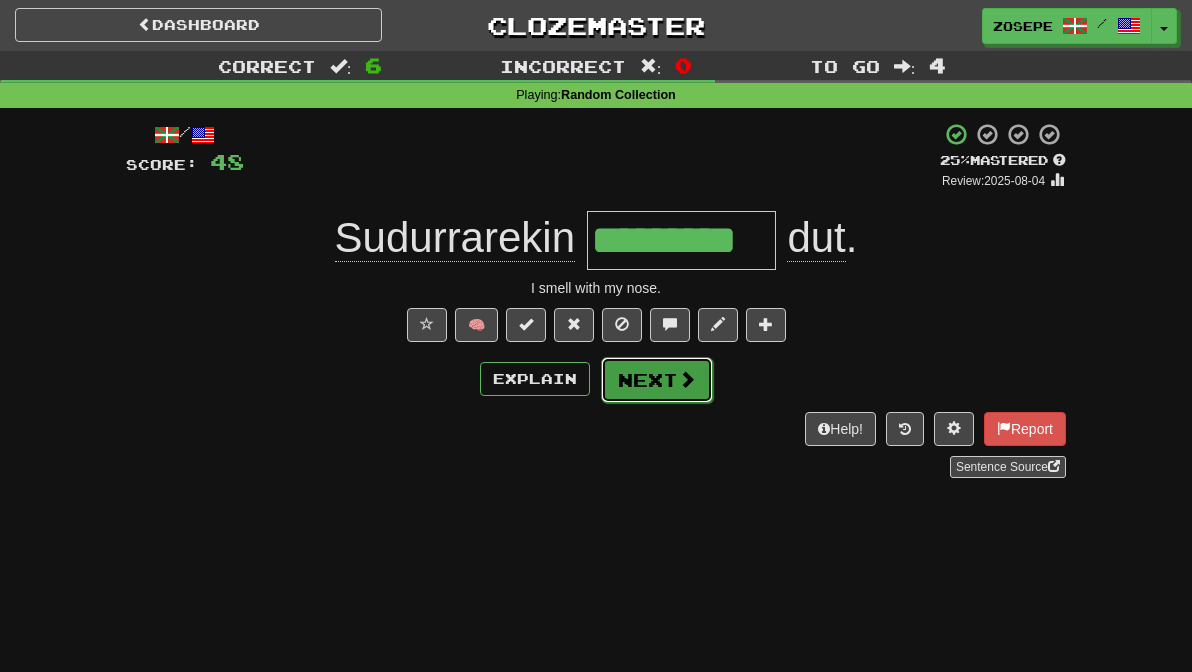 click on "Next" at bounding box center [657, 380] 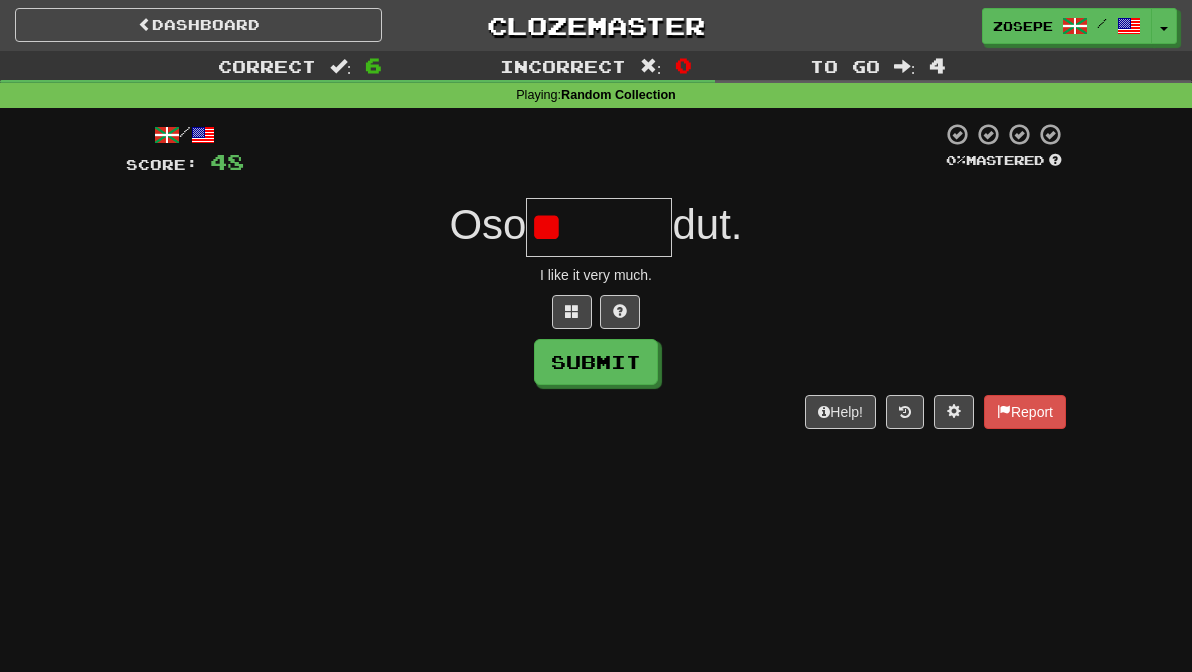 type on "*" 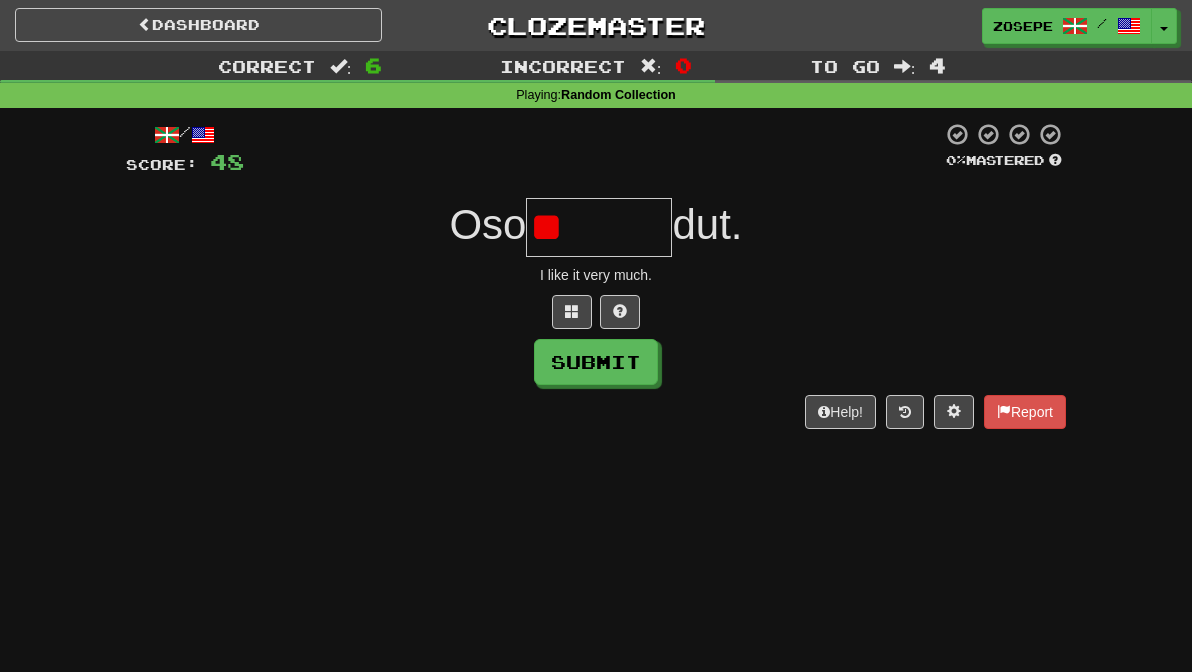 type on "*" 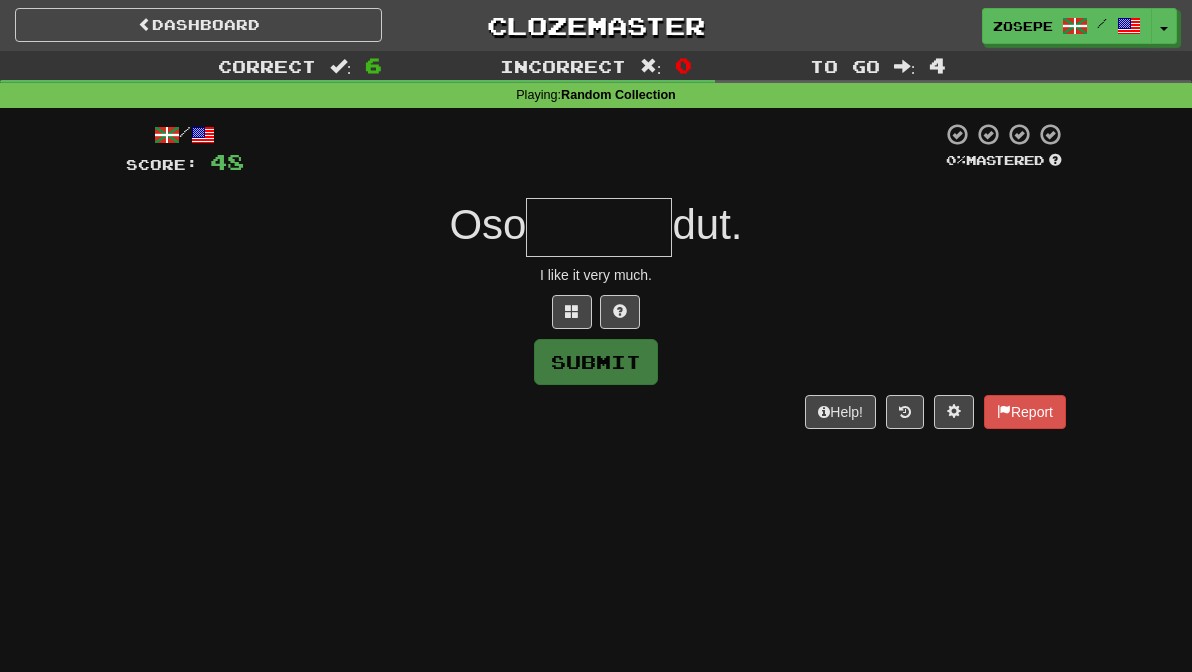 type on "*" 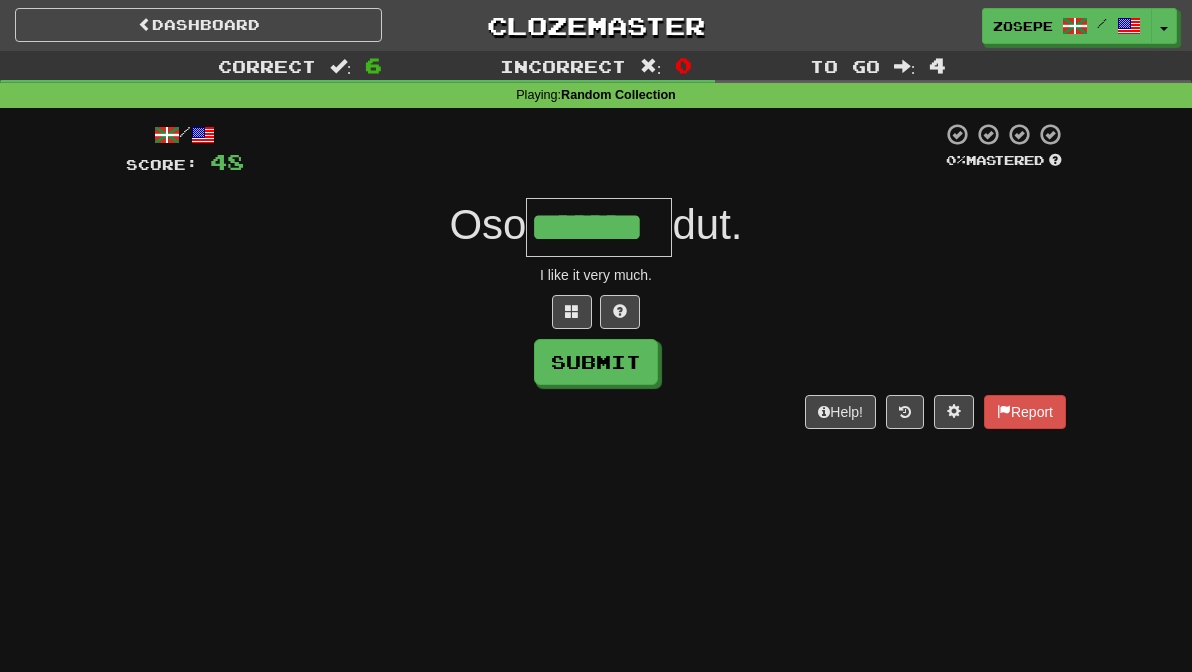 type on "*******" 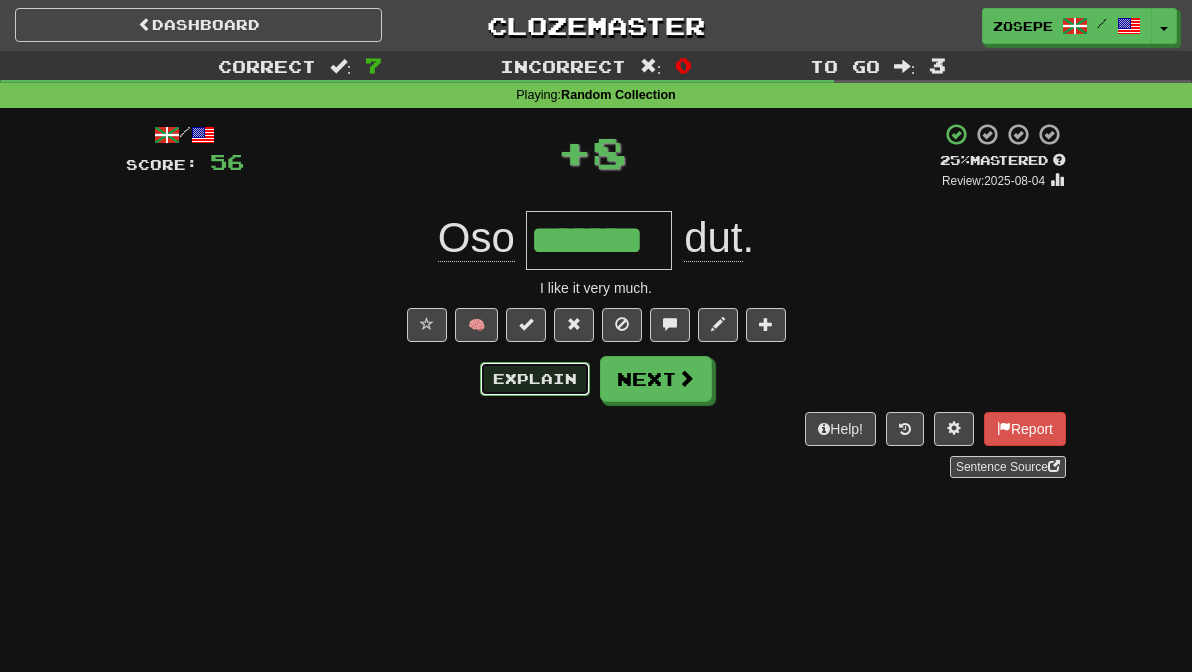 click on "Explain" at bounding box center [535, 379] 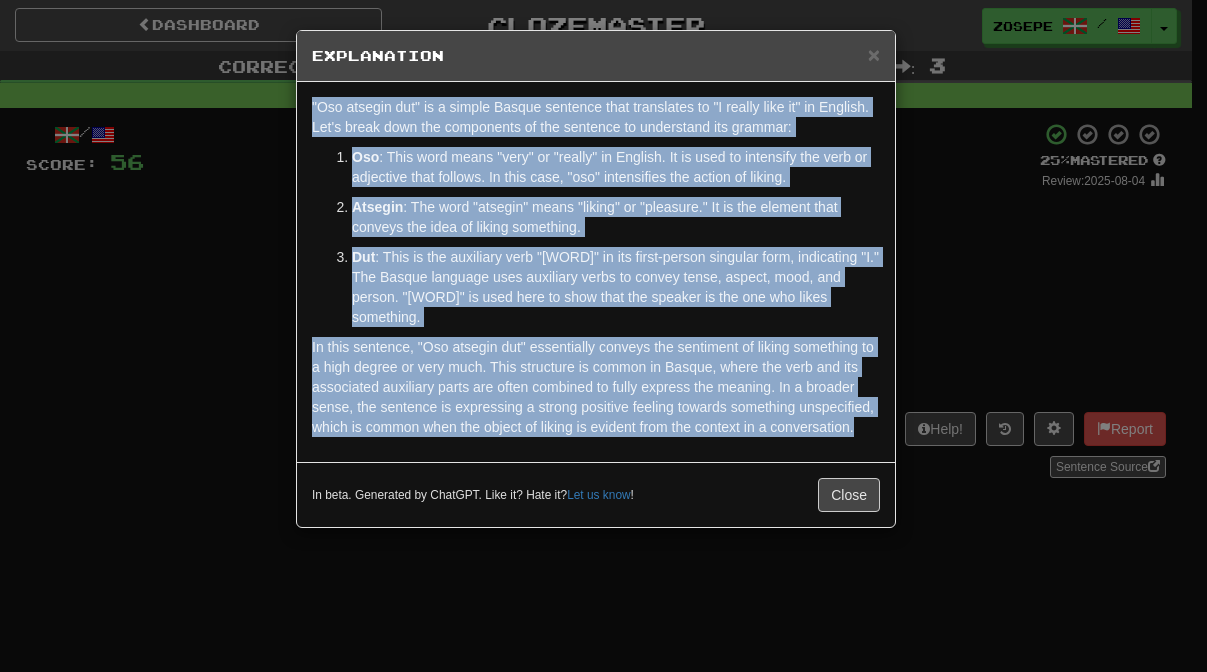 drag, startPoint x: 867, startPoint y: 416, endPoint x: 424, endPoint y: 92, distance: 548.83966 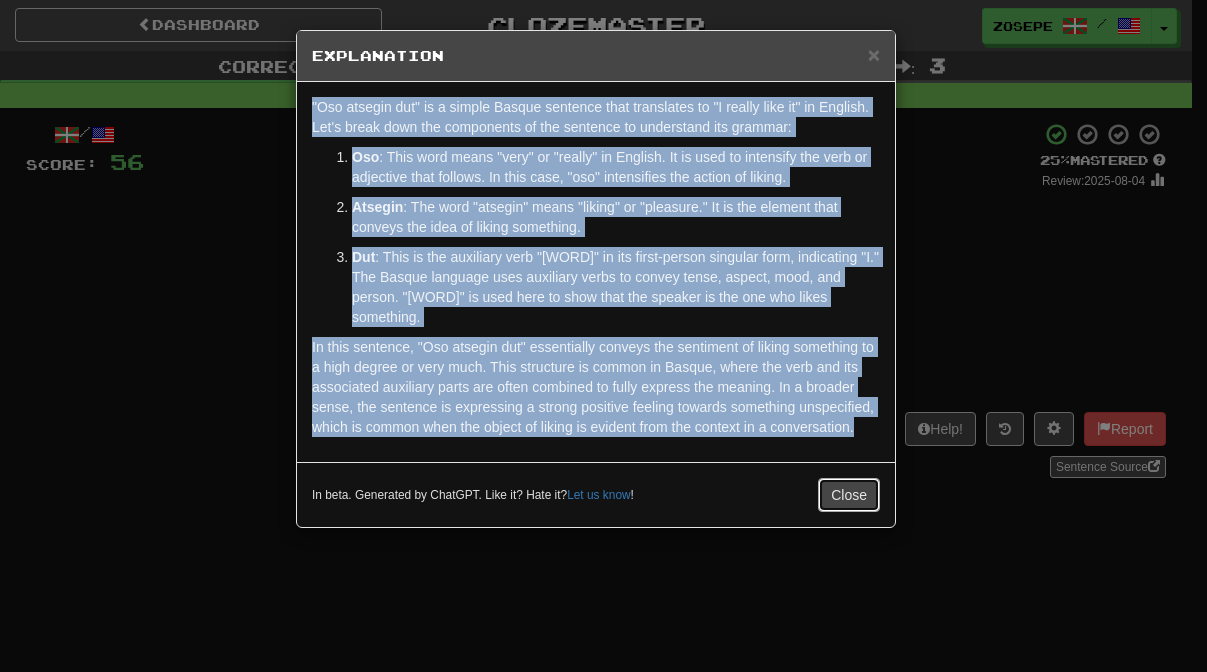 click on "Close" at bounding box center [849, 495] 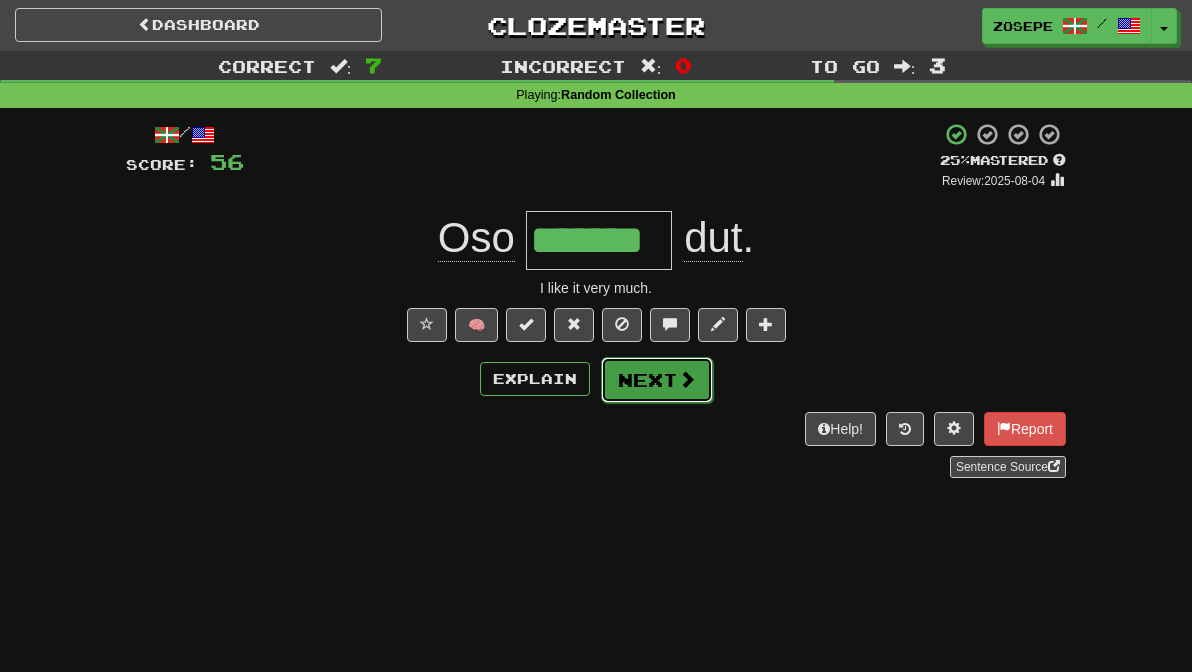 click on "Next" at bounding box center [657, 380] 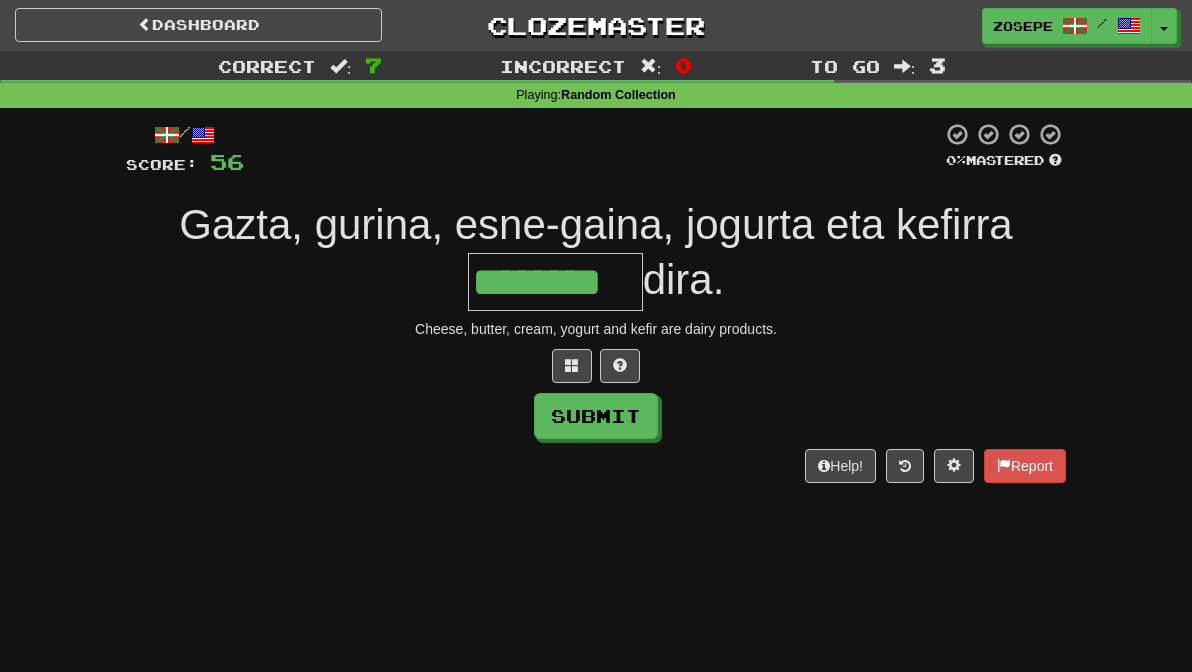 type on "********" 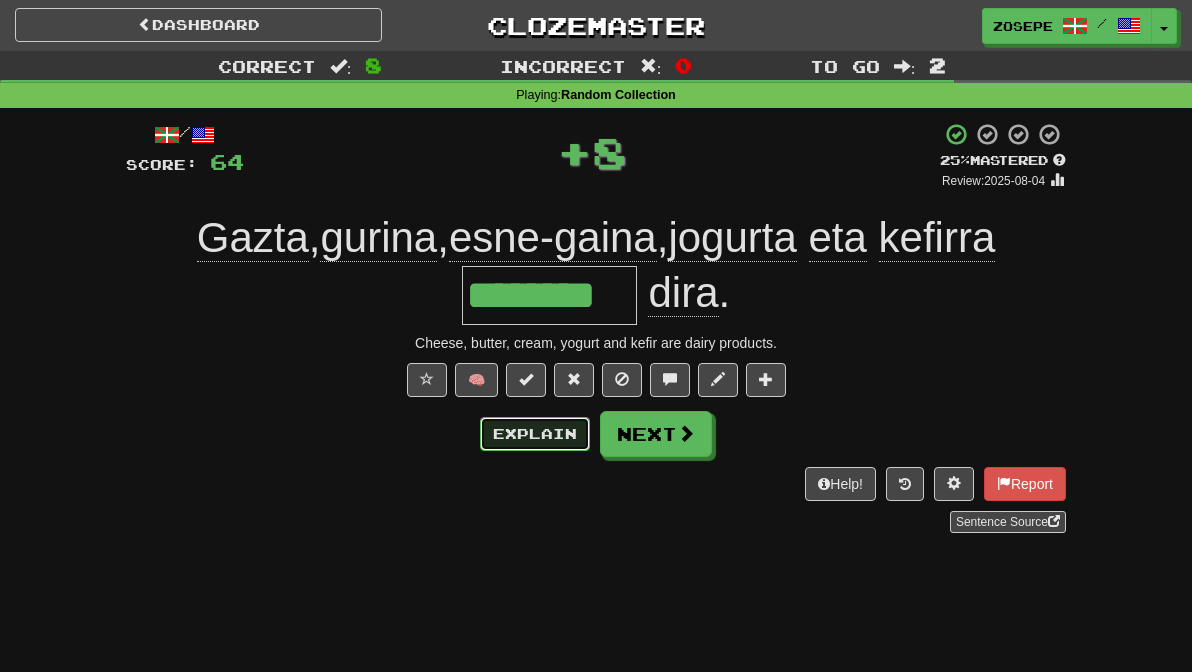 click on "Explain" at bounding box center (535, 434) 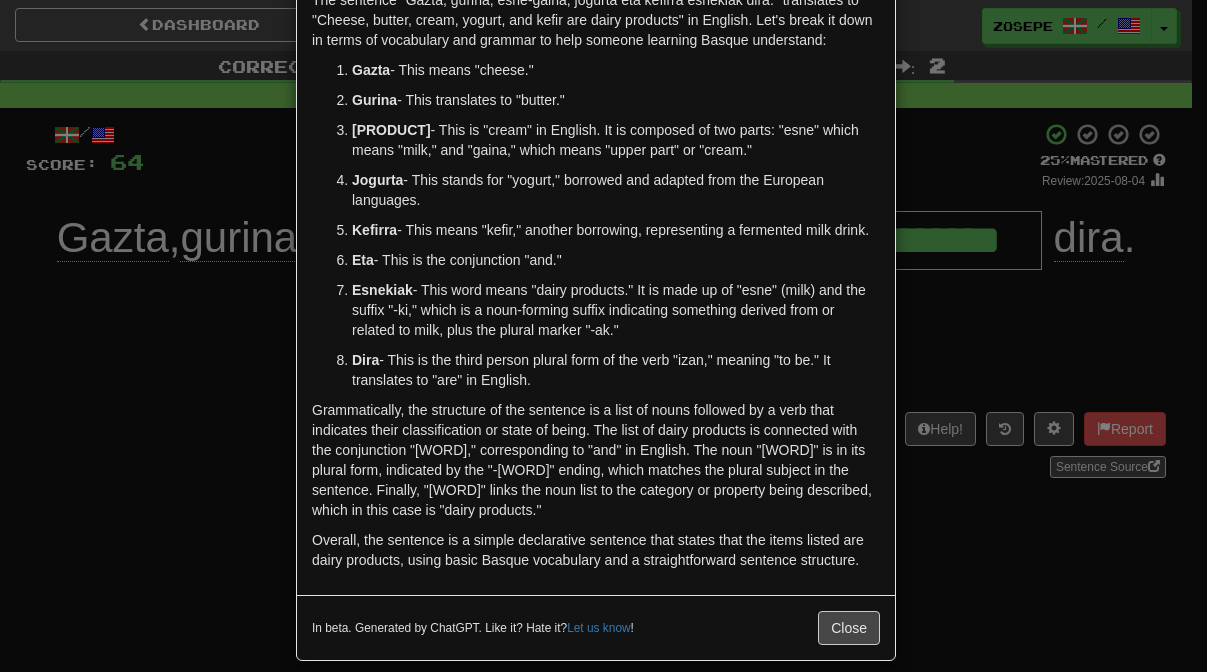 scroll, scrollTop: 85, scrollLeft: 0, axis: vertical 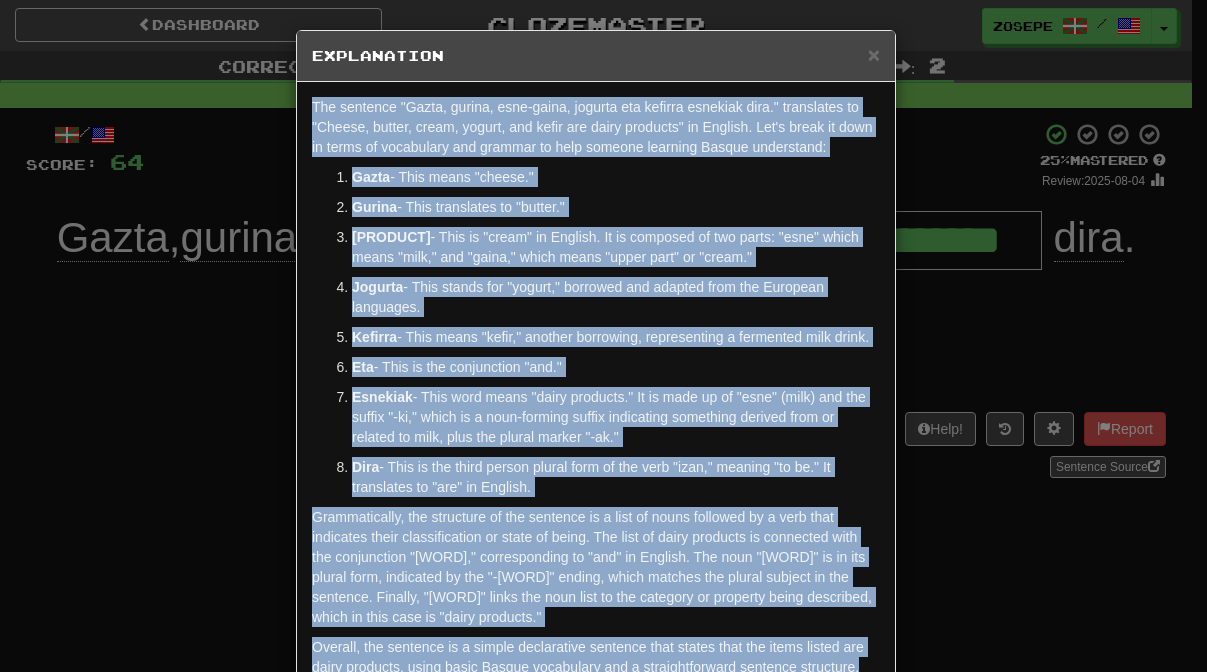 drag, startPoint x: 864, startPoint y: 588, endPoint x: 401, endPoint y: 86, distance: 682.9151 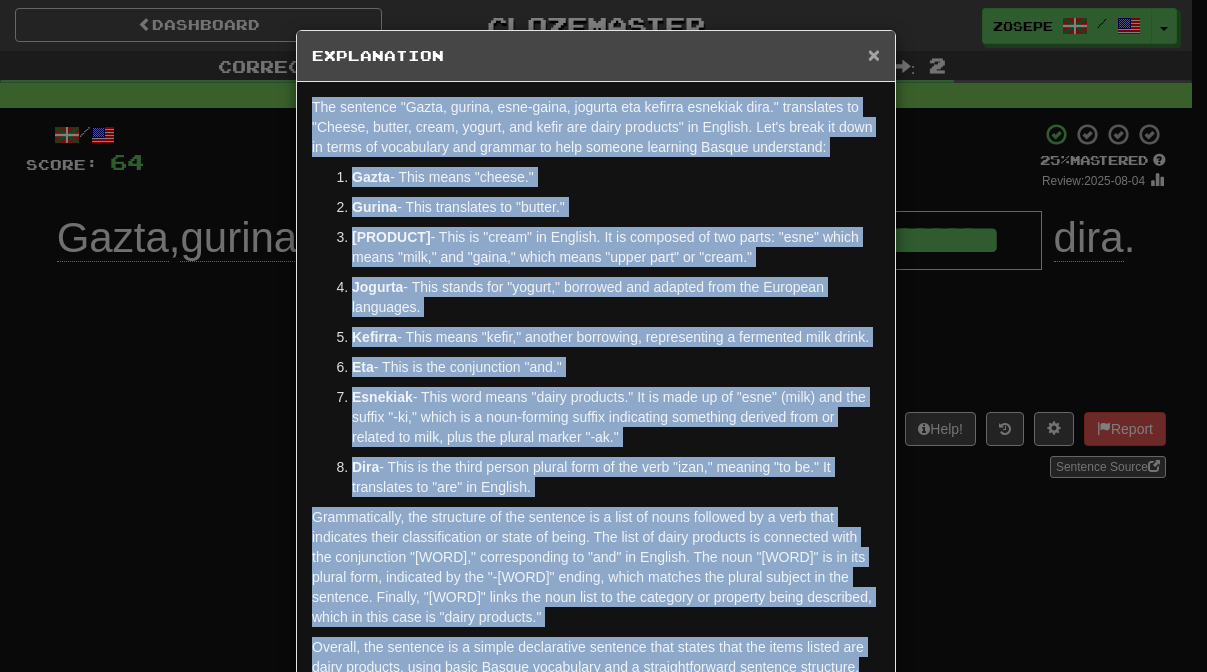 click on "×" at bounding box center [874, 54] 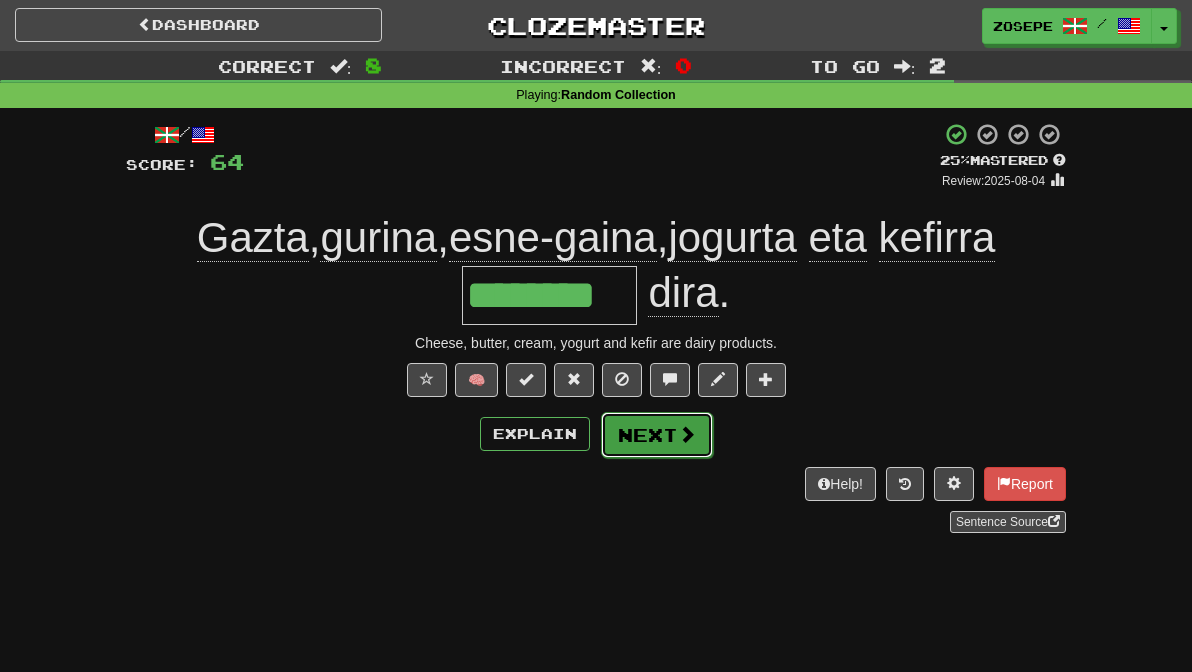 click on "Next" at bounding box center (657, 435) 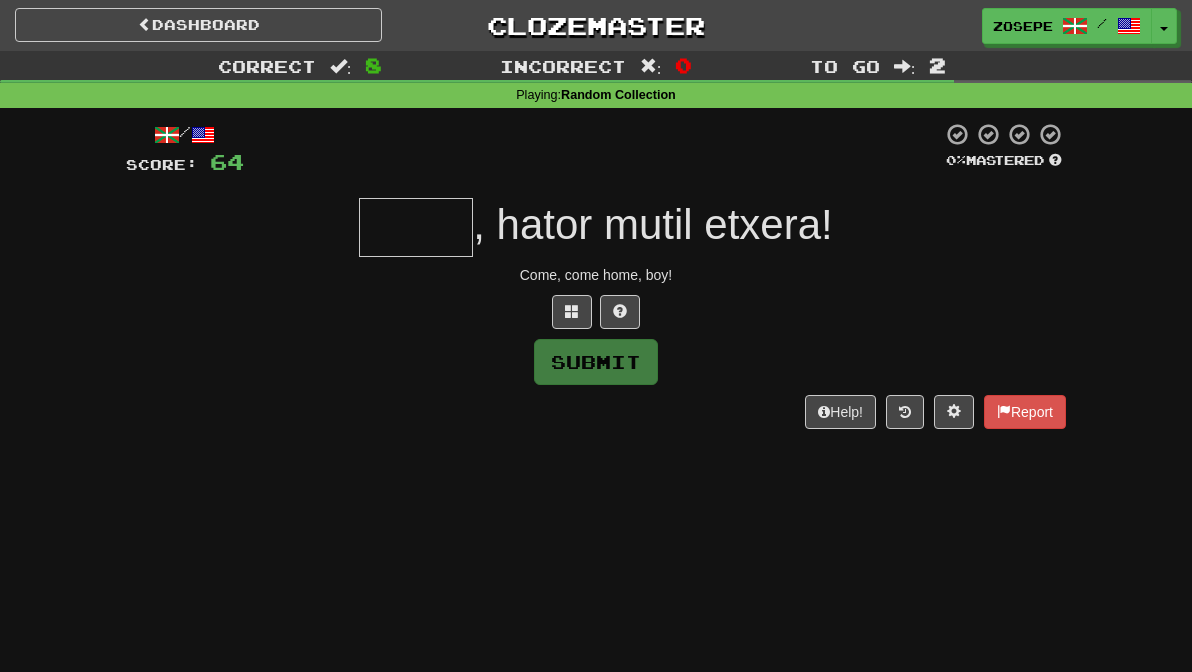 type on "*" 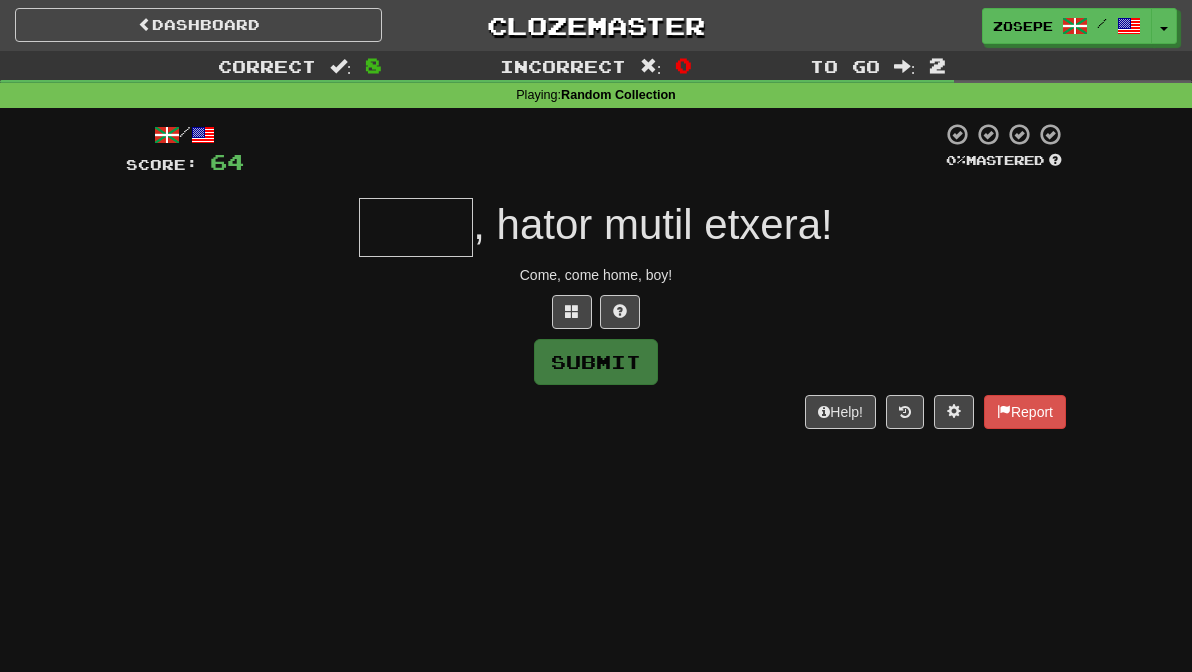 type on "*" 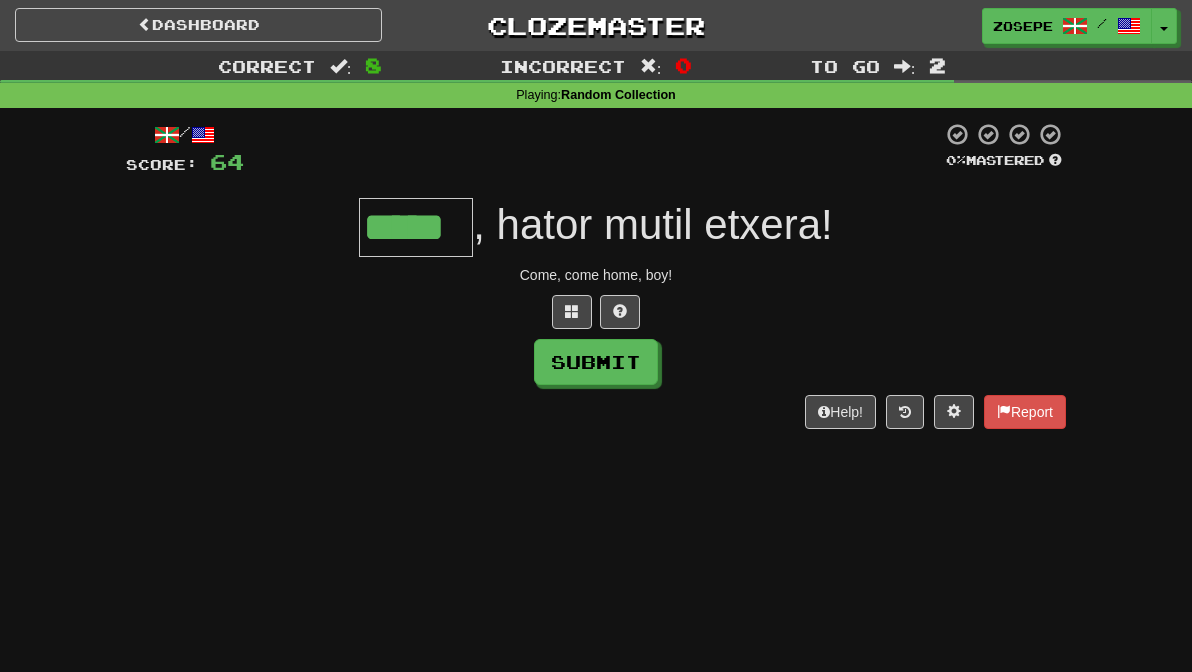 type on "*****" 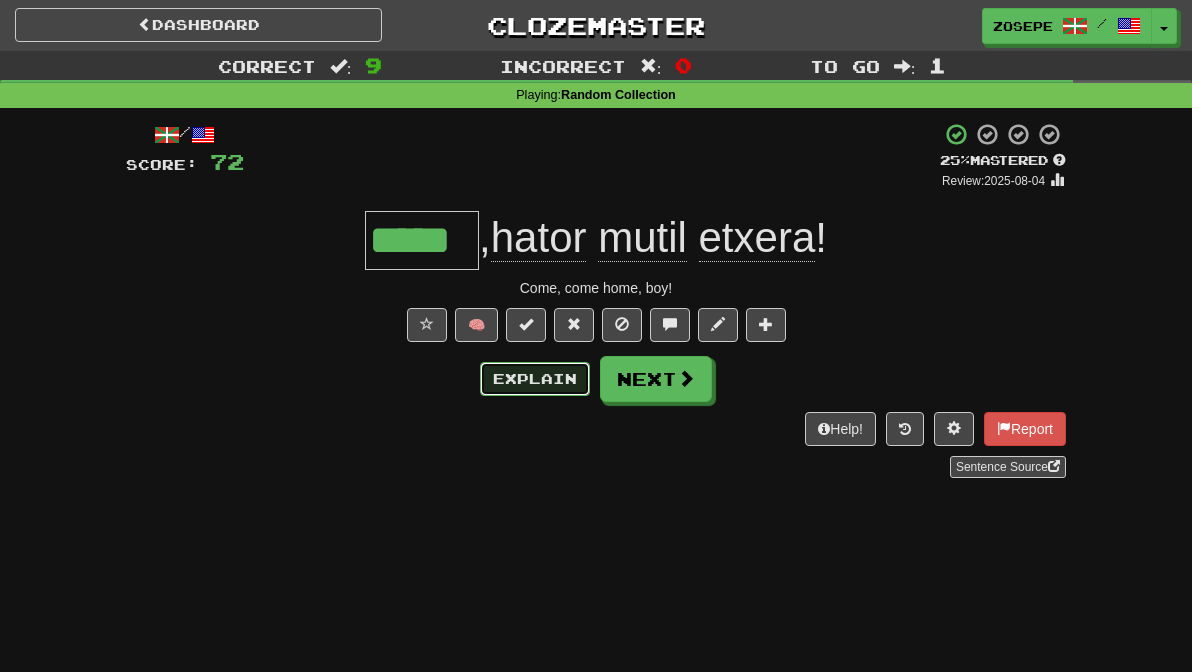 click on "Explain" at bounding box center [535, 379] 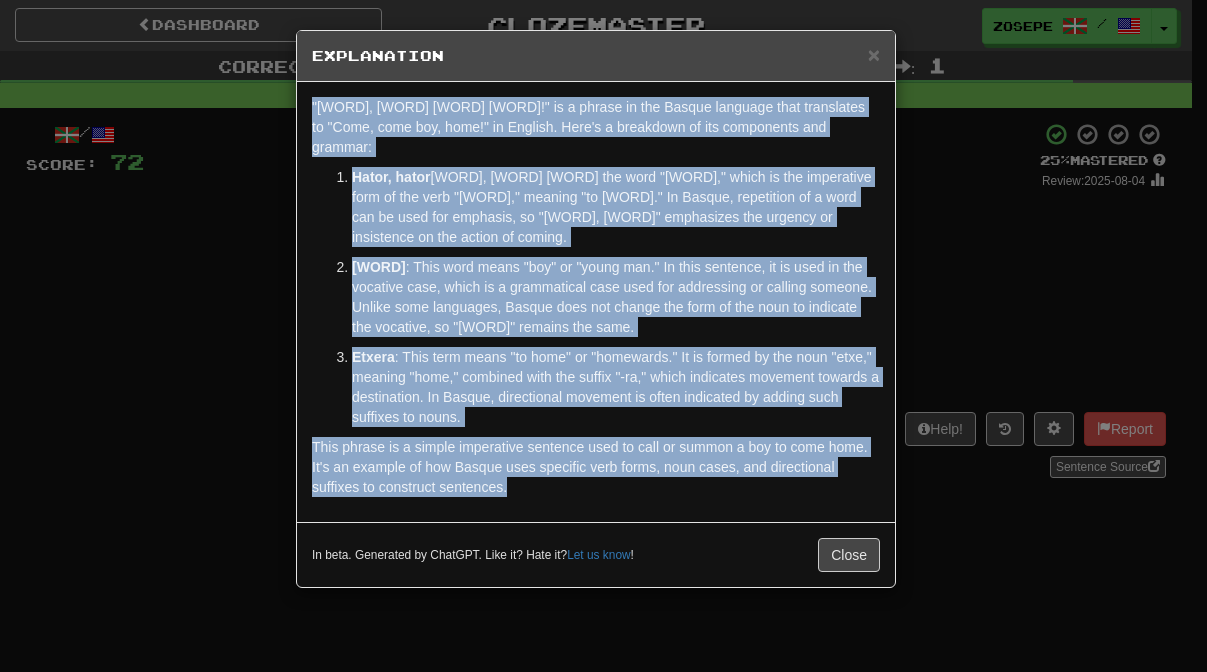 drag, startPoint x: 585, startPoint y: 487, endPoint x: 346, endPoint y: 86, distance: 466.82117 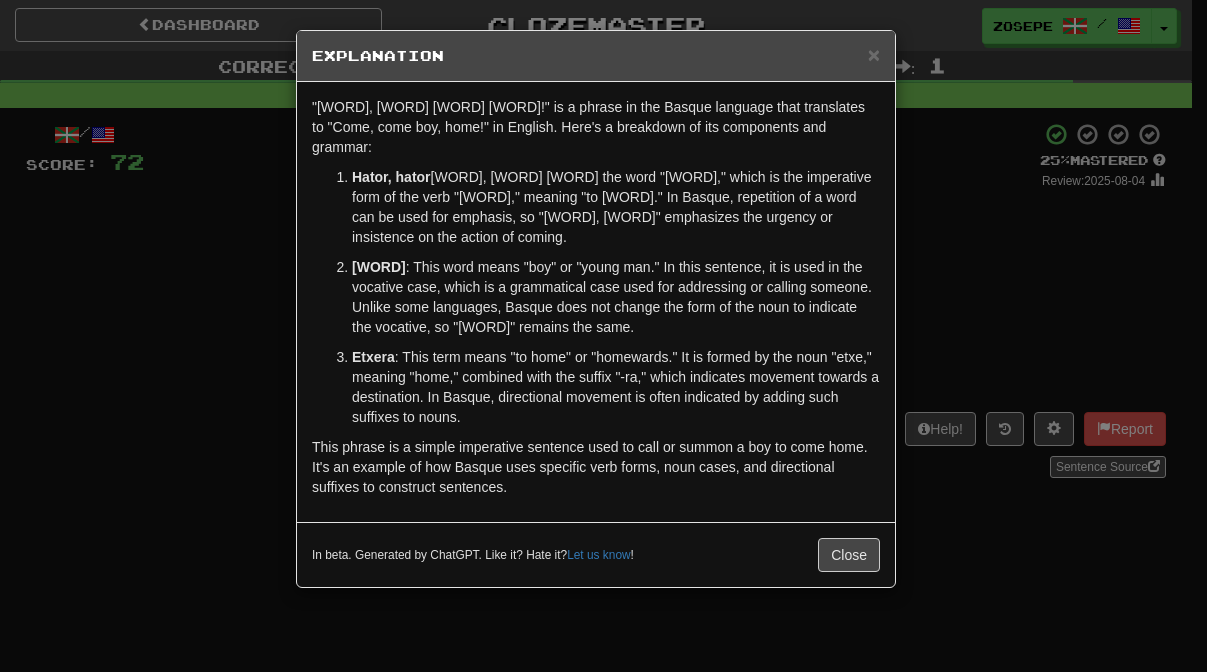 click on "× Explanation" at bounding box center (596, 56) 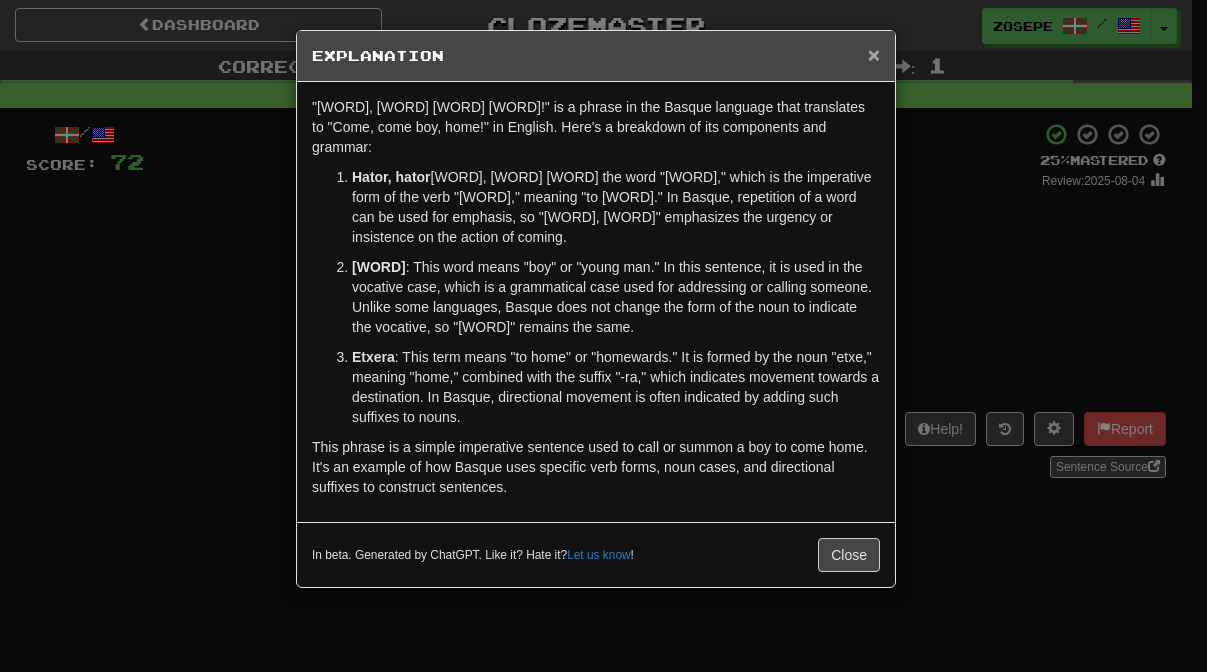 click on "×" at bounding box center [874, 54] 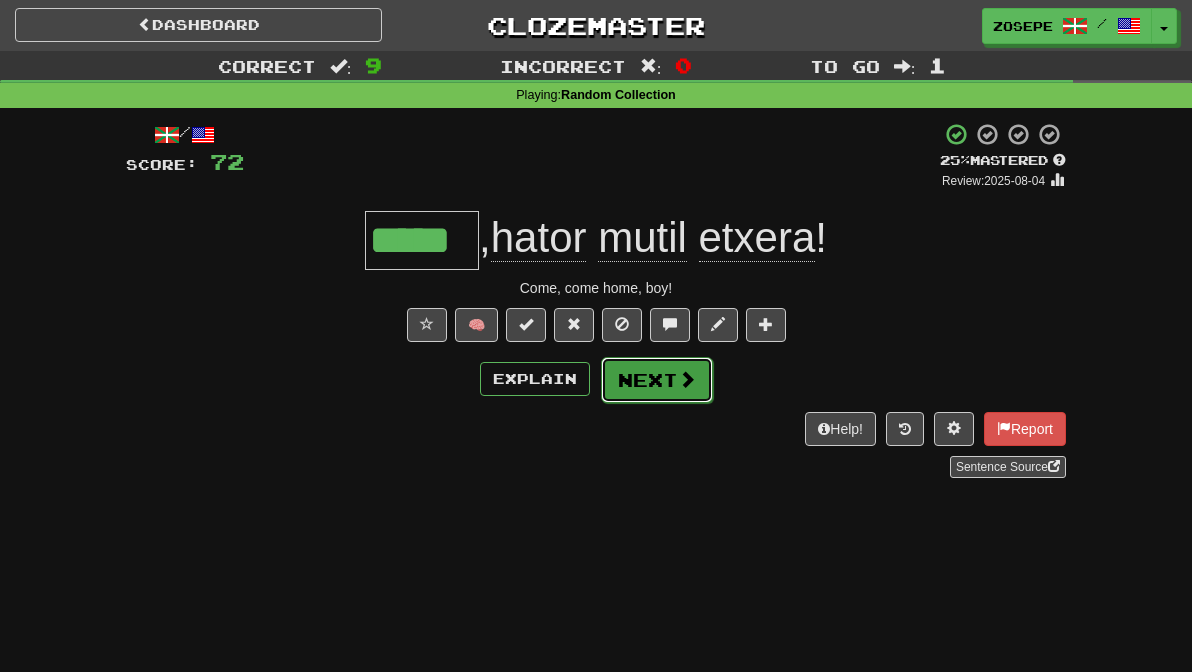 click on "Next" at bounding box center (657, 380) 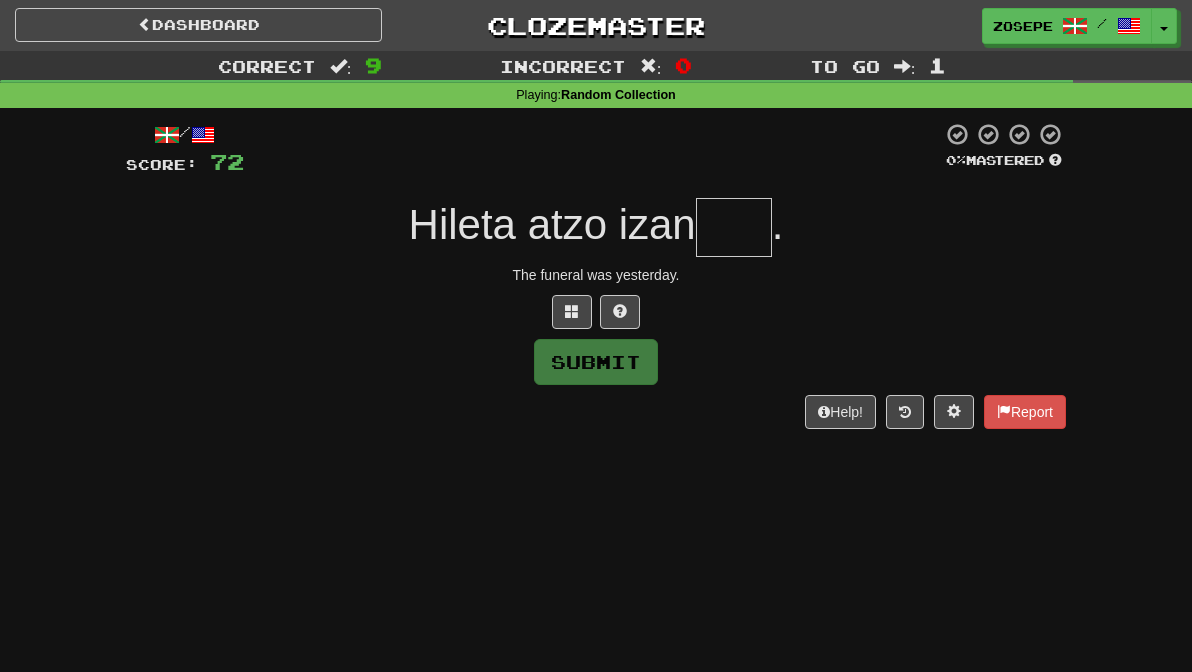 type on "*" 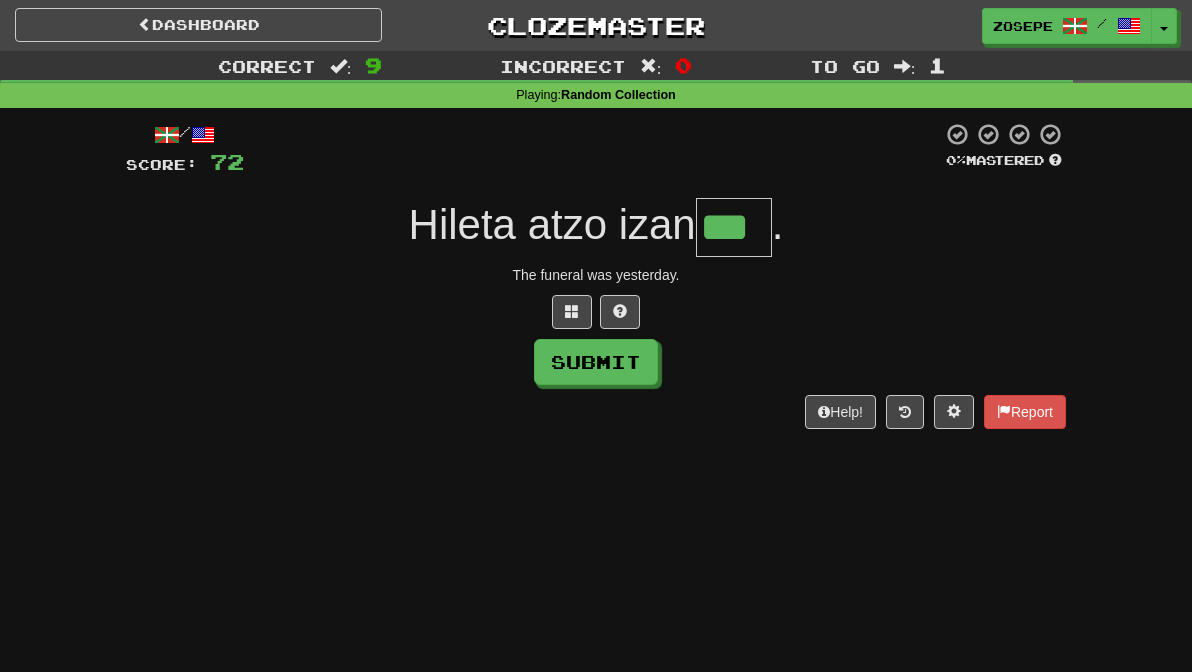 type on "***" 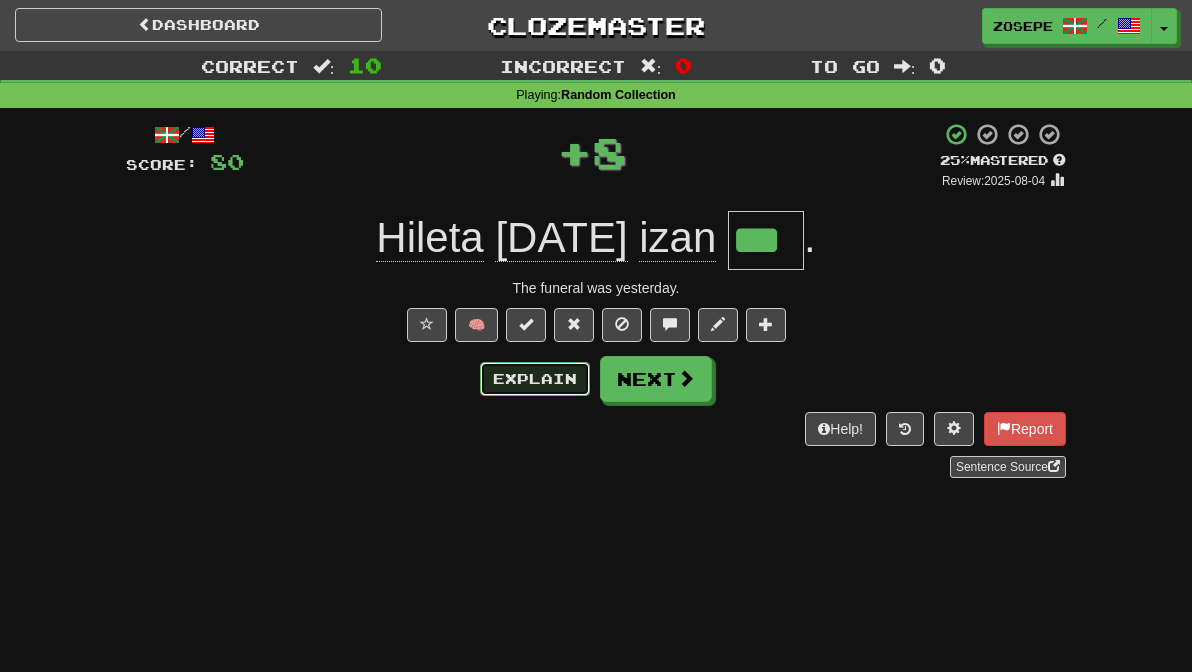 click on "Explain" at bounding box center (535, 379) 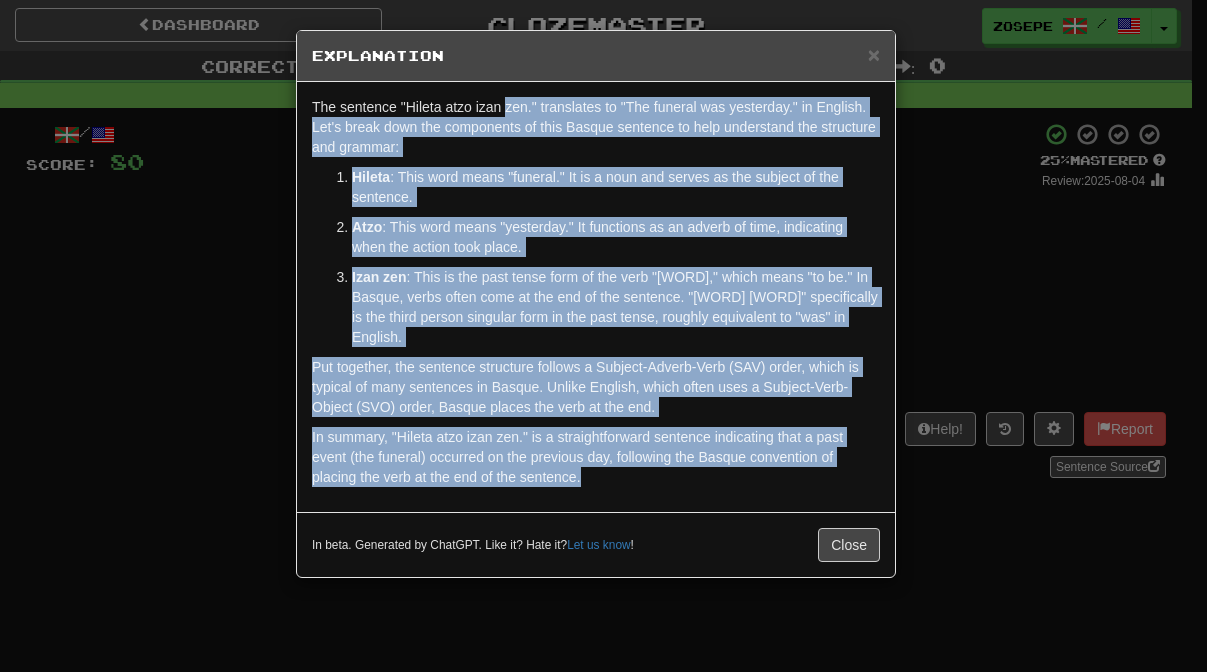 drag, startPoint x: 615, startPoint y: 470, endPoint x: 504, endPoint y: 105, distance: 381.5049 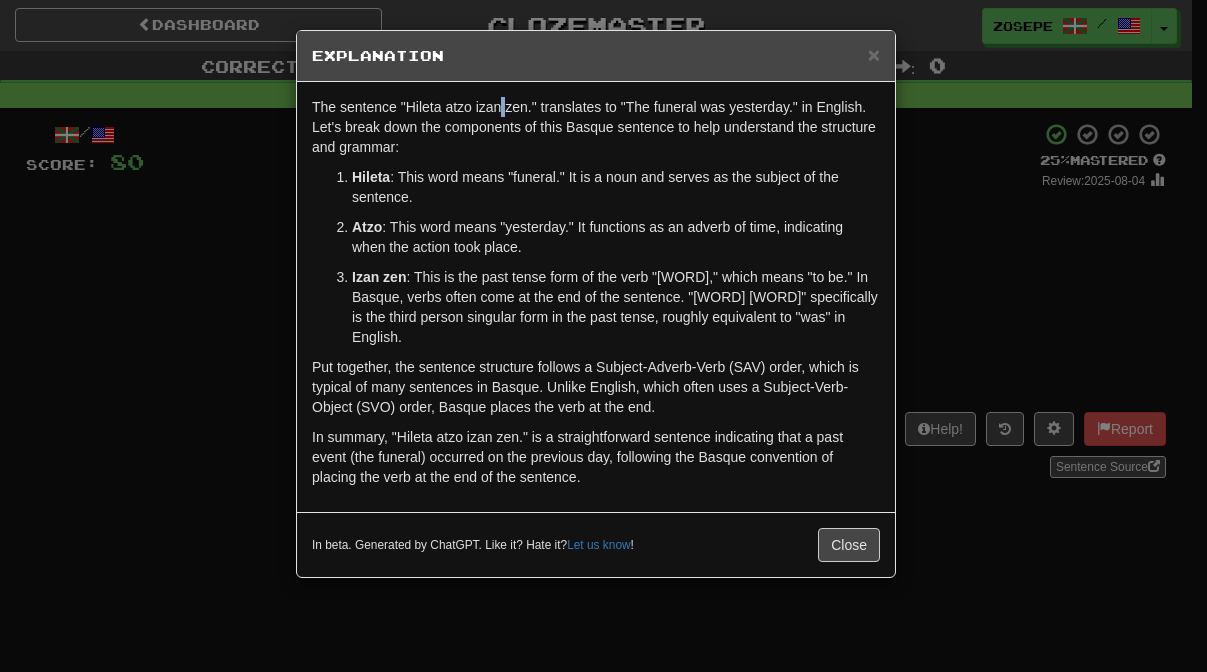 click on "The sentence "Hileta atzo izan zen." translates to "The funeral was yesterday." in English. Let's break down the components of this Basque sentence to help understand the structure and grammar:" at bounding box center (596, 127) 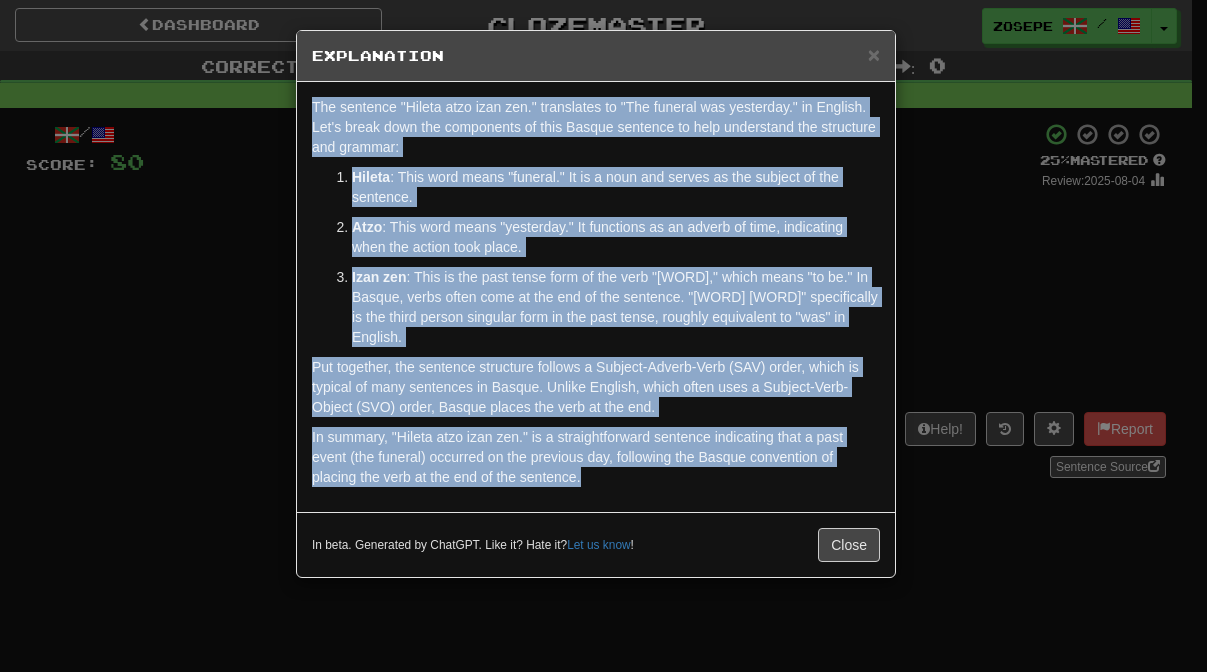 drag, startPoint x: 628, startPoint y: 461, endPoint x: 443, endPoint y: 83, distance: 420.8432 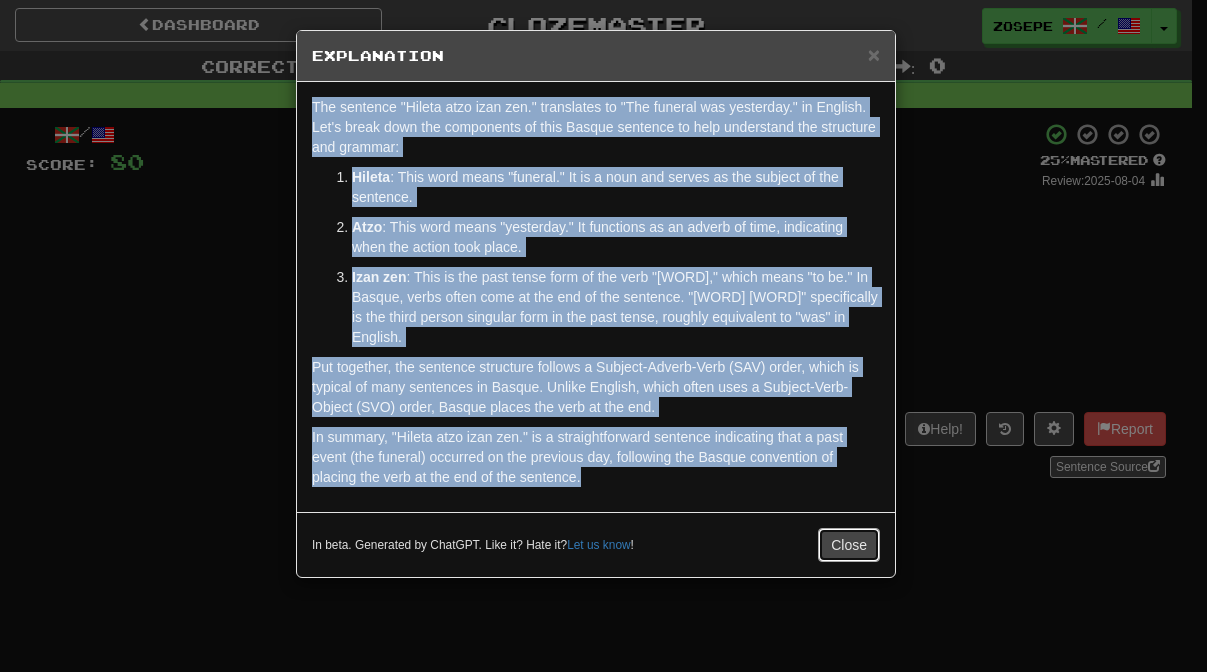 click on "Close" at bounding box center (849, 545) 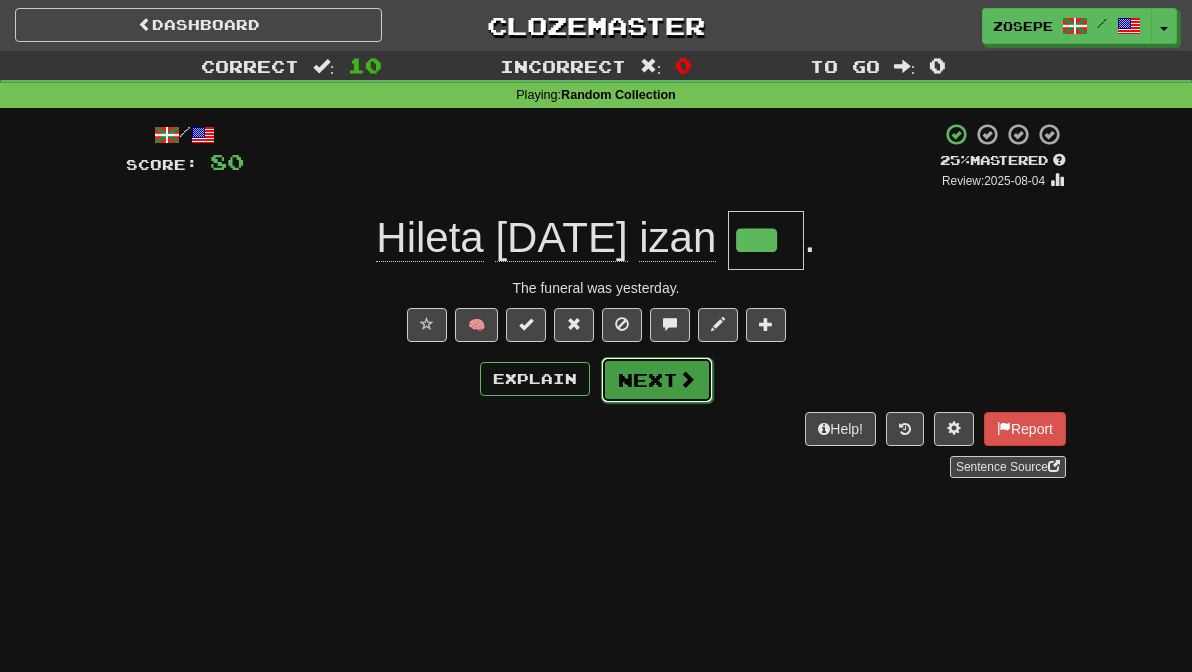 click on "Next" at bounding box center (657, 380) 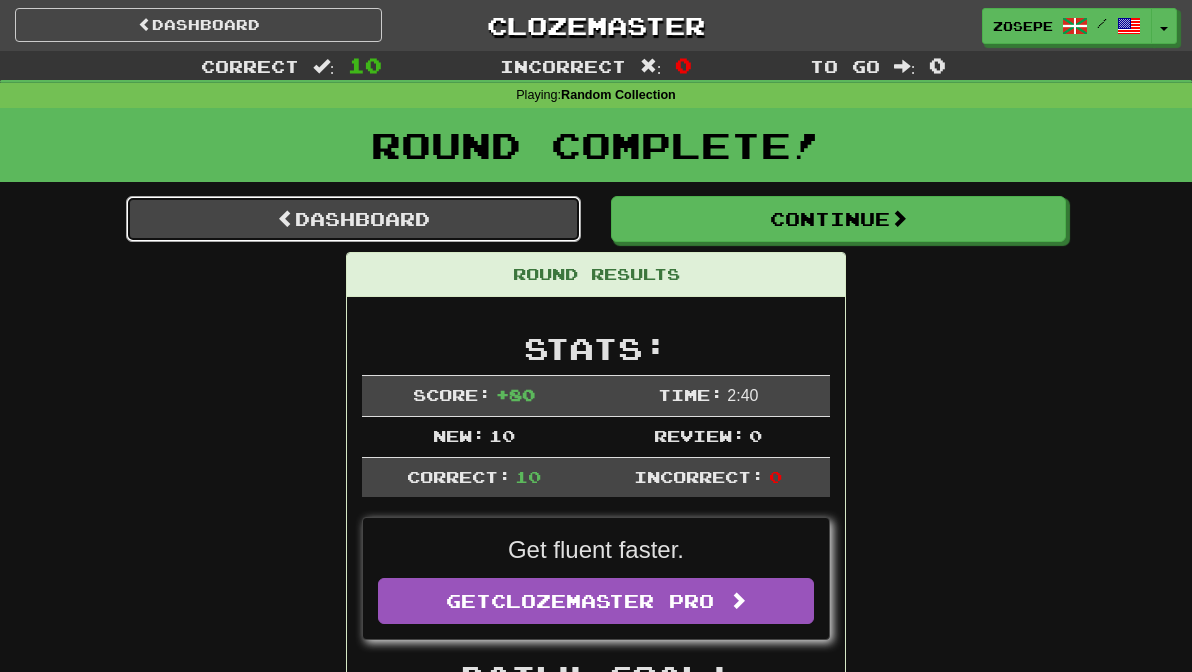 click on "Dashboard" at bounding box center [353, 219] 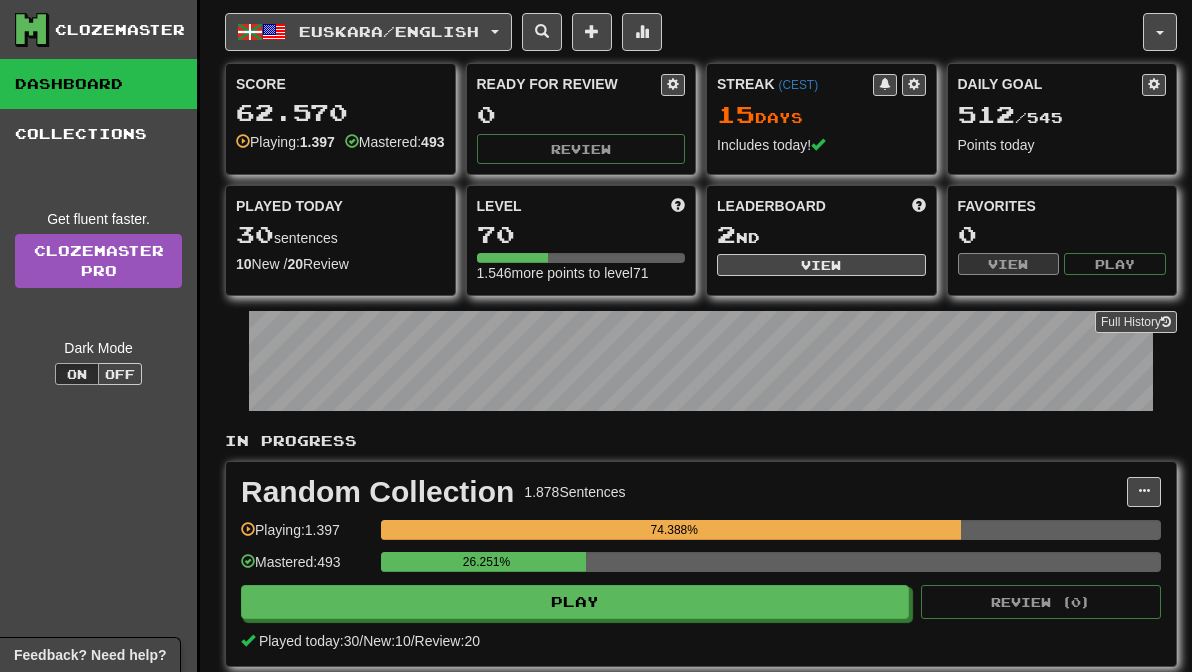scroll, scrollTop: 0, scrollLeft: 0, axis: both 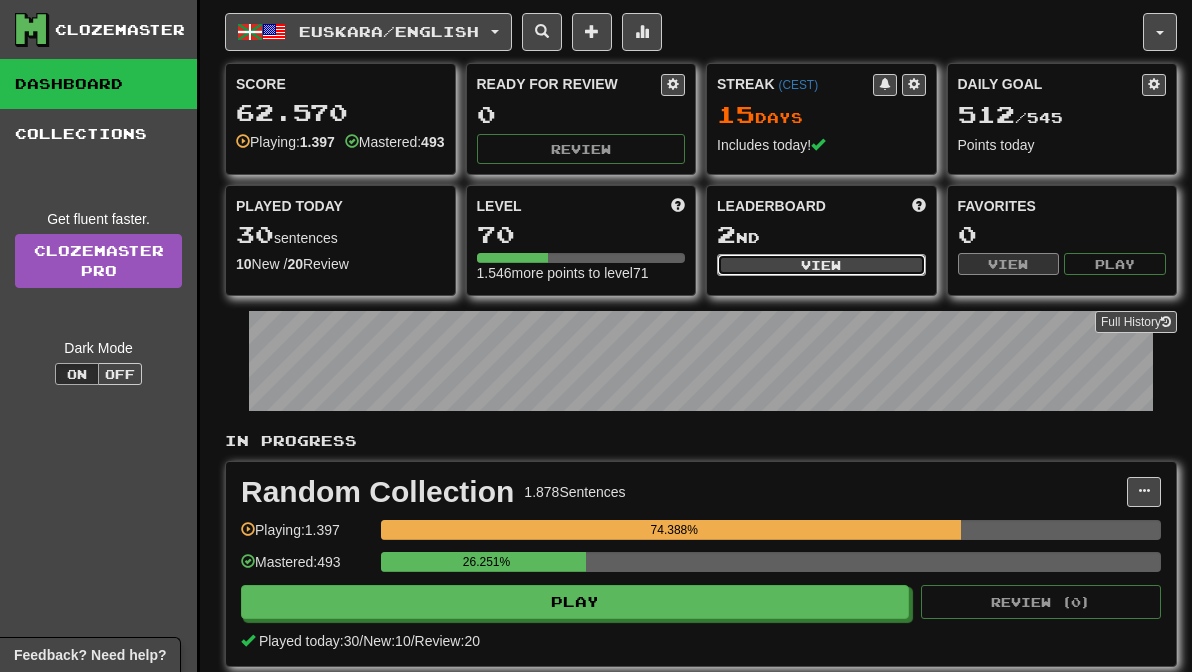 click on "View" at bounding box center [821, 265] 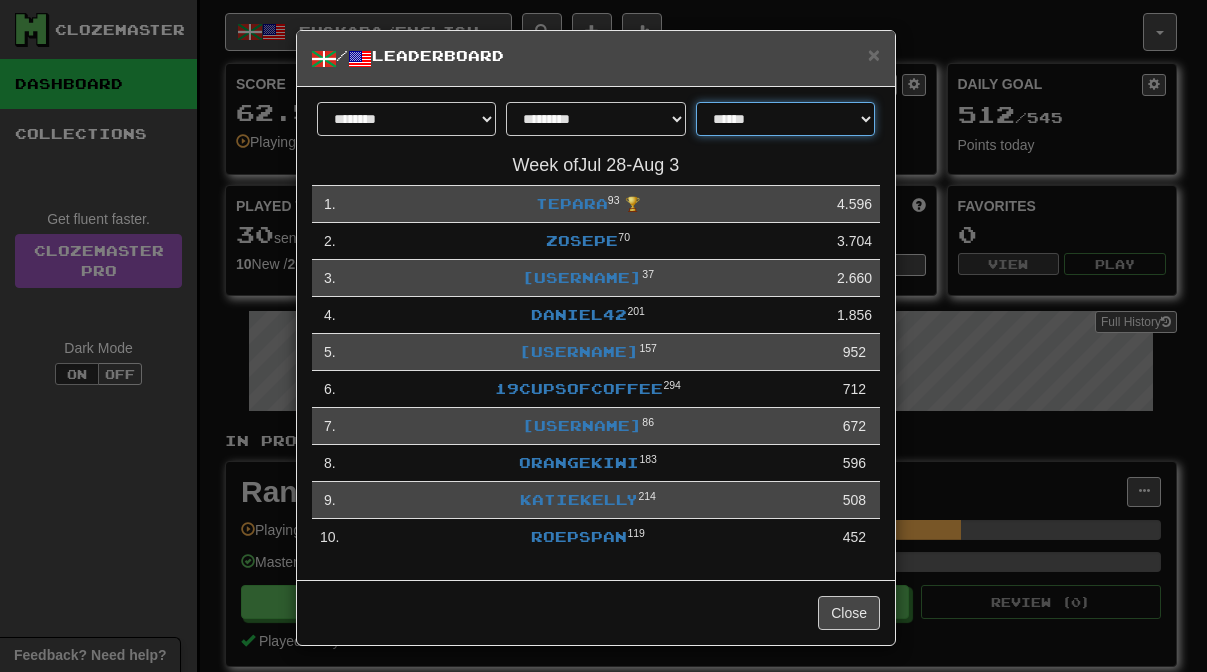 click on "**********" at bounding box center [785, 119] 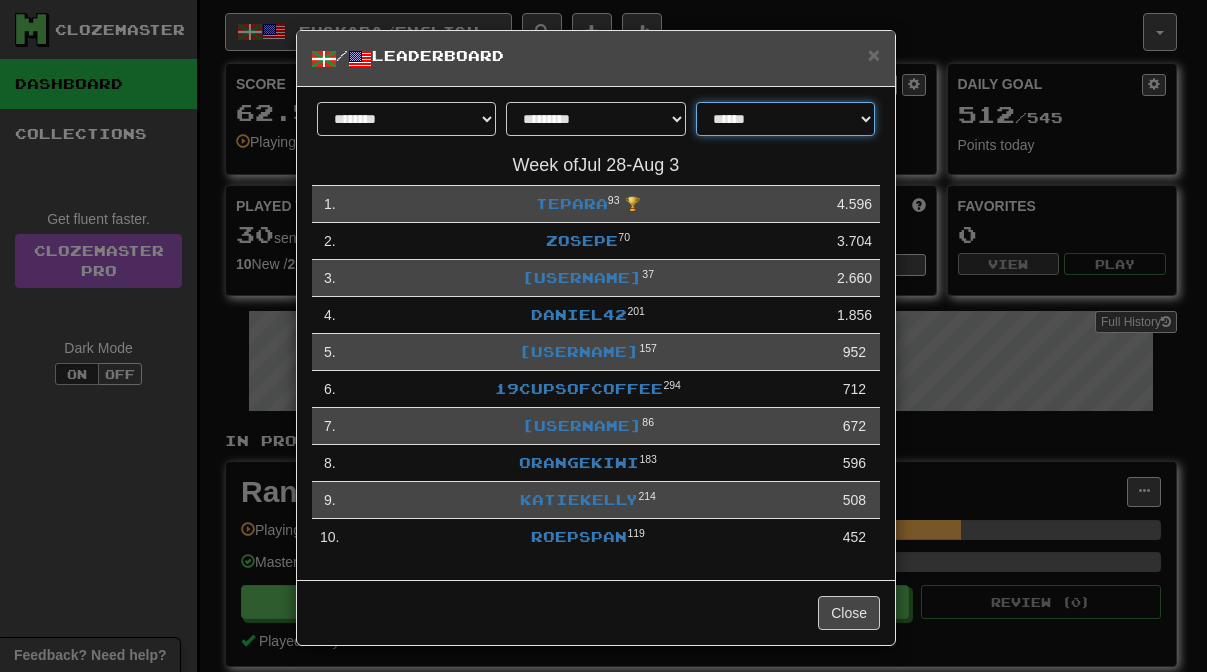 select on "**********" 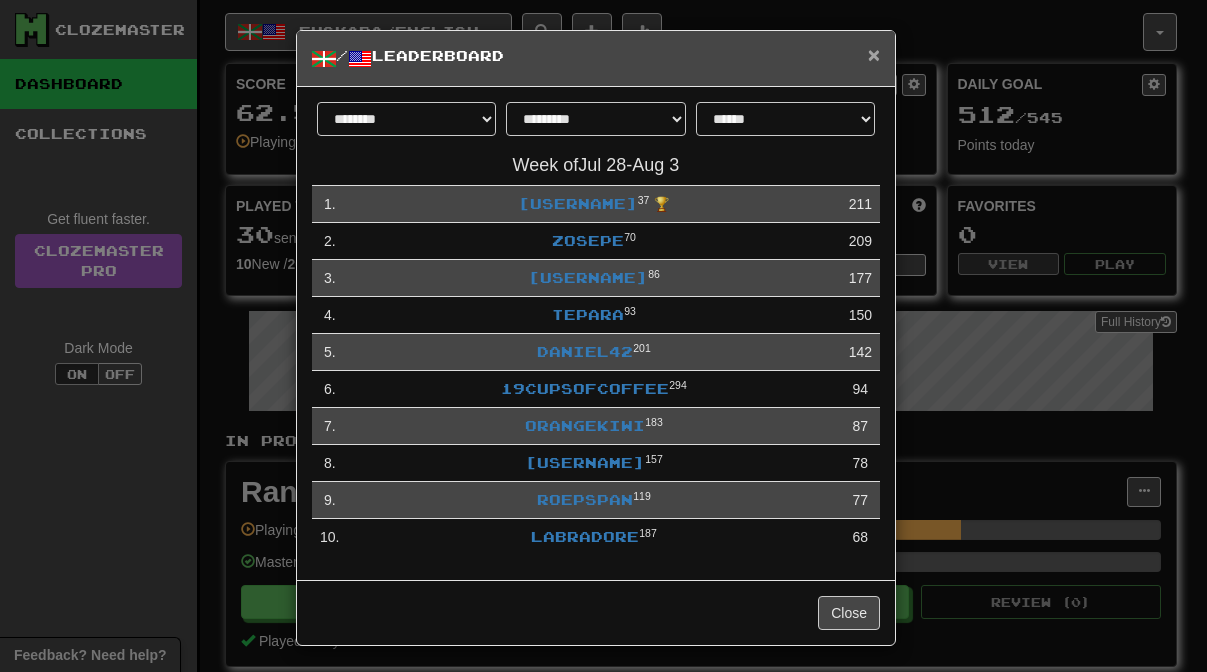 click on "×" at bounding box center (874, 54) 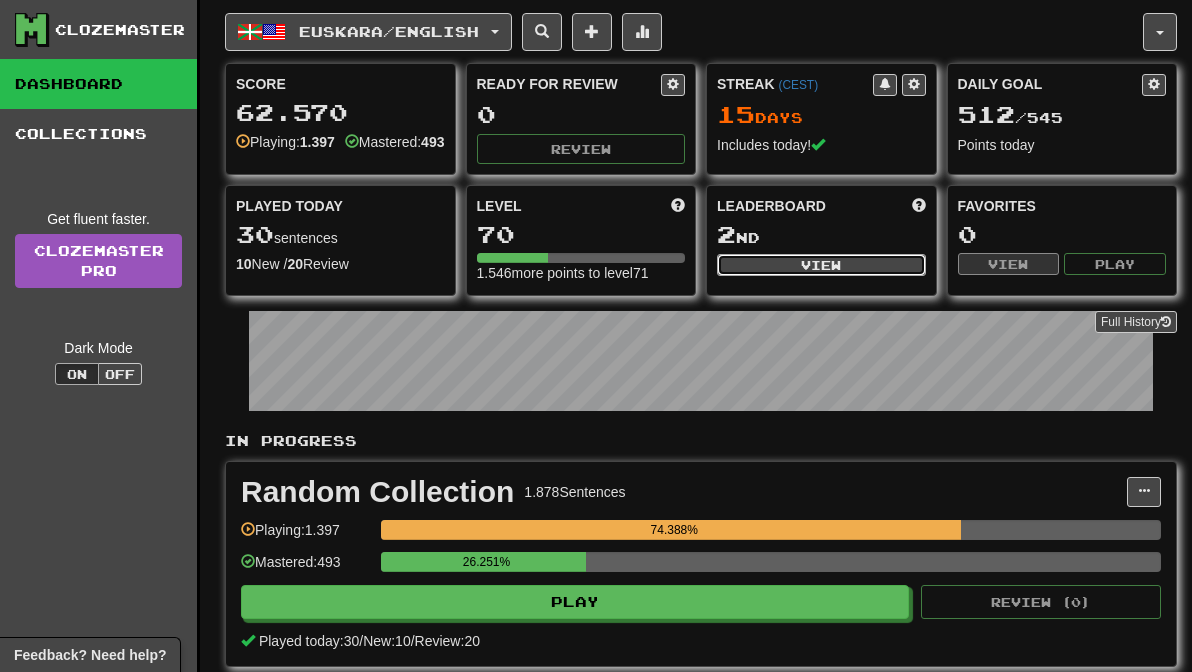 click on "View" at bounding box center (821, 265) 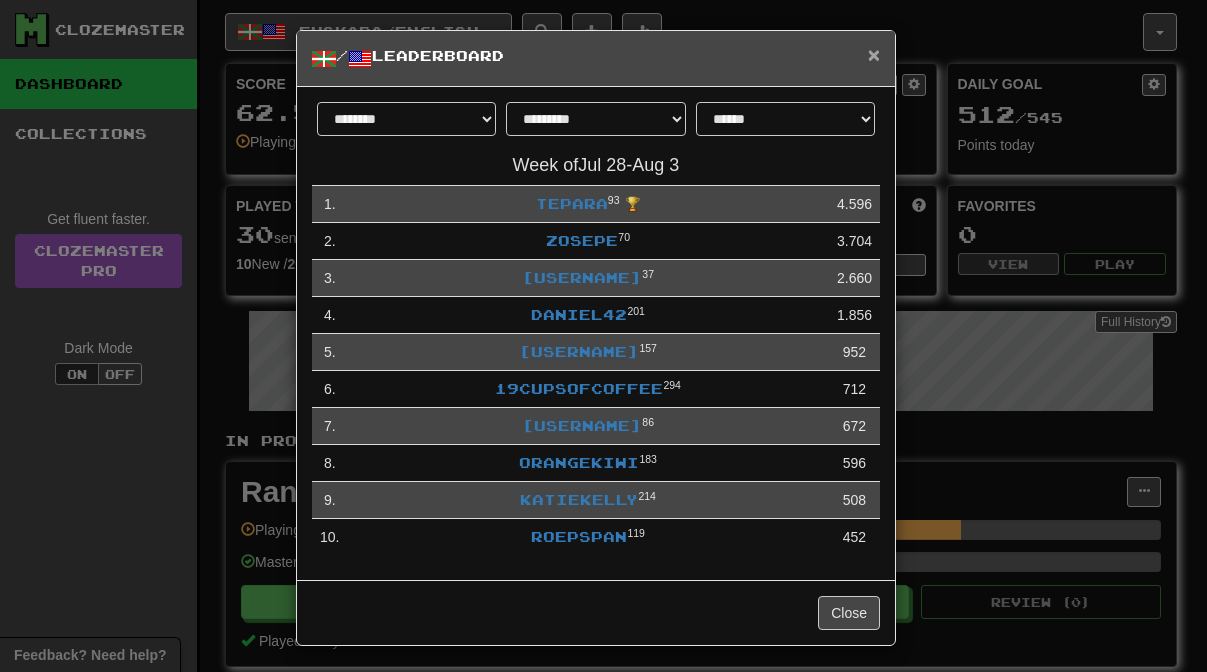 click on "×" at bounding box center (874, 54) 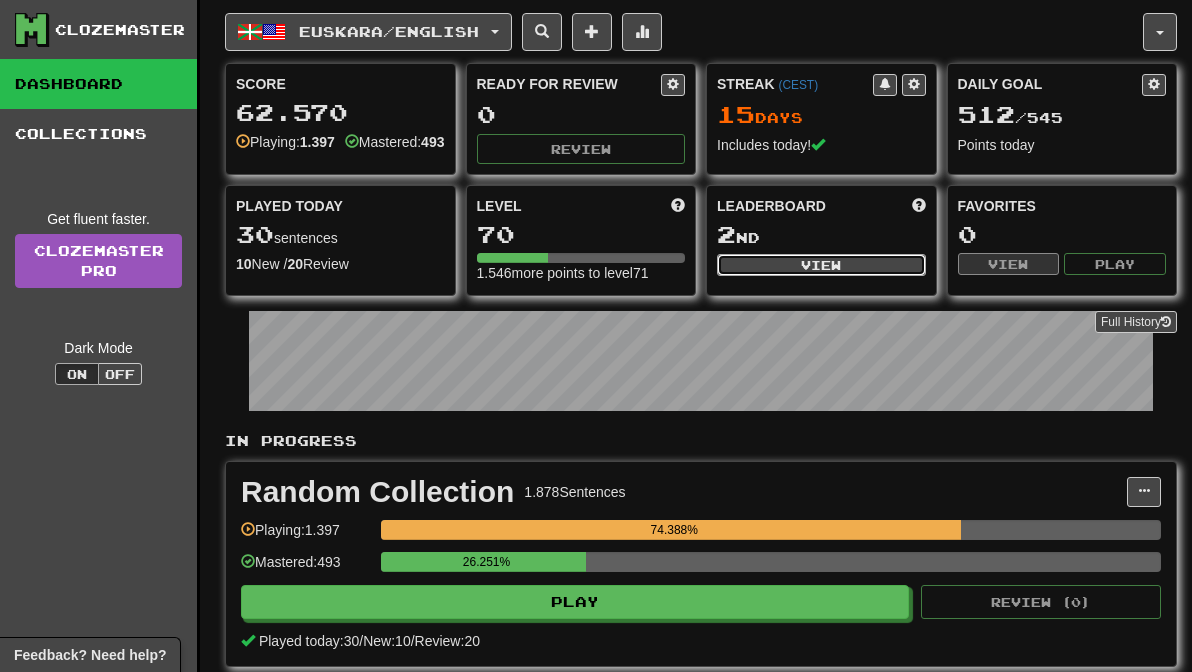 click on "View" at bounding box center [821, 265] 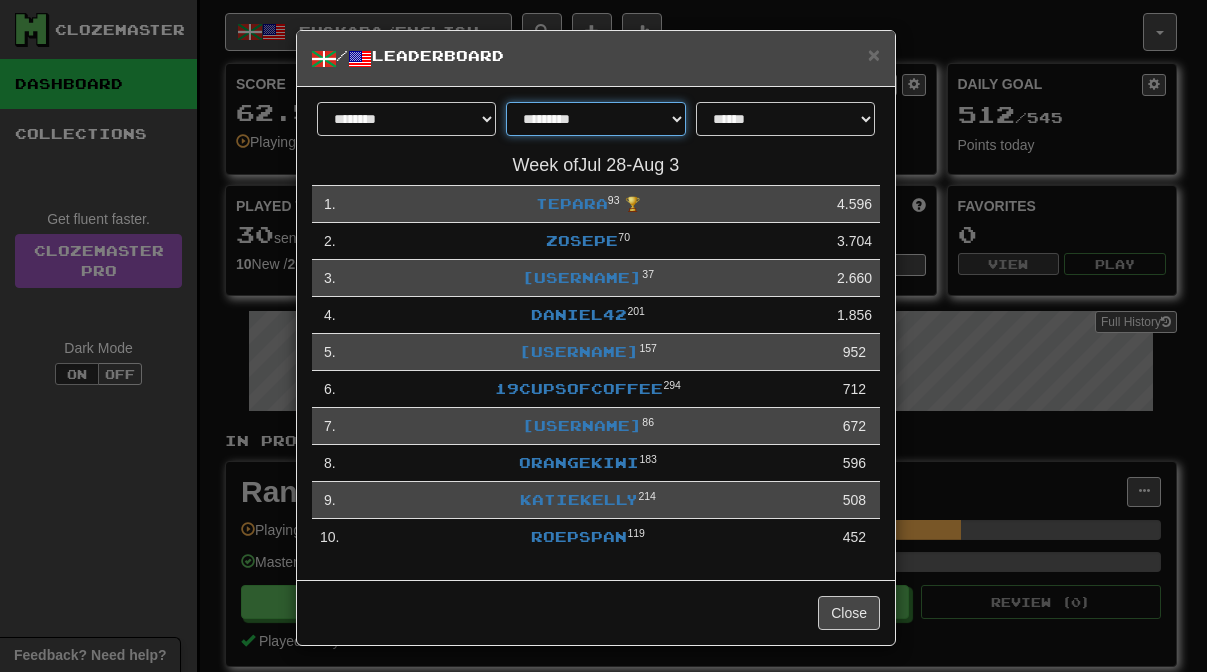 click on "**********" at bounding box center [595, 119] 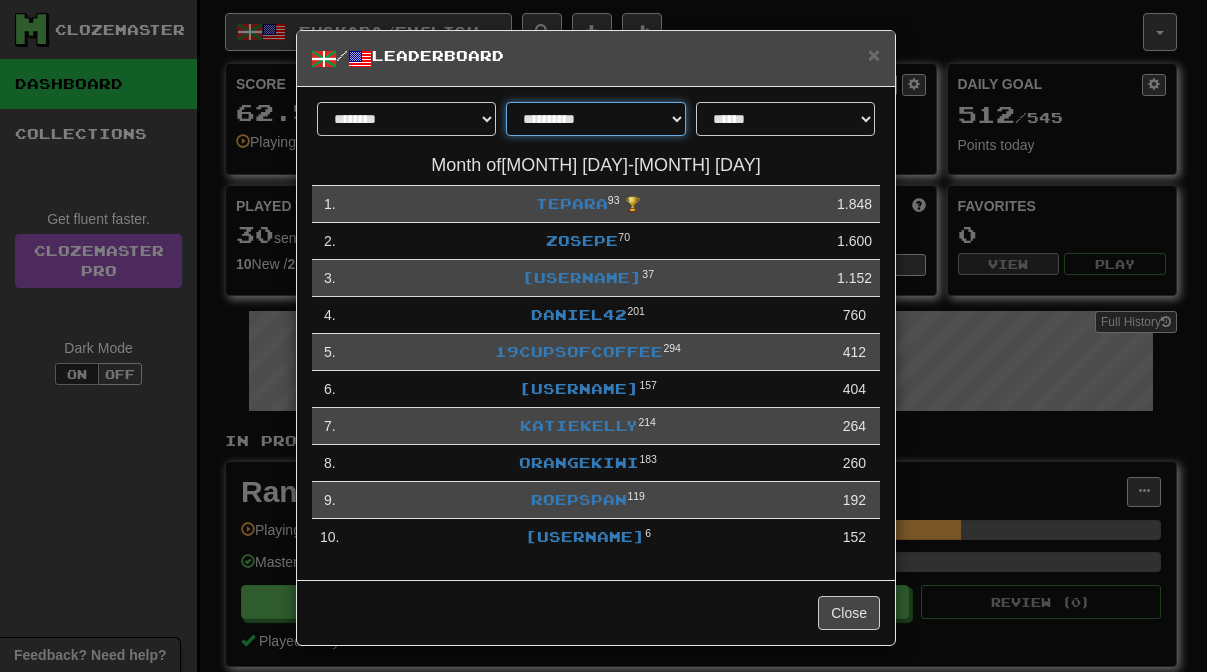 click on "**********" at bounding box center (595, 119) 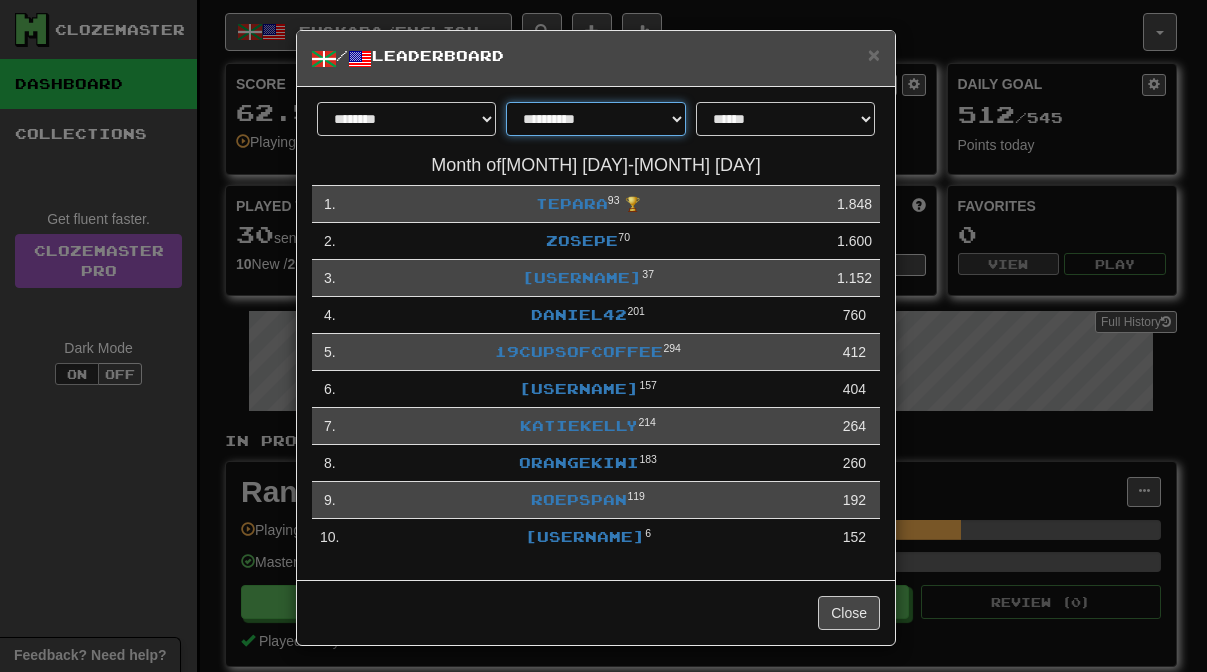 select on "******" 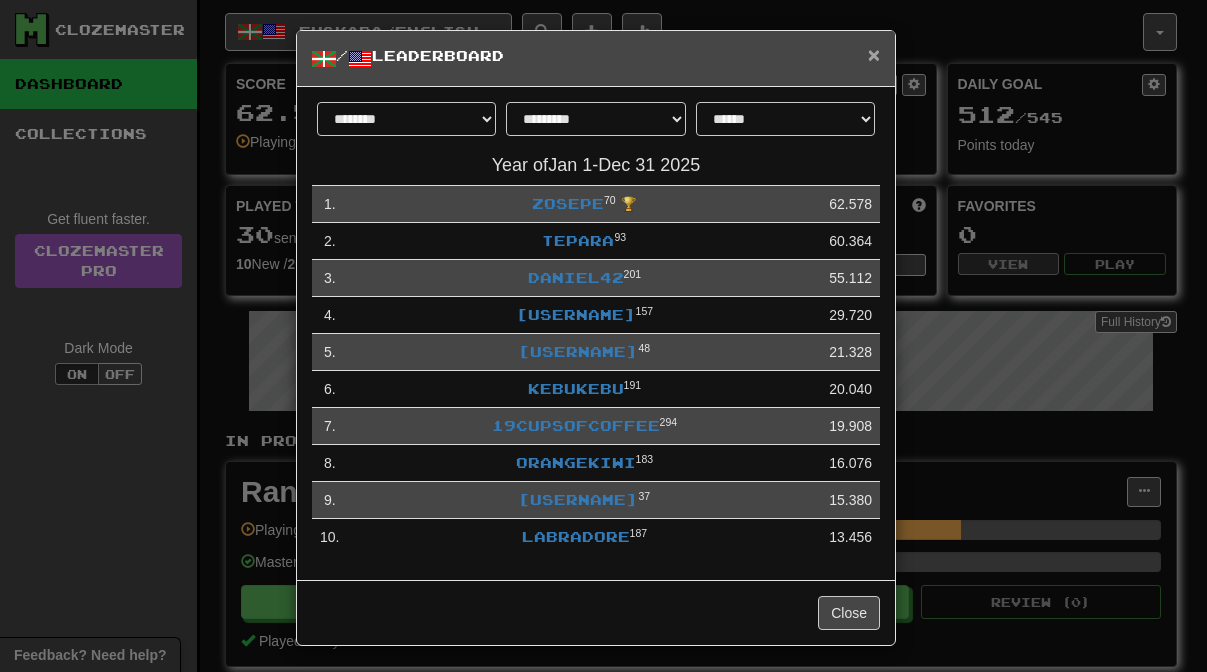 click on "×" at bounding box center (874, 54) 